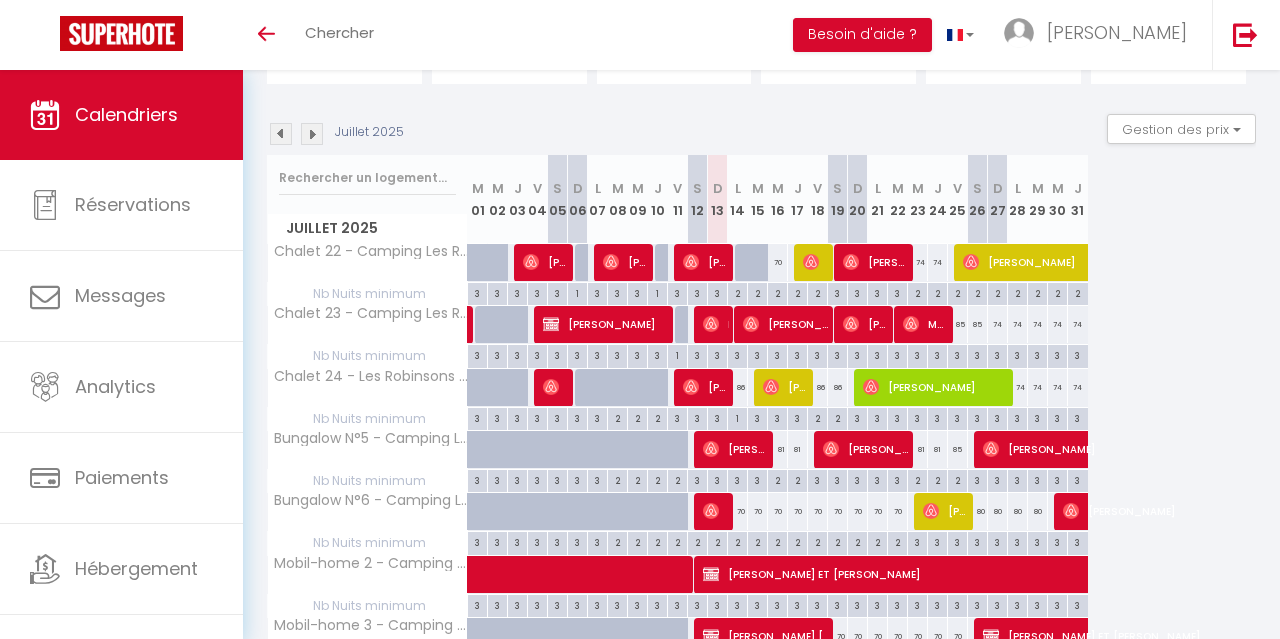 scroll, scrollTop: 0, scrollLeft: 0, axis: both 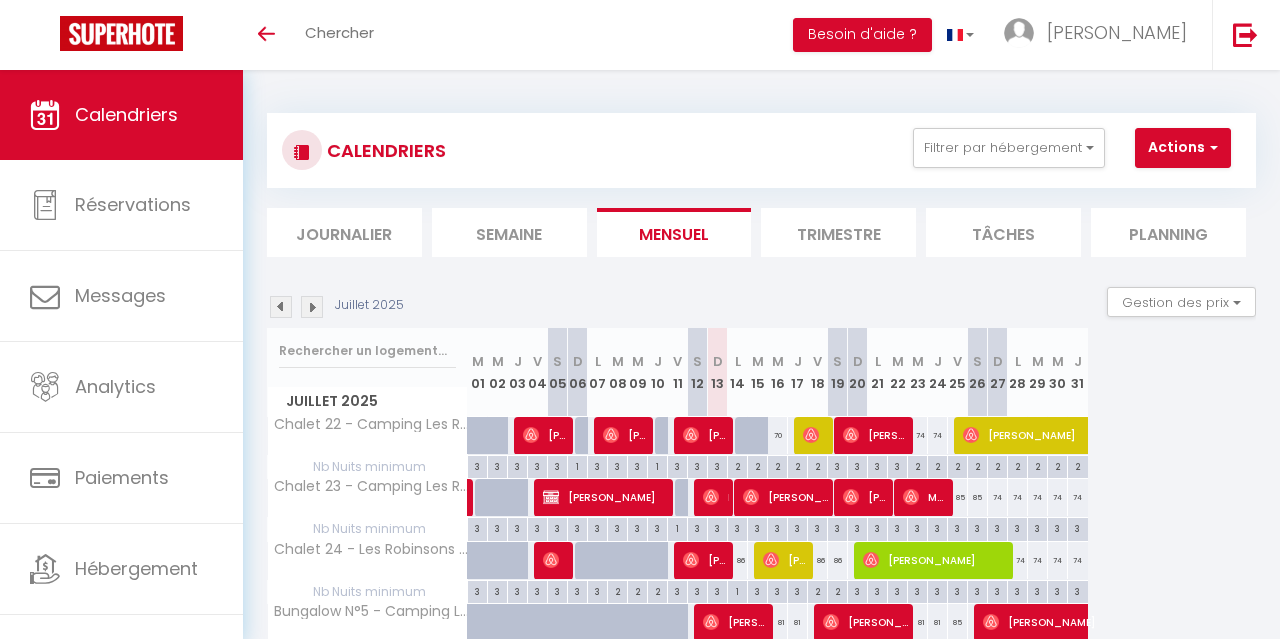 click on "Calendriers" at bounding box center [121, 115] 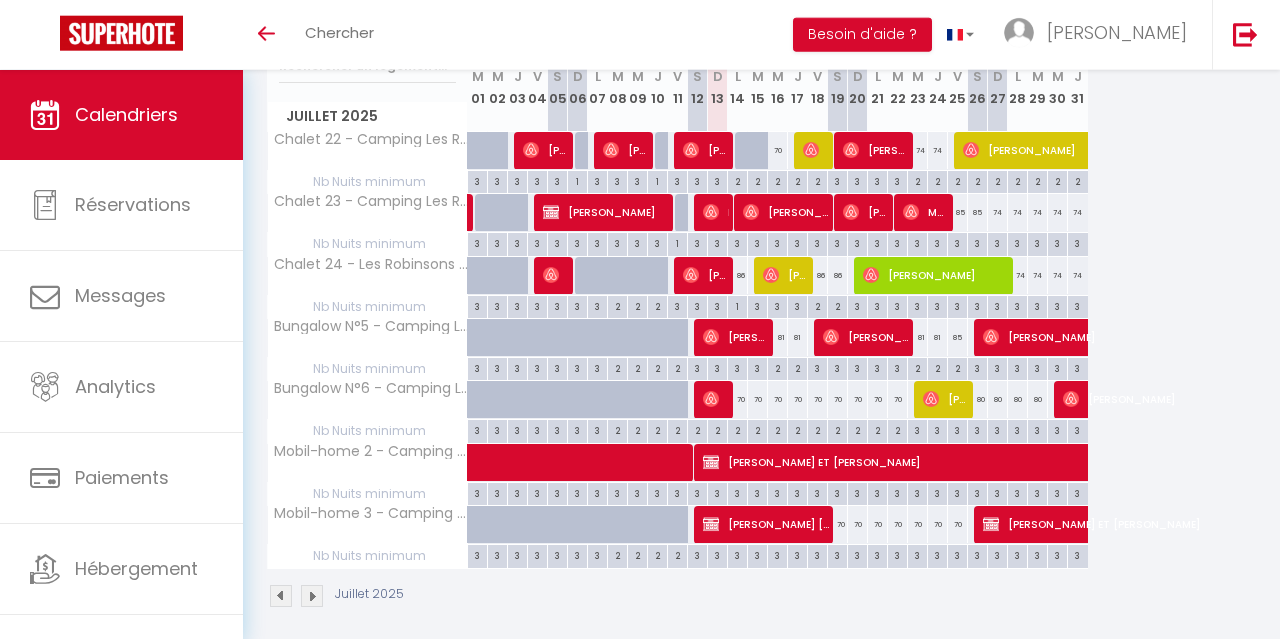 scroll, scrollTop: 290, scrollLeft: 0, axis: vertical 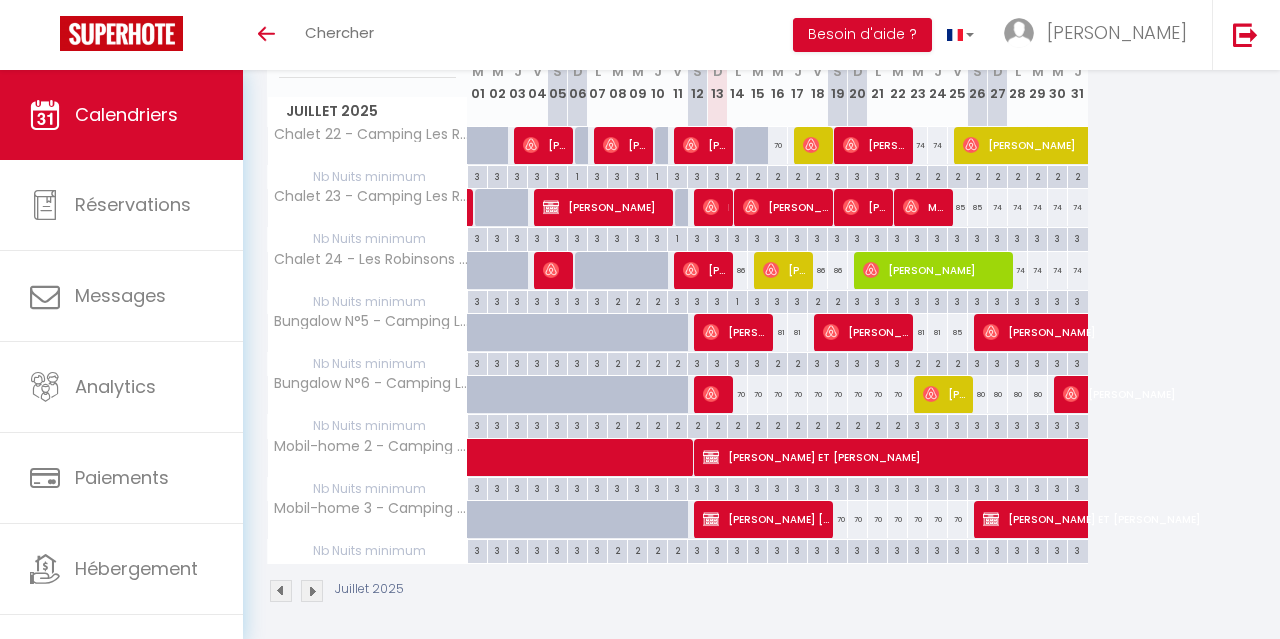 click at bounding box center (505, 282) 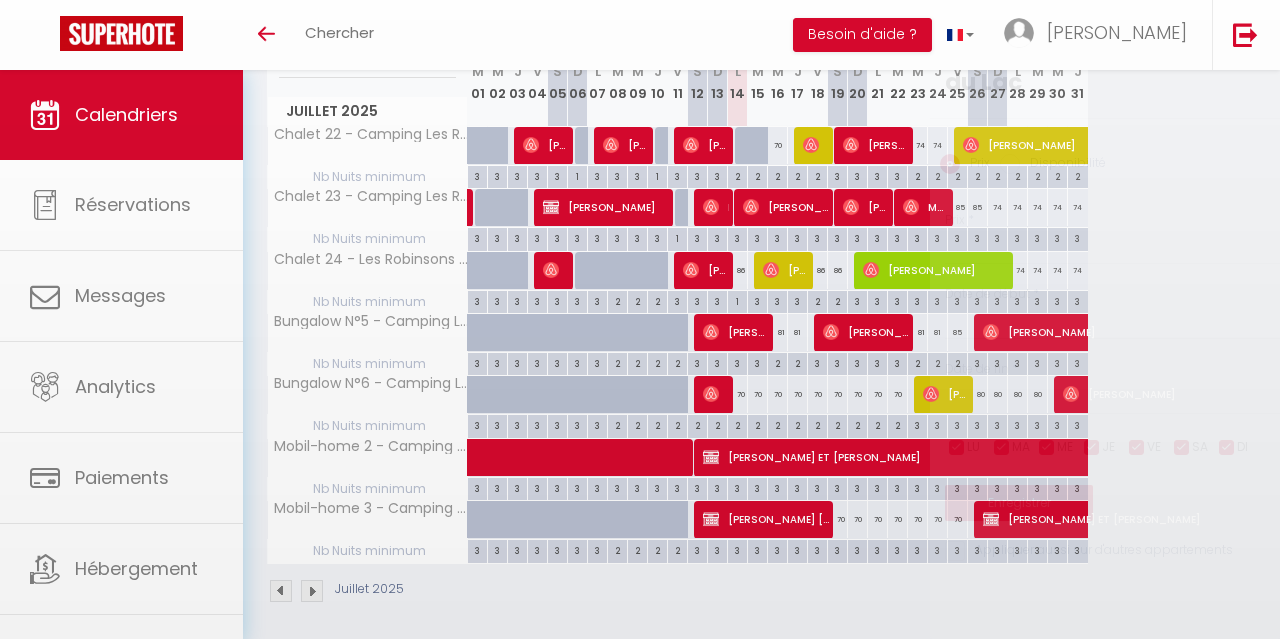 type on "74" 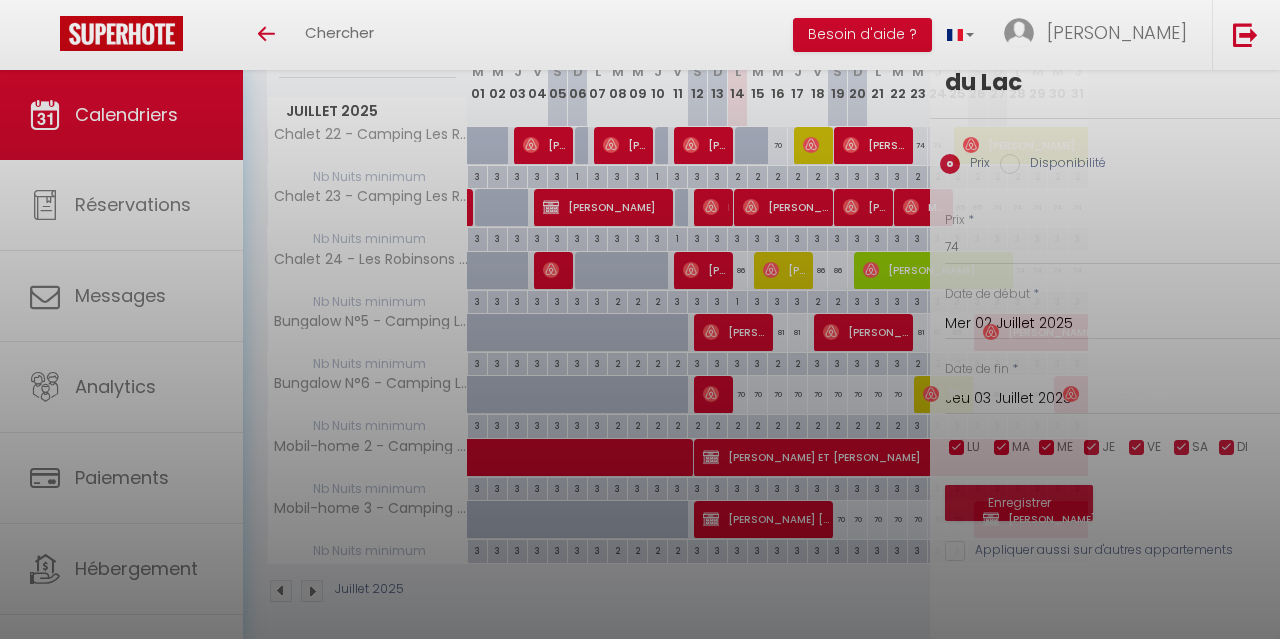 scroll, scrollTop: 0, scrollLeft: 0, axis: both 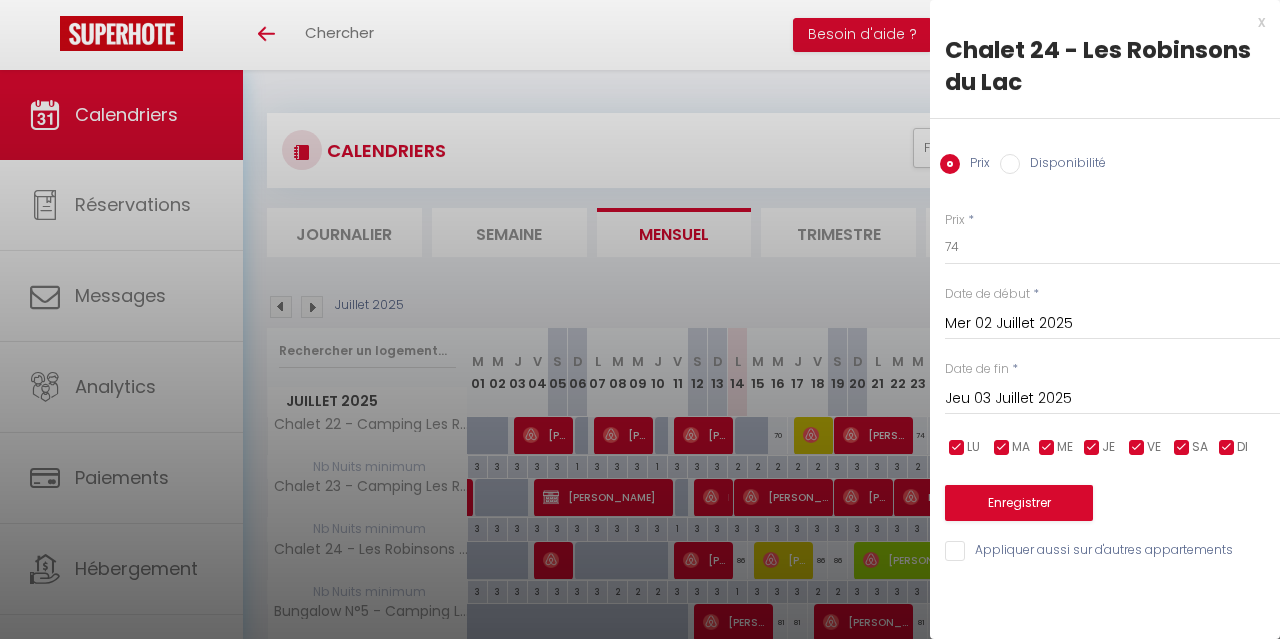 click on "x" at bounding box center [1097, 22] 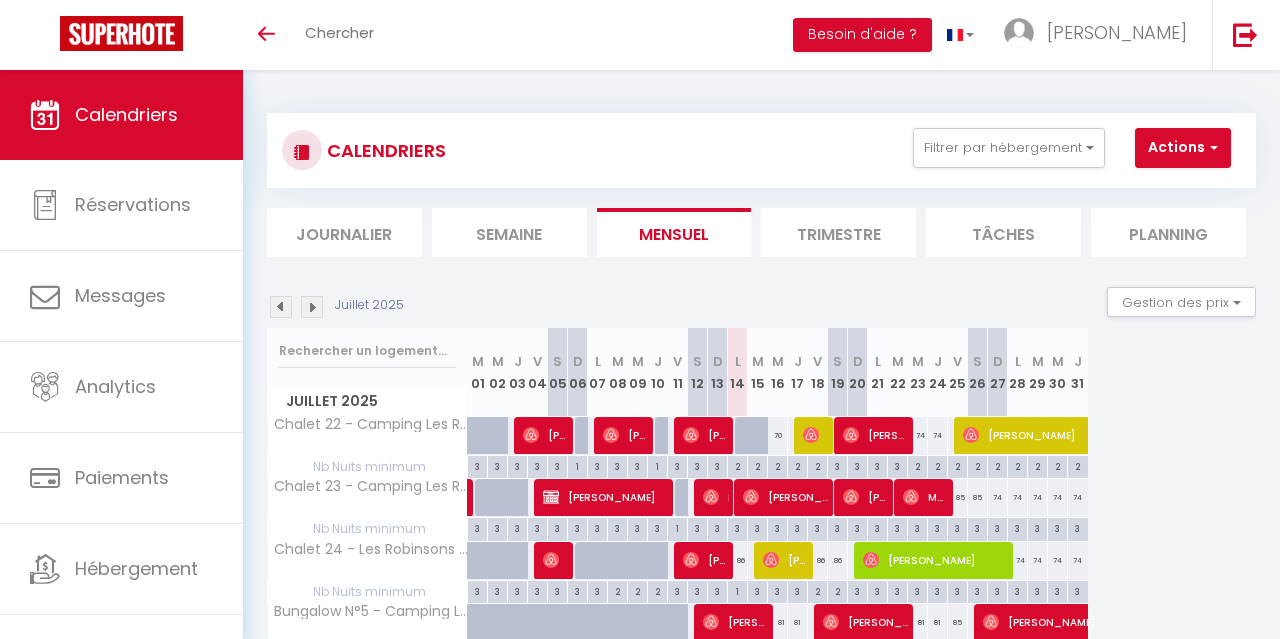 click on "Calendriers" at bounding box center (121, 115) 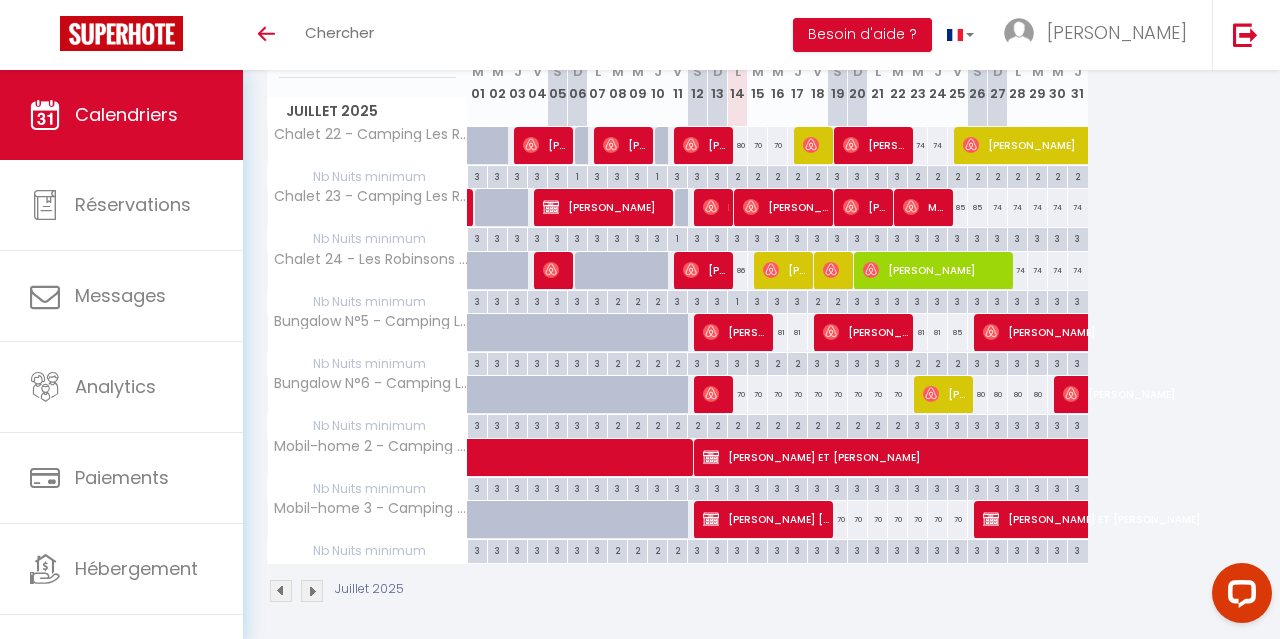scroll, scrollTop: 0, scrollLeft: 0, axis: both 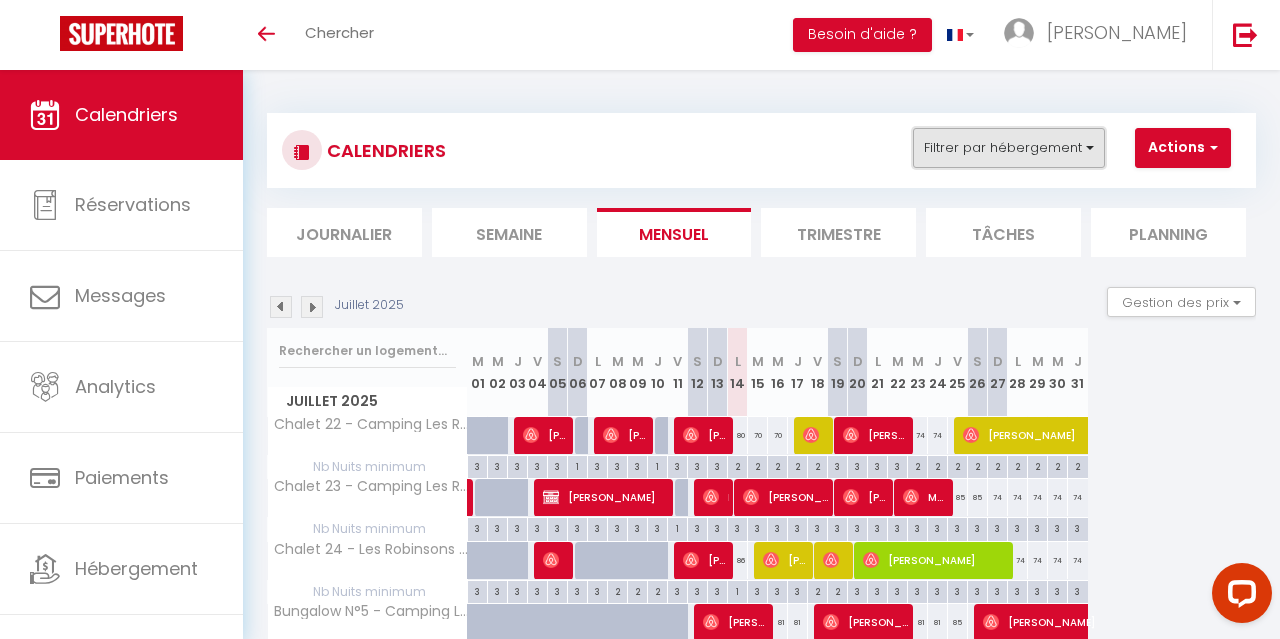 click on "Filtrer par hébergement" at bounding box center (1009, 148) 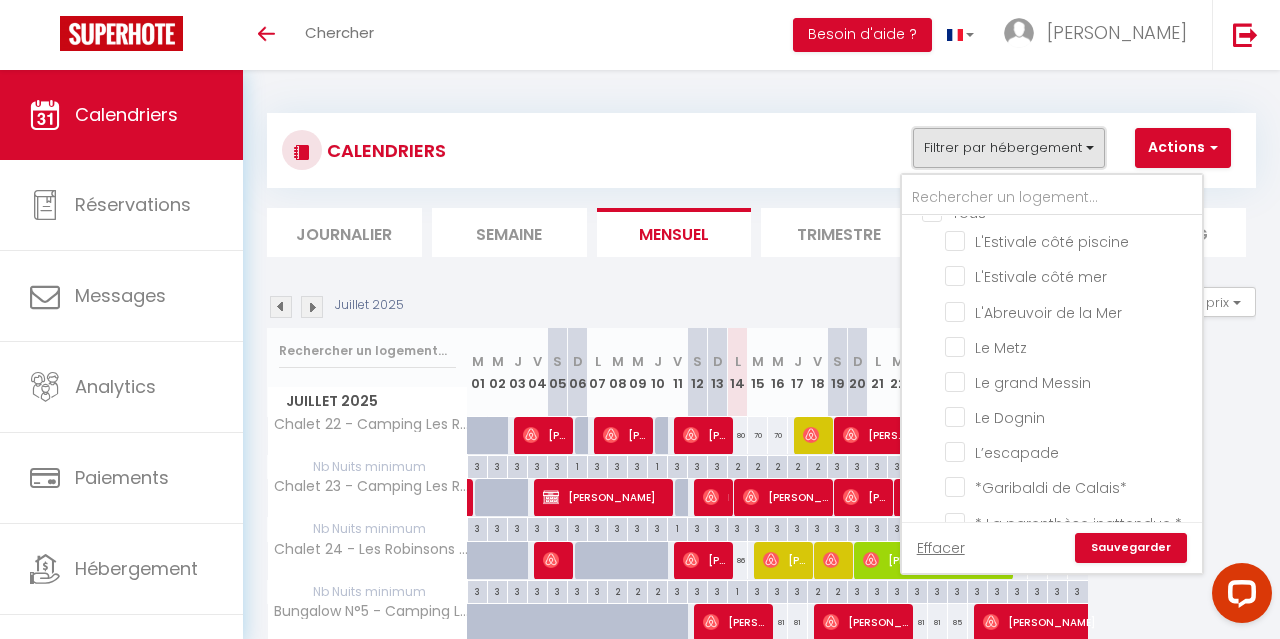 scroll, scrollTop: 0, scrollLeft: 0, axis: both 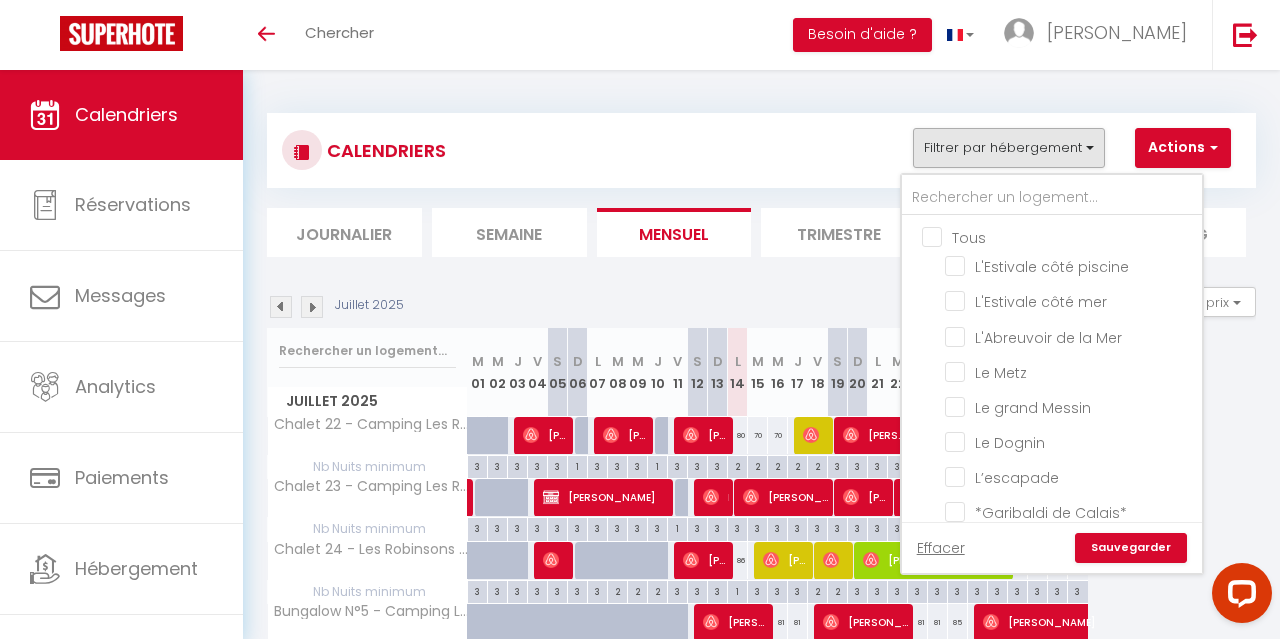 click on "Tous" at bounding box center (1072, 236) 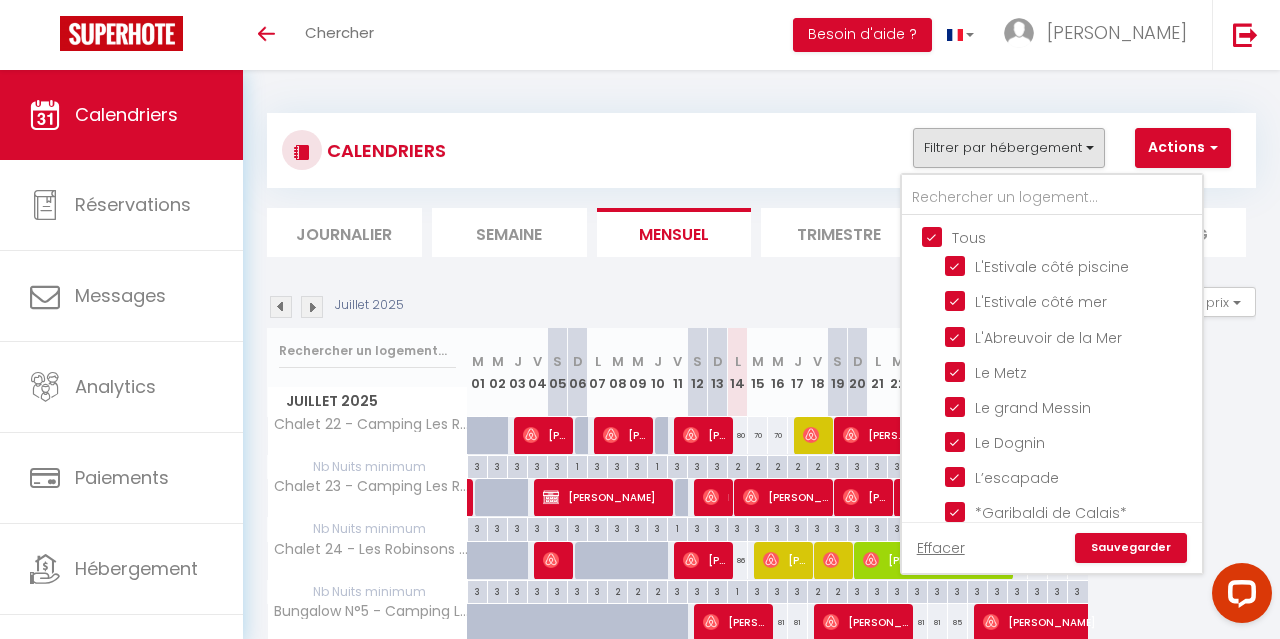 checkbox on "true" 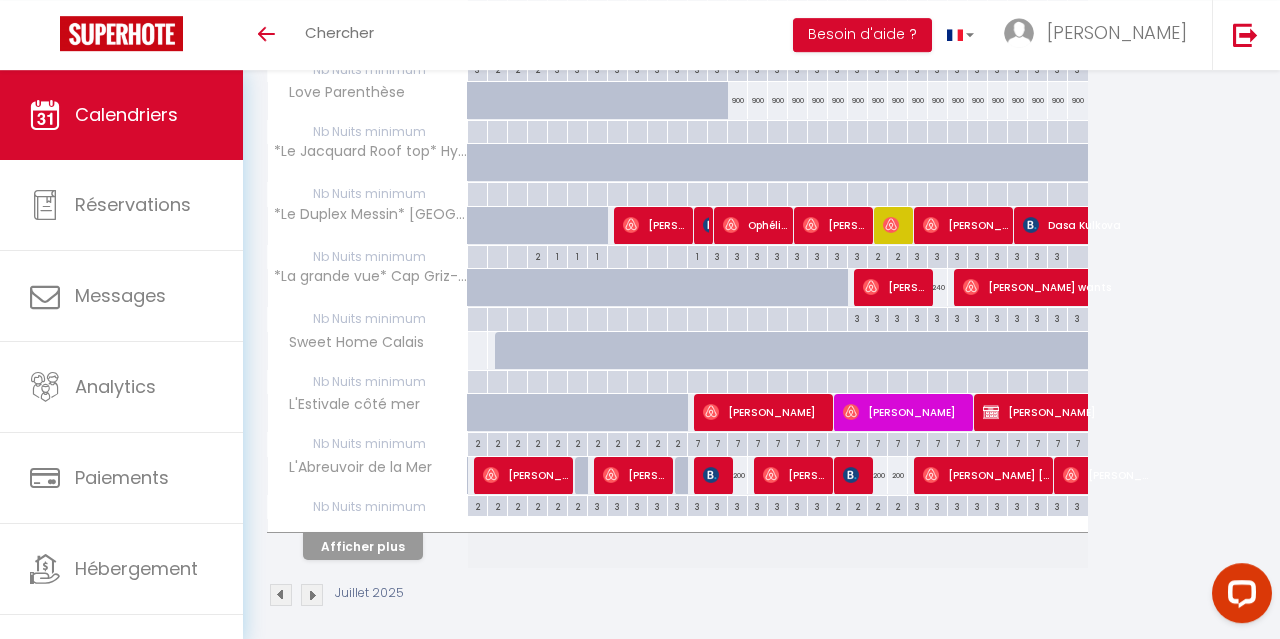 scroll, scrollTop: 524, scrollLeft: 0, axis: vertical 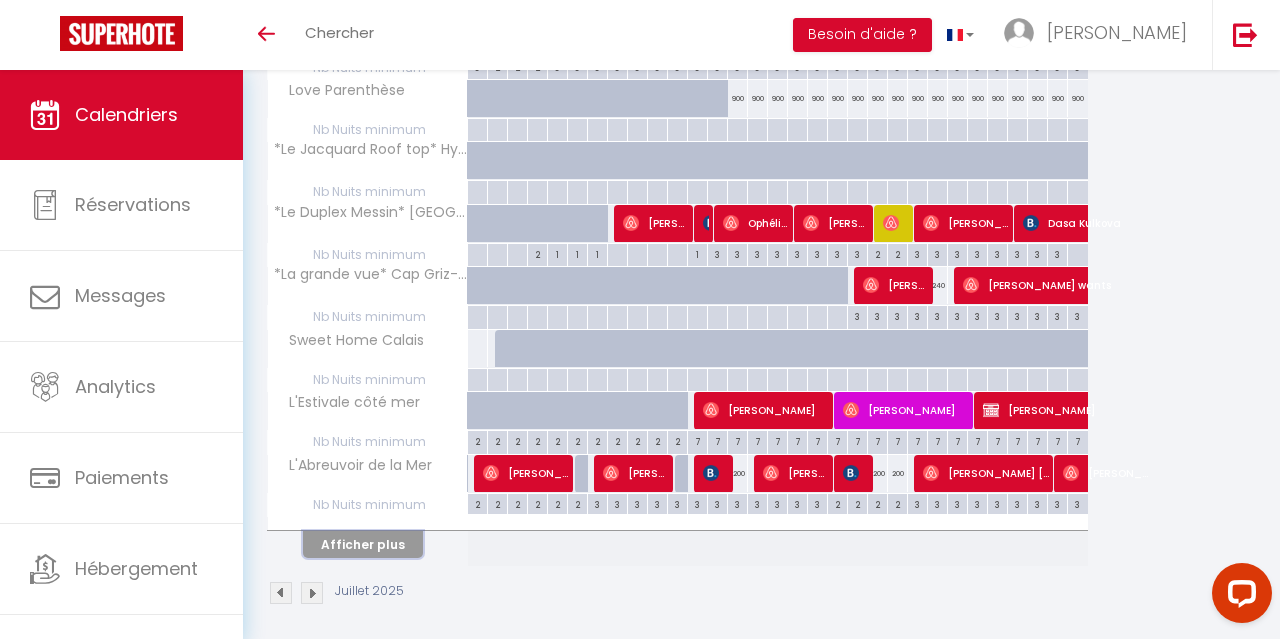 click on "Afficher plus" at bounding box center [363, 544] 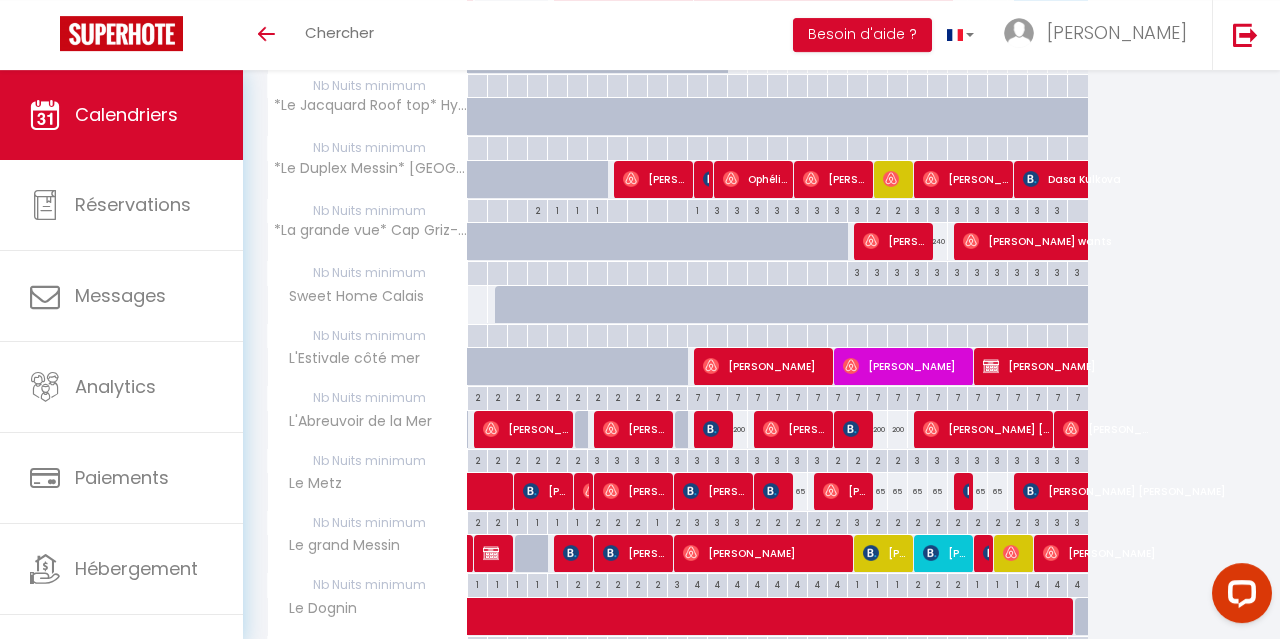 scroll, scrollTop: 594, scrollLeft: 0, axis: vertical 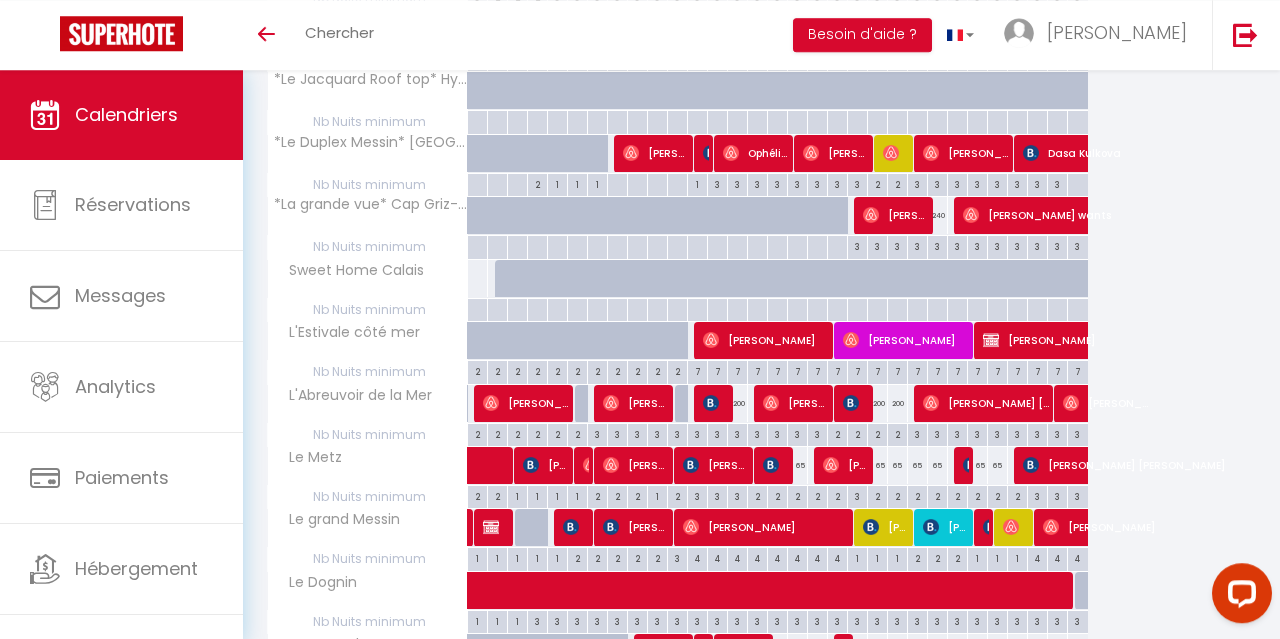 click on "2" at bounding box center (797, 495) 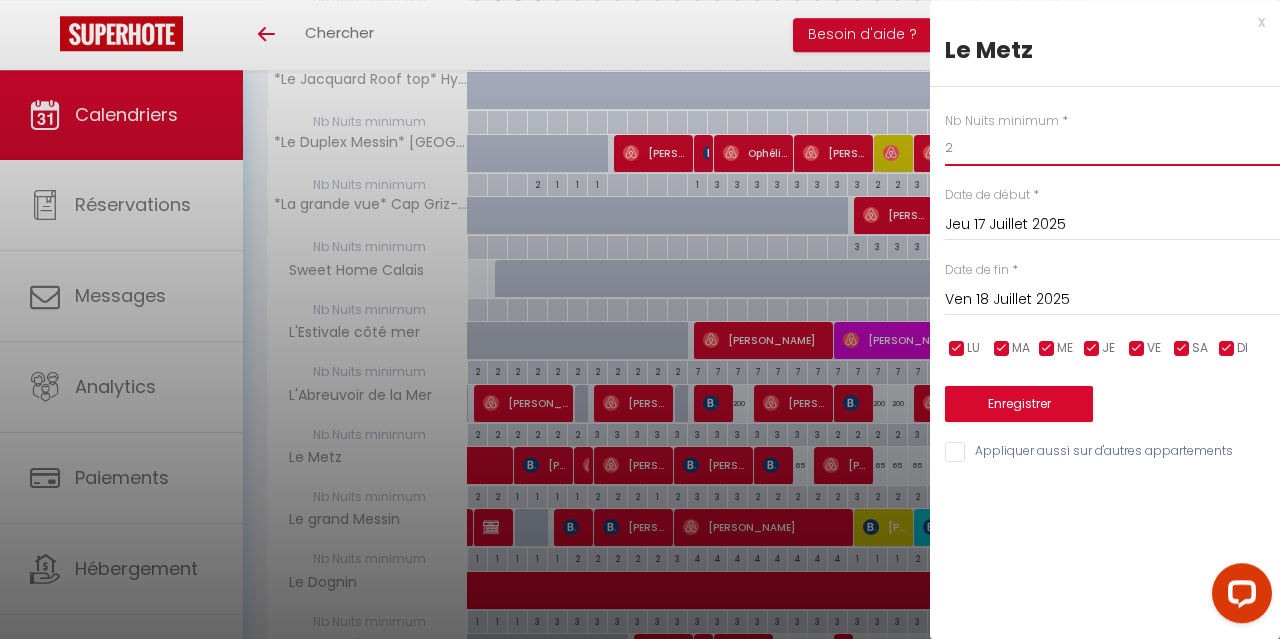 drag, startPoint x: 1028, startPoint y: 152, endPoint x: 839, endPoint y: 178, distance: 190.77998 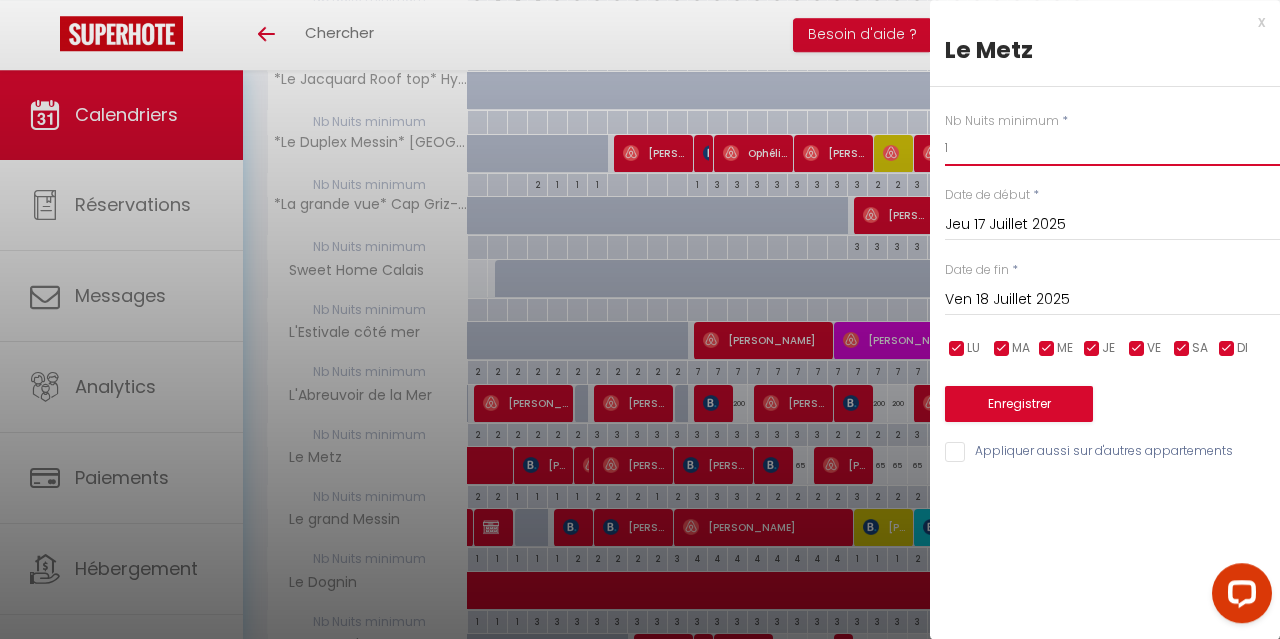 type on "1" 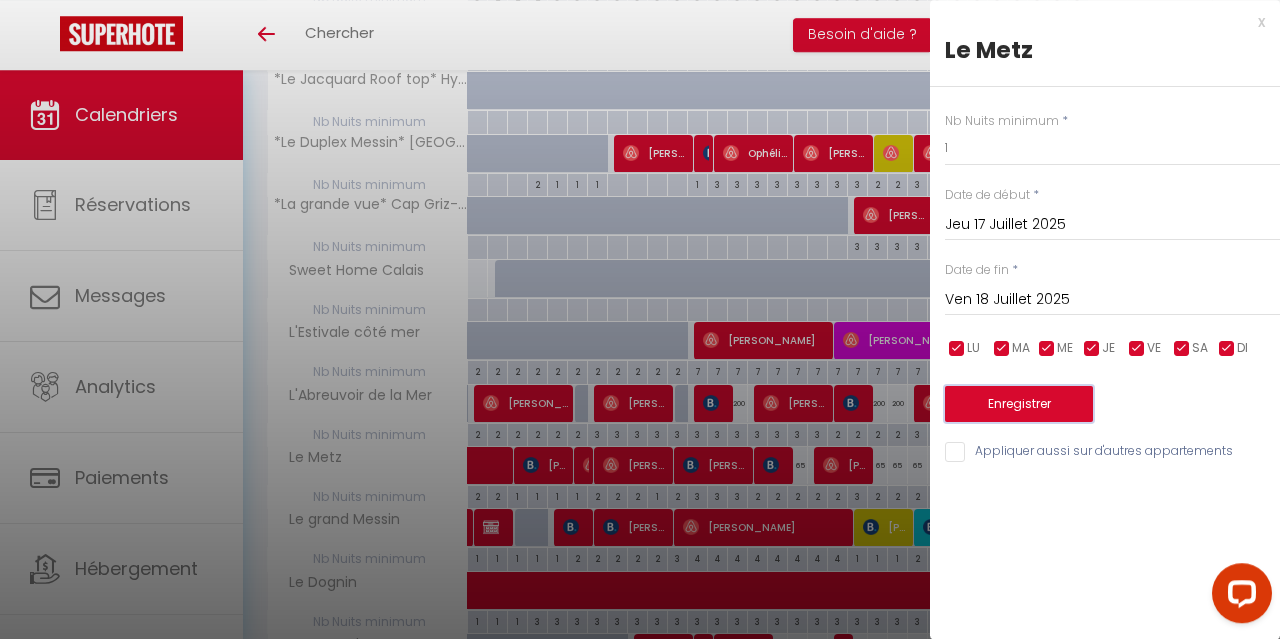 click on "Enregistrer" at bounding box center [1019, 404] 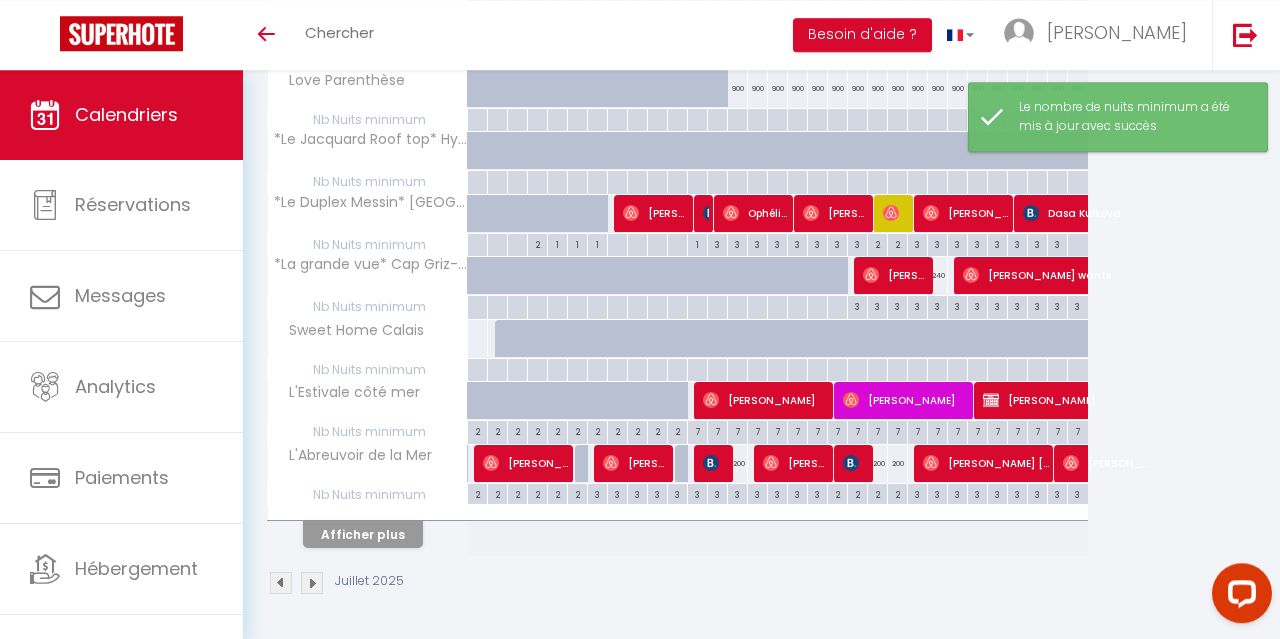 scroll, scrollTop: 70, scrollLeft: 0, axis: vertical 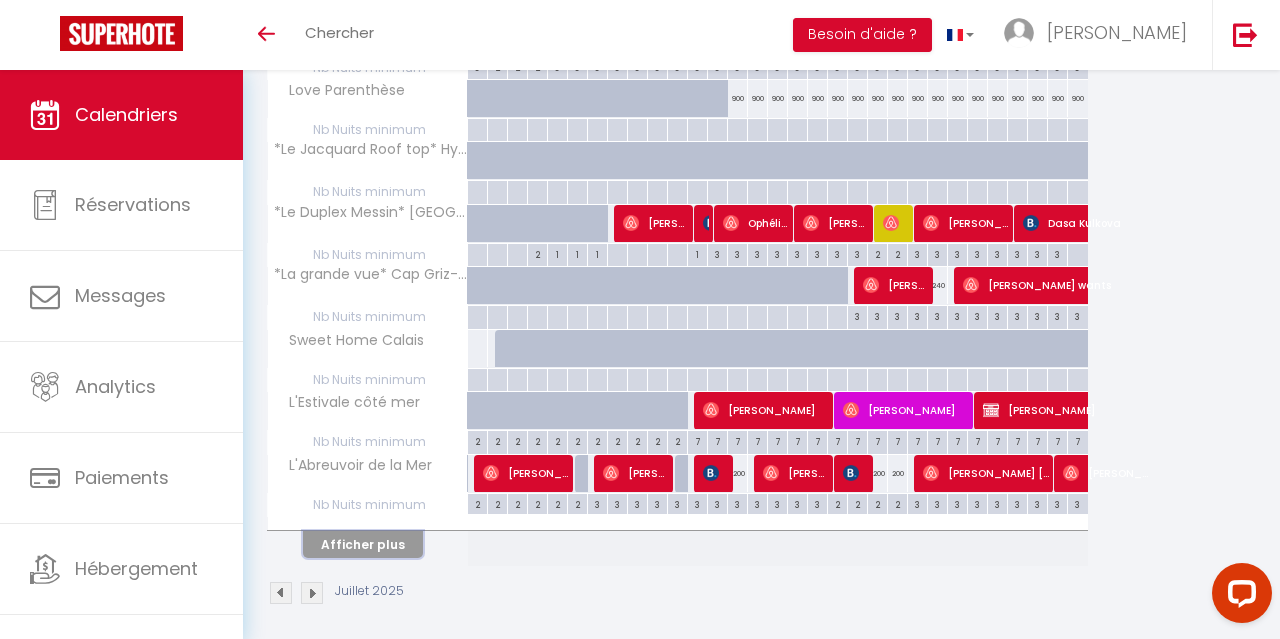 click on "Afficher plus" at bounding box center [363, 544] 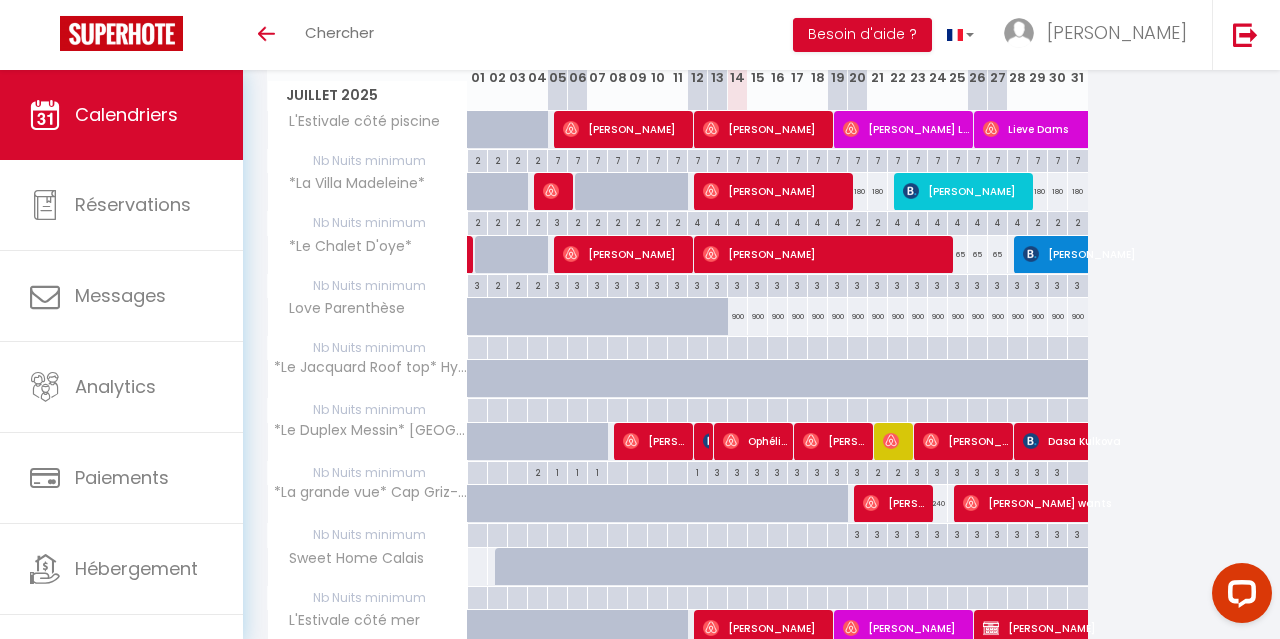 scroll, scrollTop: 212, scrollLeft: 0, axis: vertical 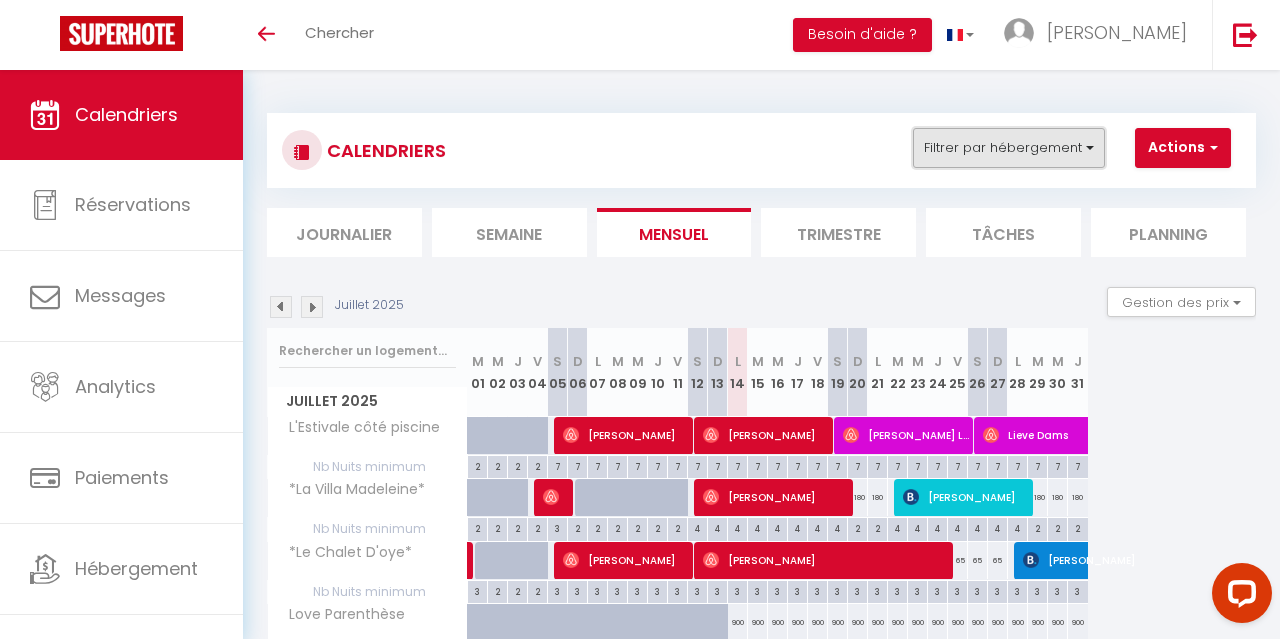 click on "Filtrer par hébergement" at bounding box center [1009, 148] 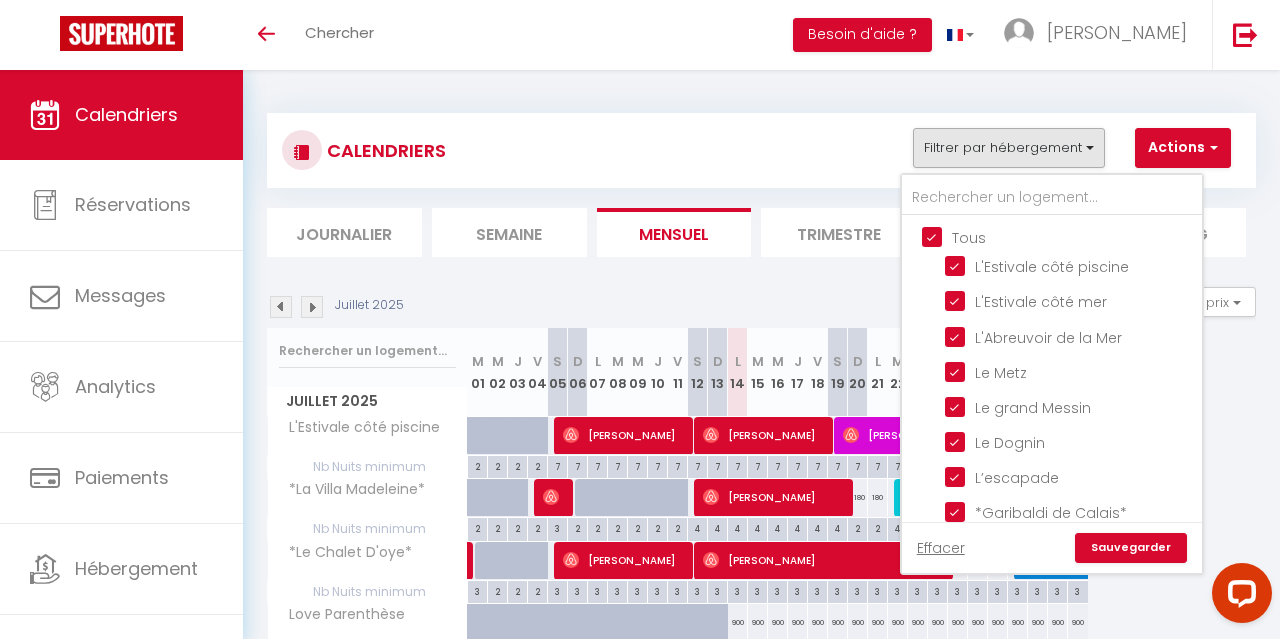 click on "Tous" at bounding box center (1072, 236) 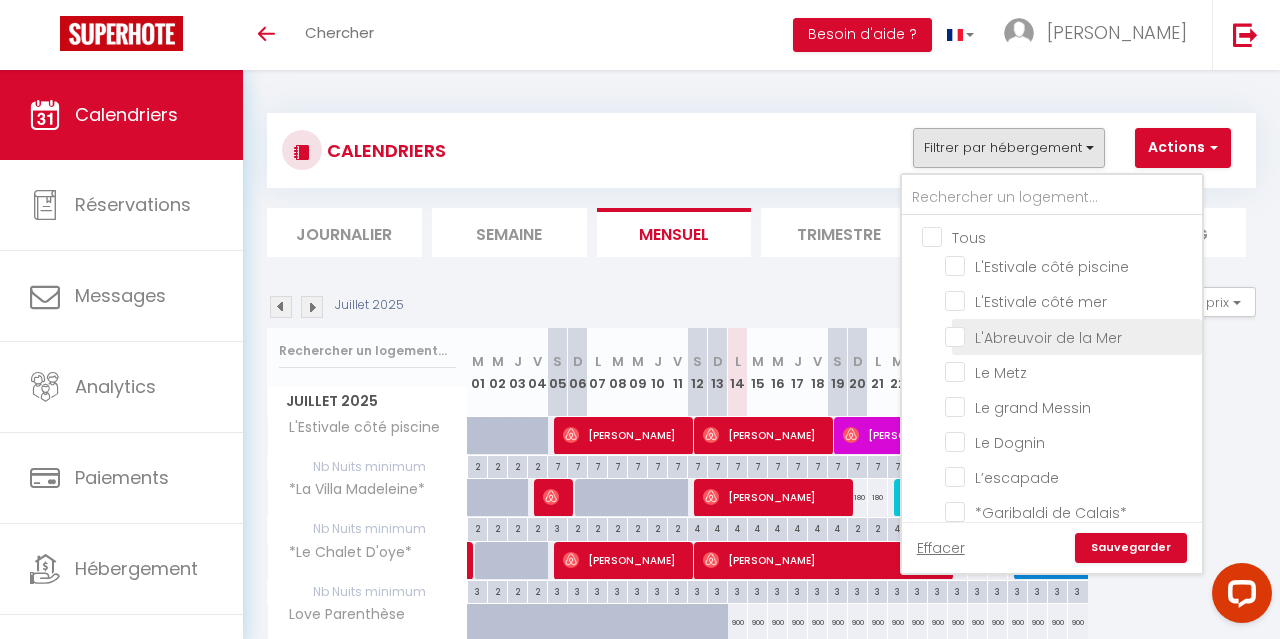 checkbox on "false" 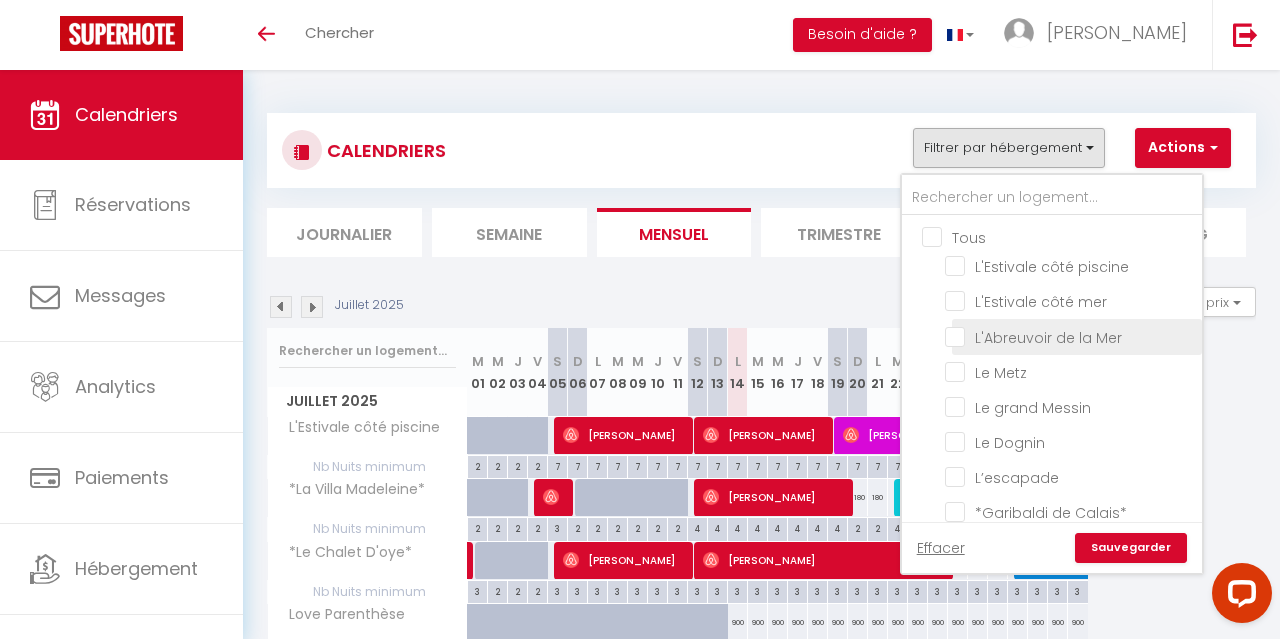 checkbox on "false" 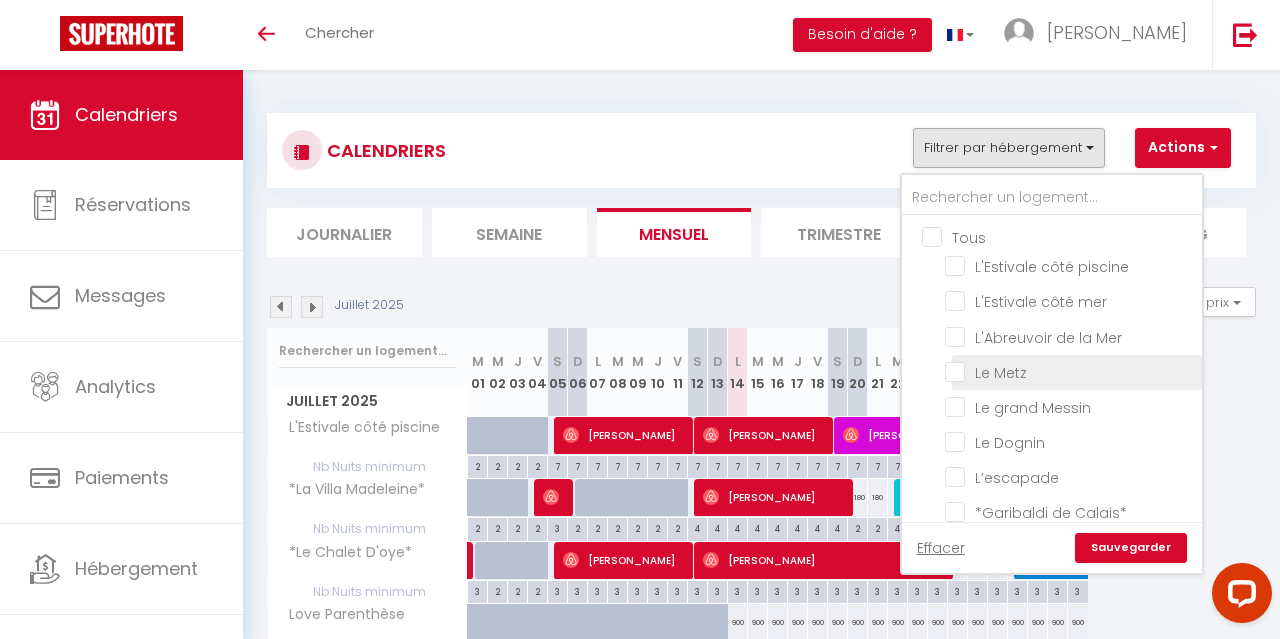 click on "Le Metz" at bounding box center (1070, 371) 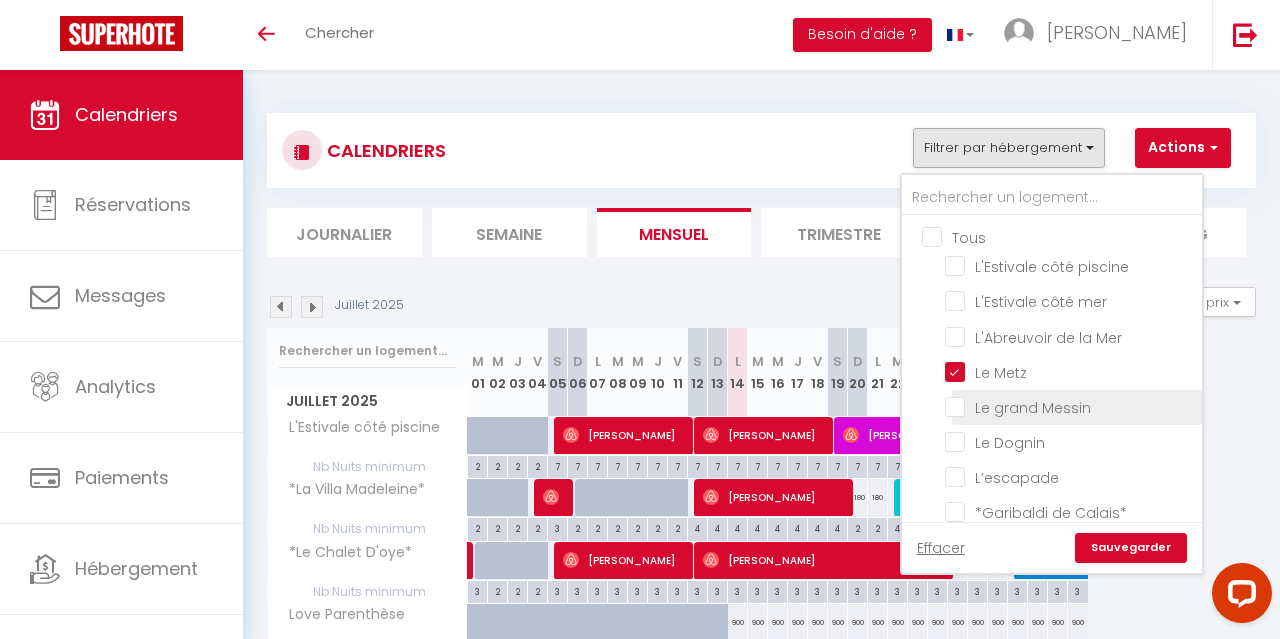 click on "Le grand Messin" at bounding box center [1070, 406] 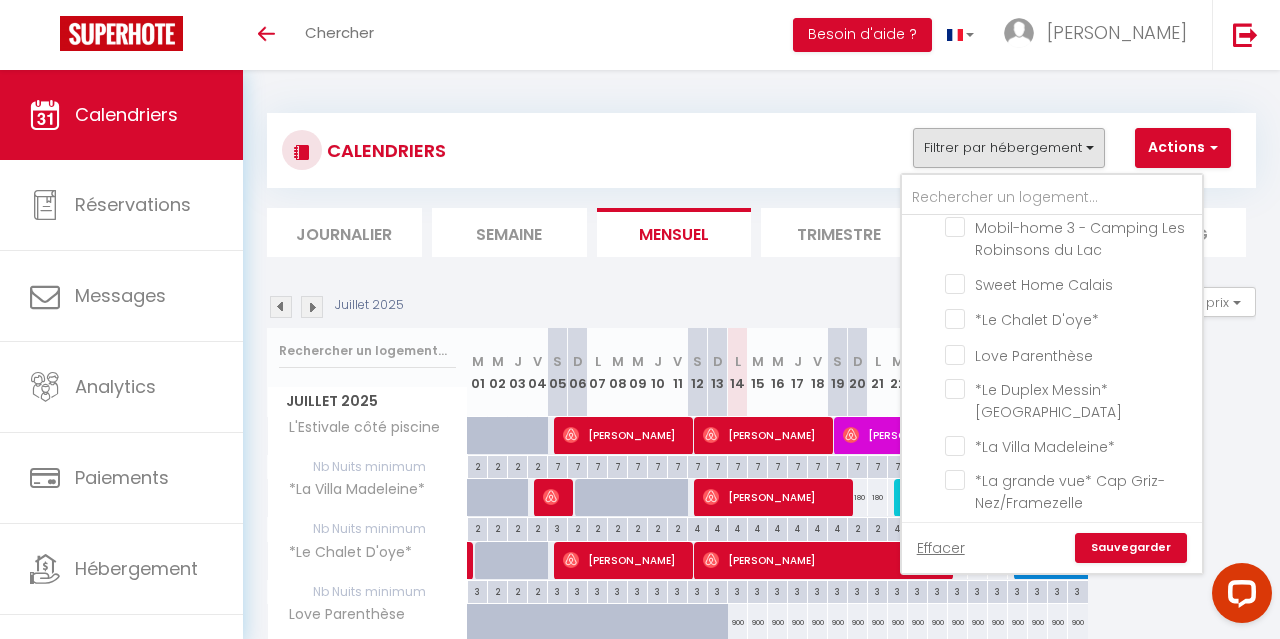 scroll, scrollTop: 893, scrollLeft: 0, axis: vertical 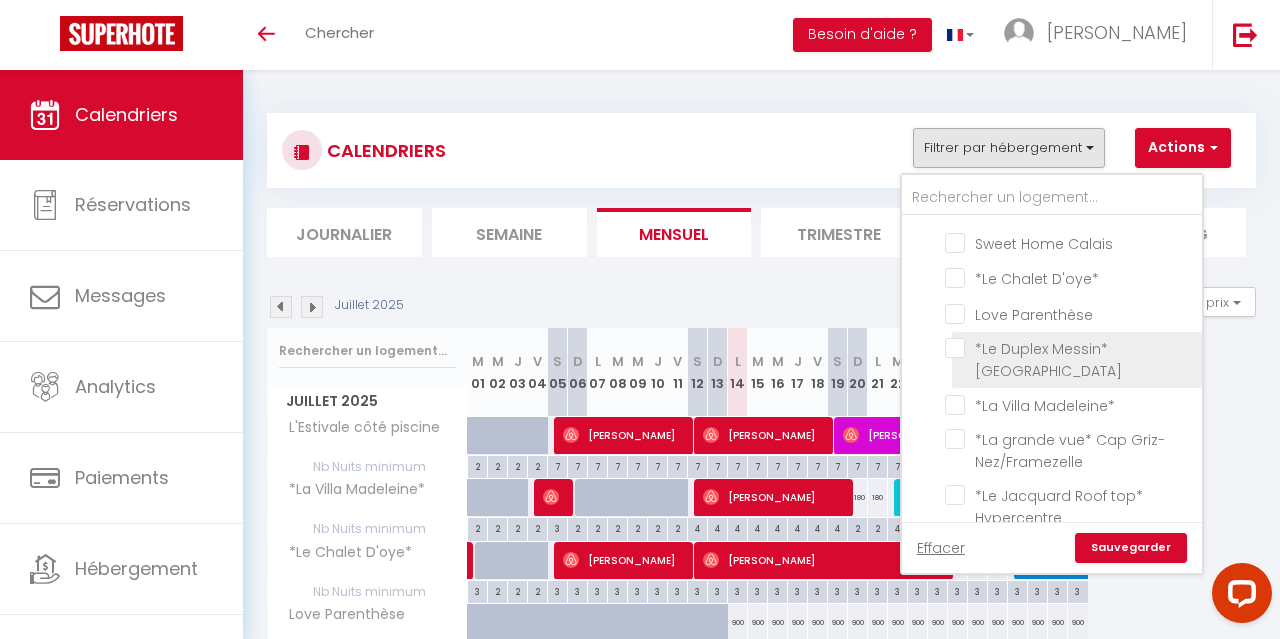 click on "*Le Duplex Messin* [GEOGRAPHIC_DATA]" at bounding box center (1070, 348) 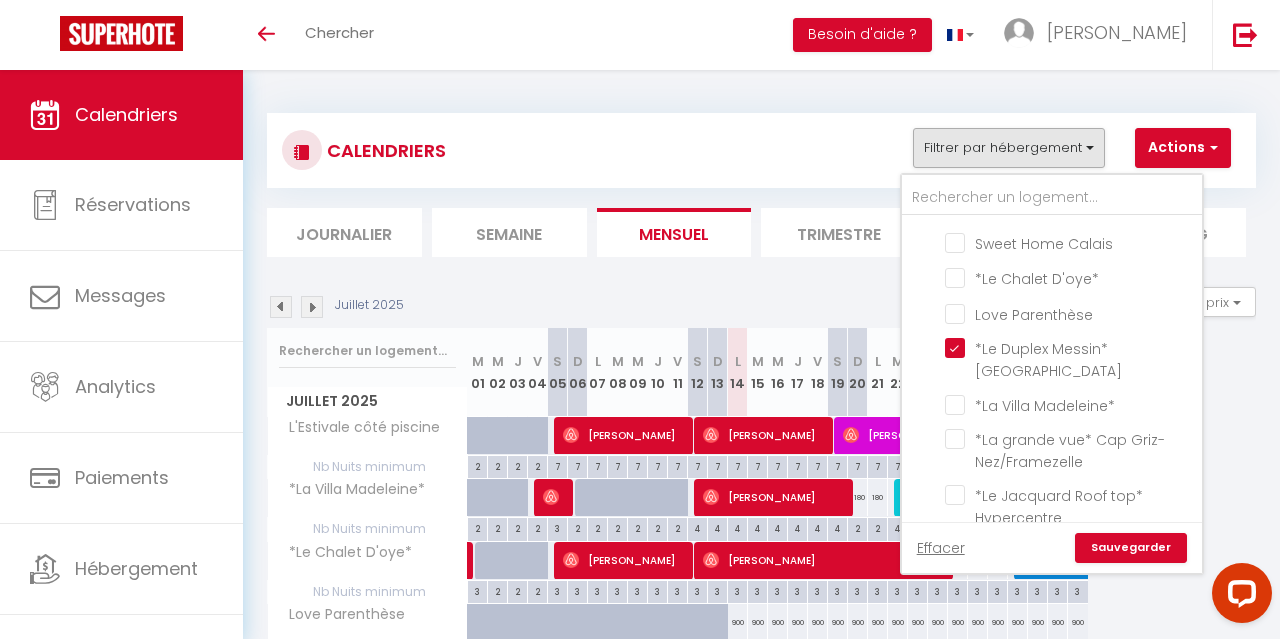 click on "Sauvegarder" at bounding box center (1131, 548) 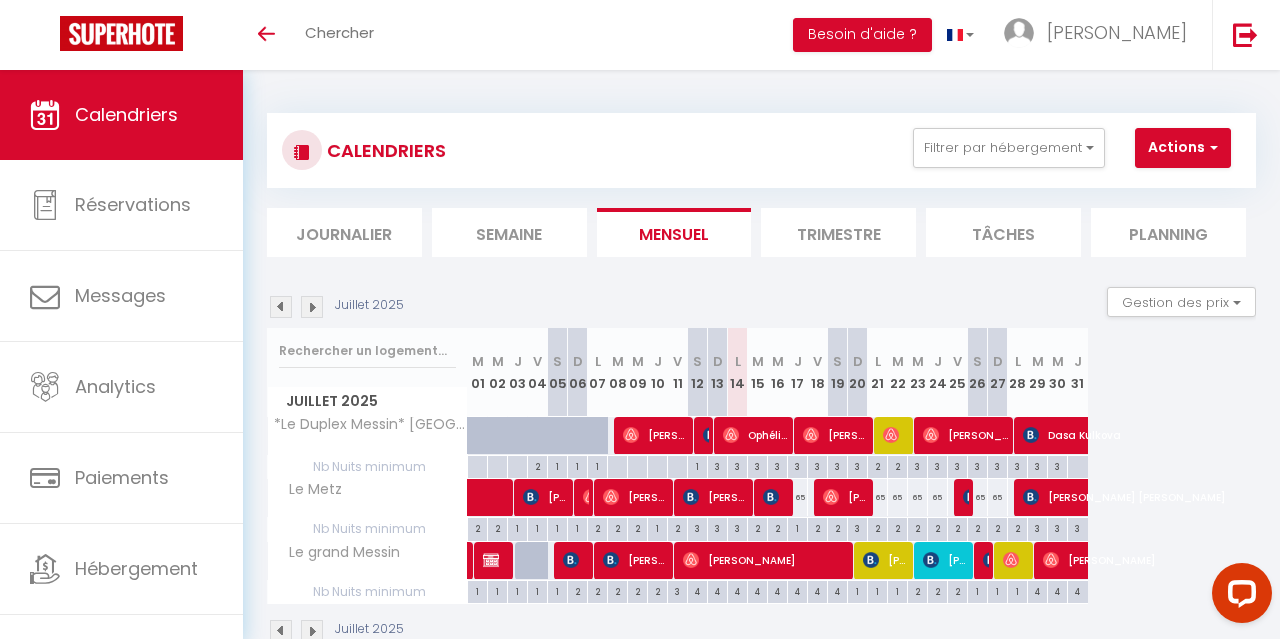 scroll, scrollTop: 70, scrollLeft: 0, axis: vertical 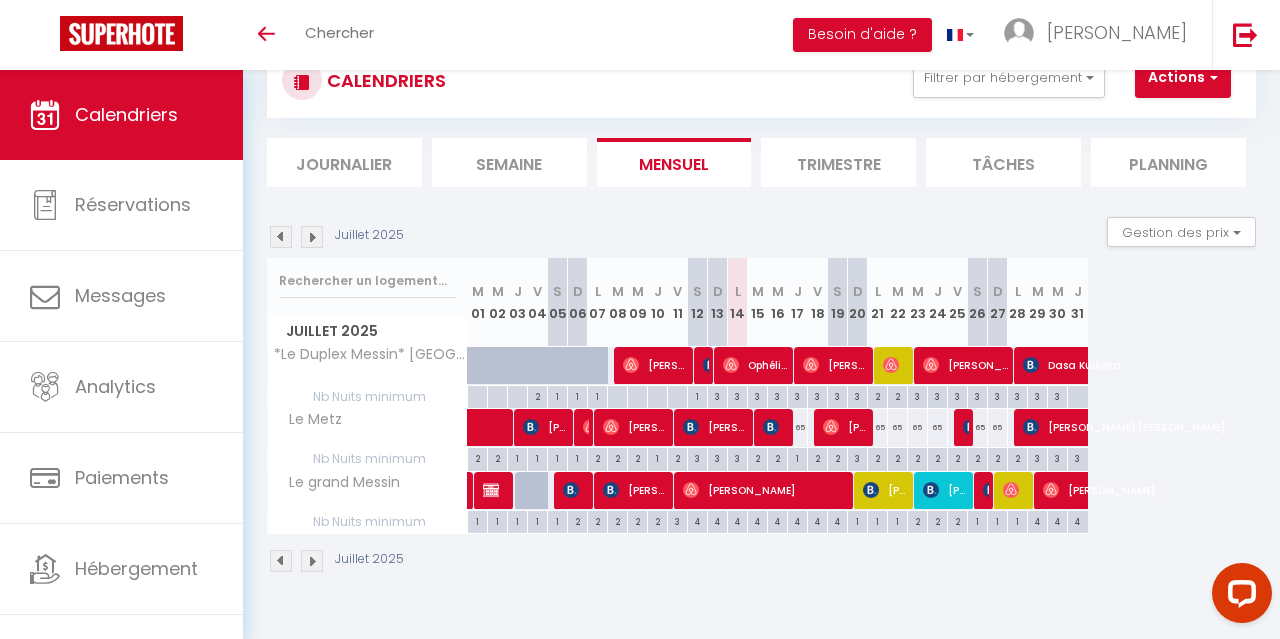 click on "Ophélie Guyot" at bounding box center (756, 365) 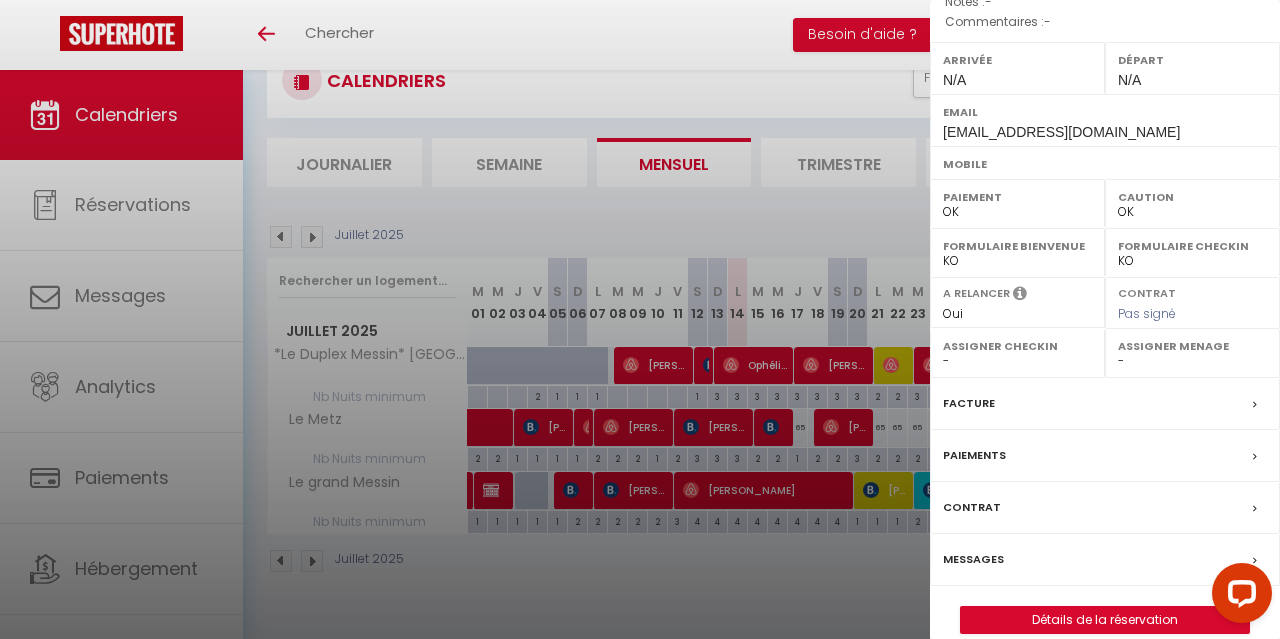 click on "Paiements" at bounding box center [1105, 456] 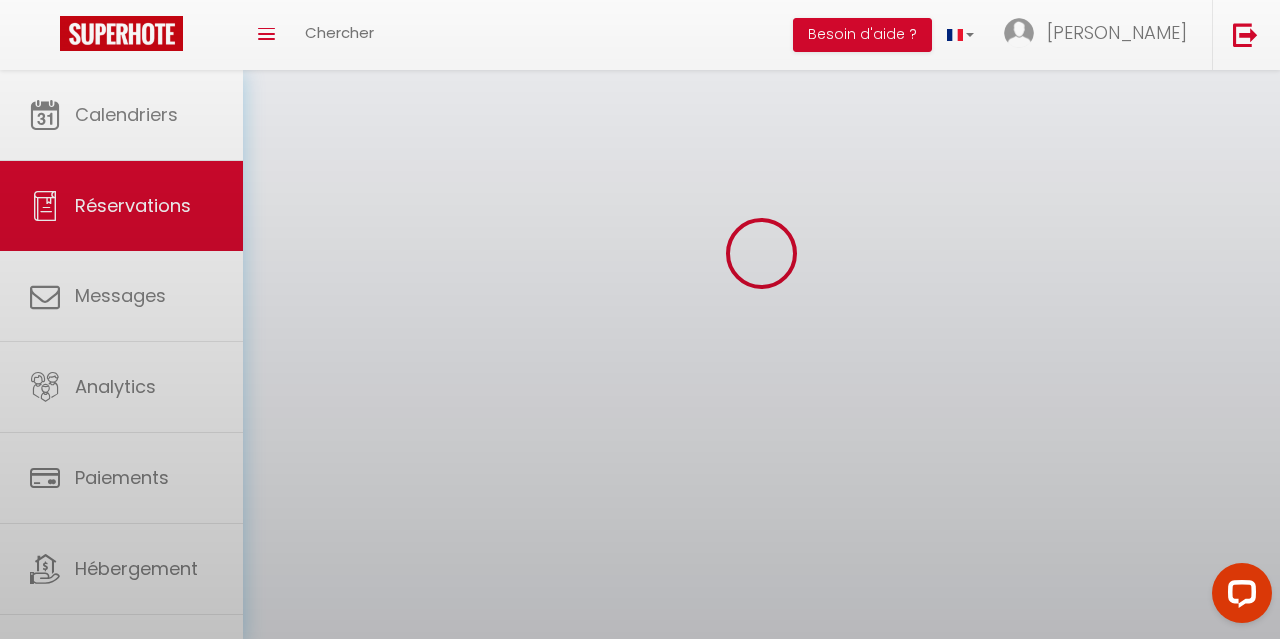 scroll, scrollTop: 0, scrollLeft: 0, axis: both 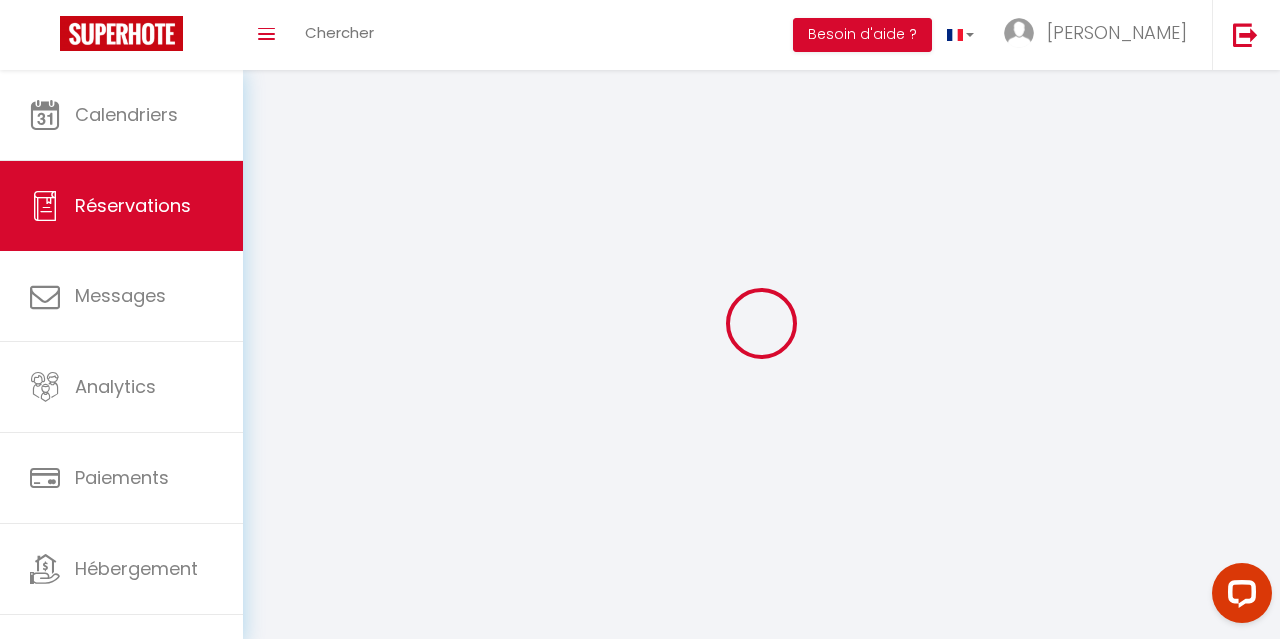select 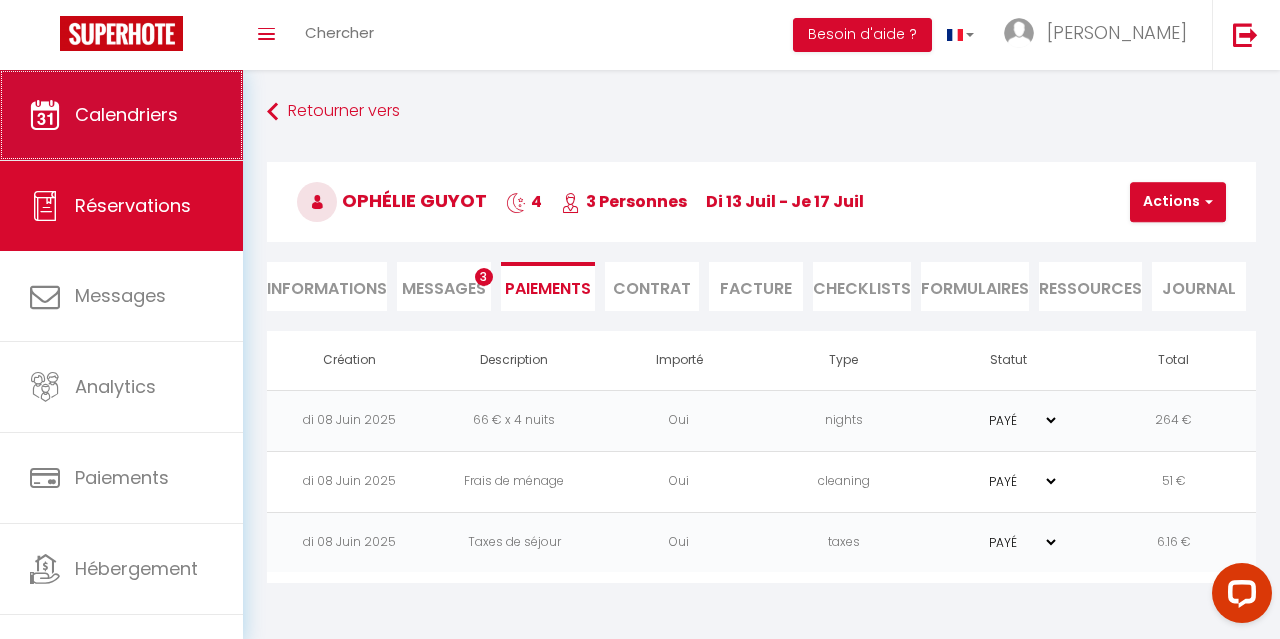 click on "Calendriers" at bounding box center [121, 115] 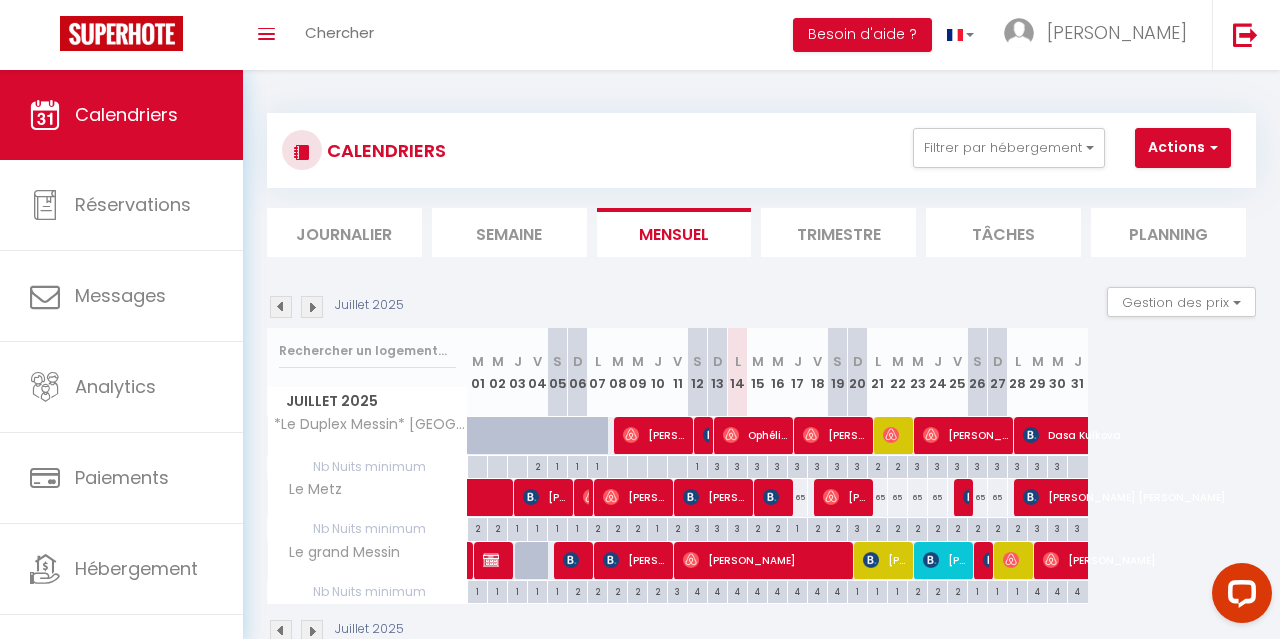 click on "[PERSON_NAME]" at bounding box center [766, 560] 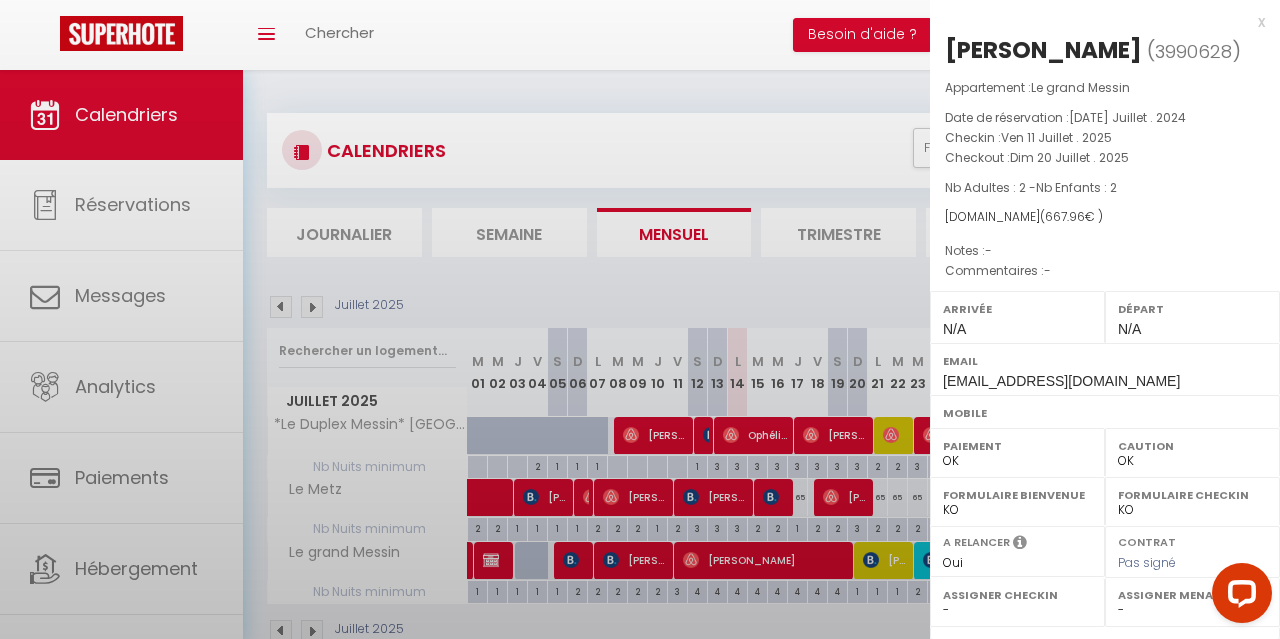 scroll, scrollTop: 269, scrollLeft: 0, axis: vertical 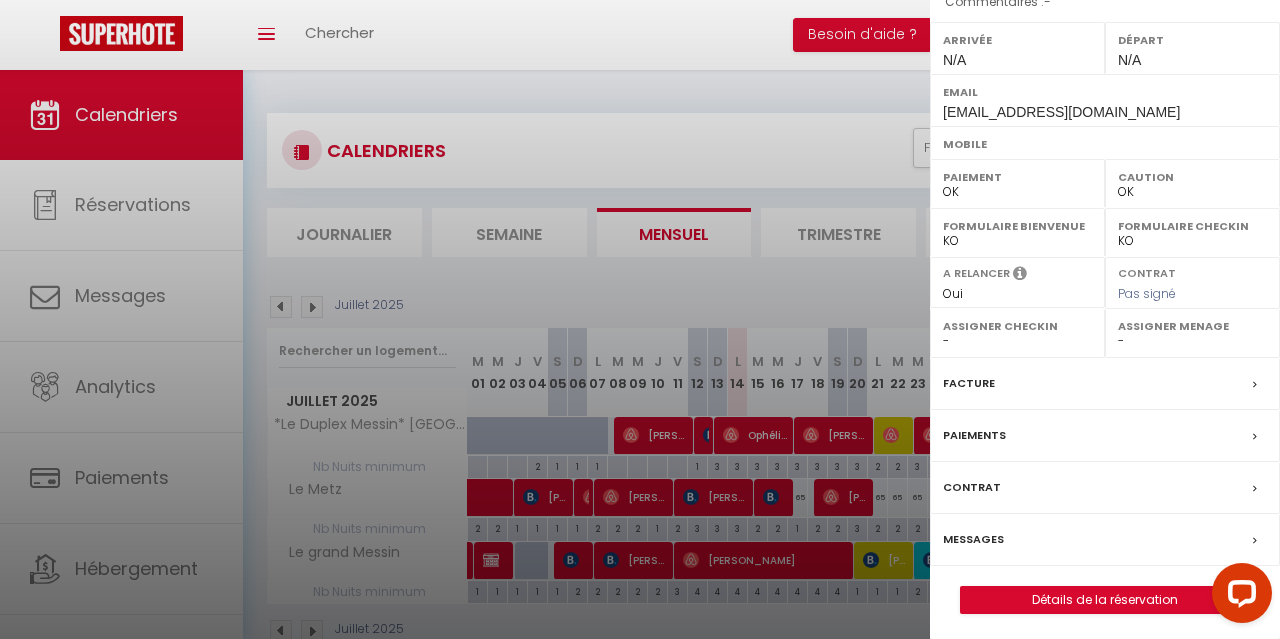 select on "32124" 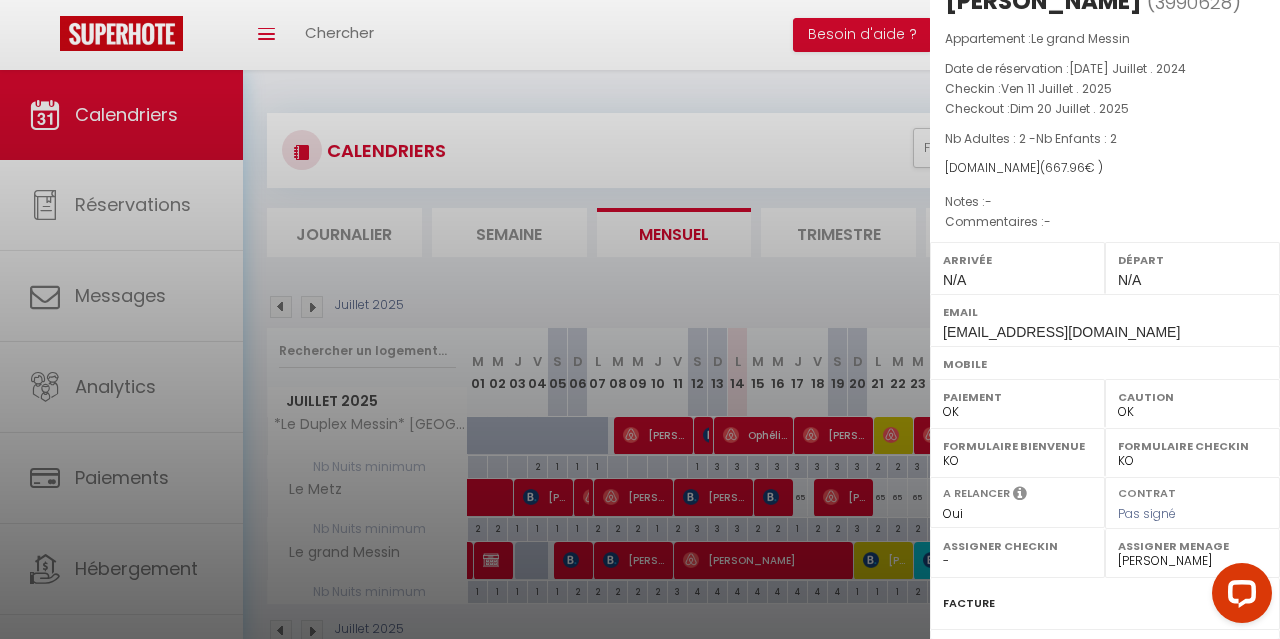 scroll, scrollTop: 42, scrollLeft: 0, axis: vertical 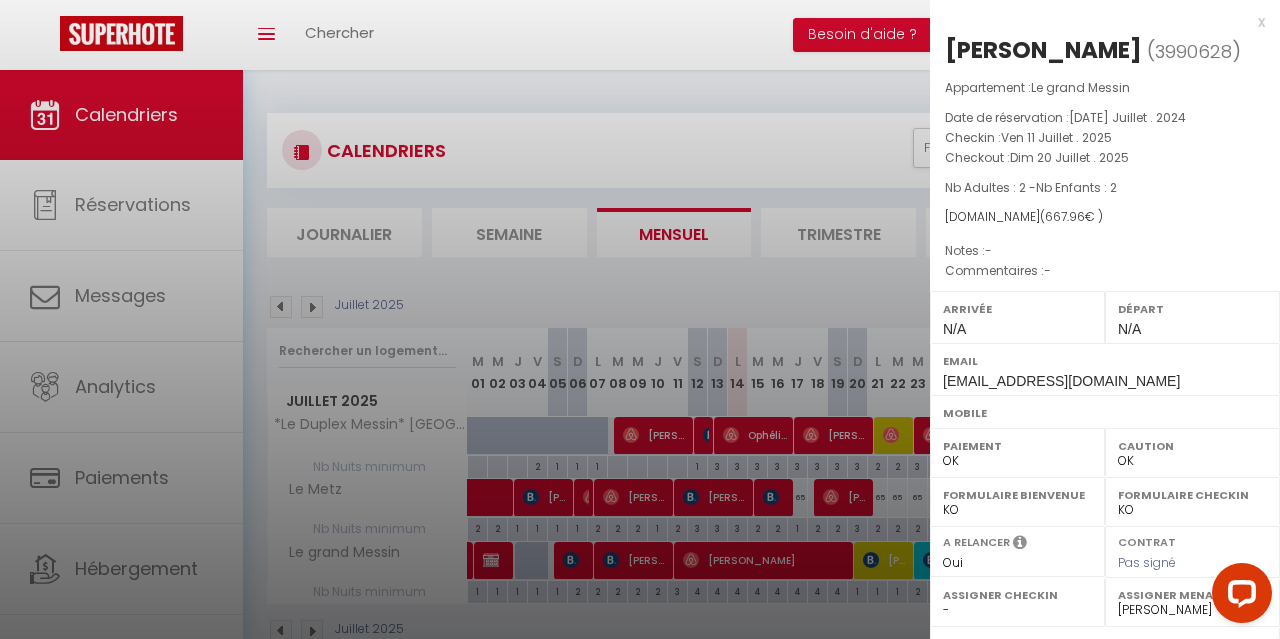 click on "x" at bounding box center [1097, 22] 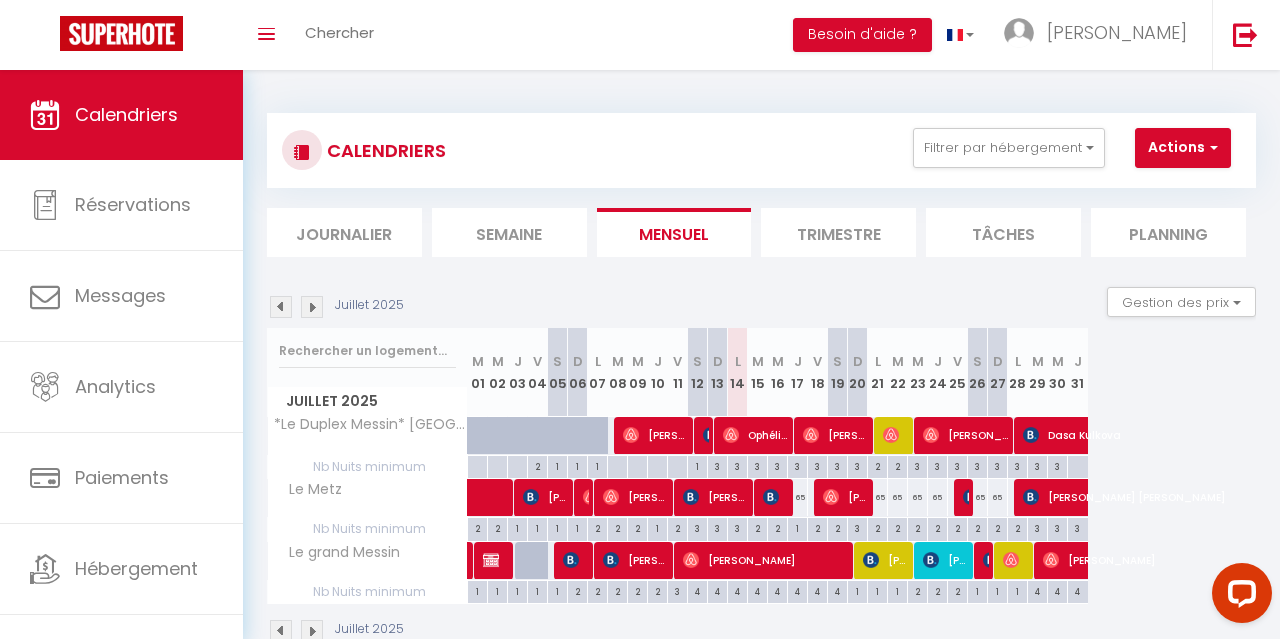 scroll, scrollTop: 0, scrollLeft: 109, axis: horizontal 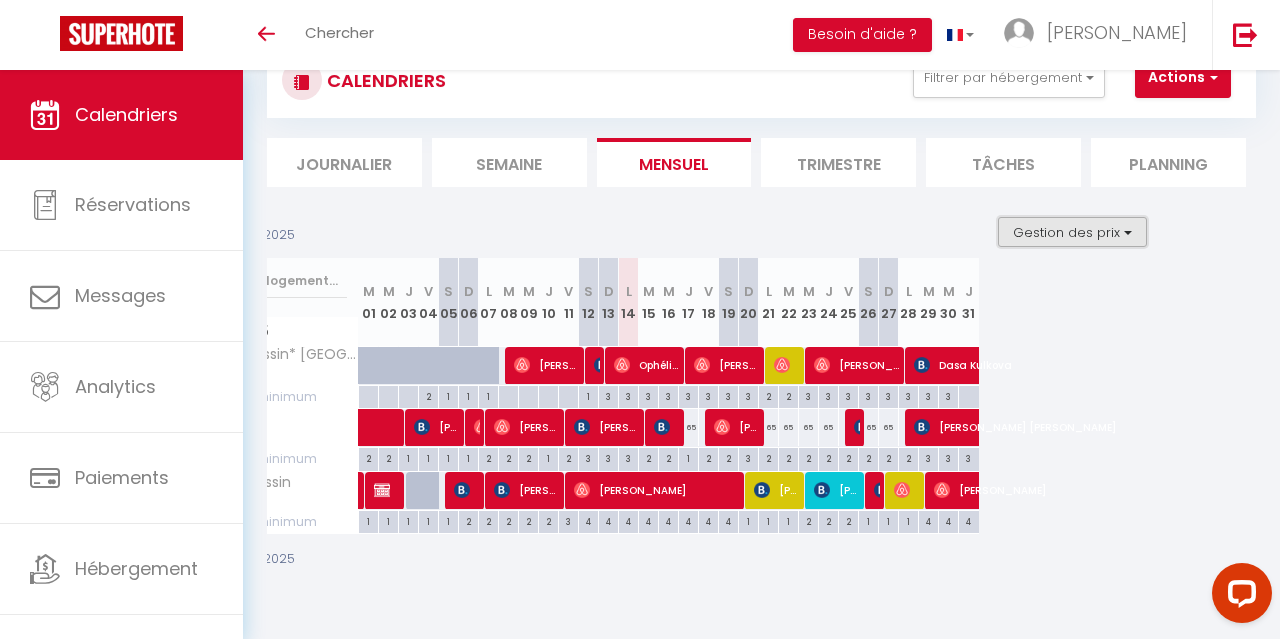click on "Gestion des prix" at bounding box center (1072, 232) 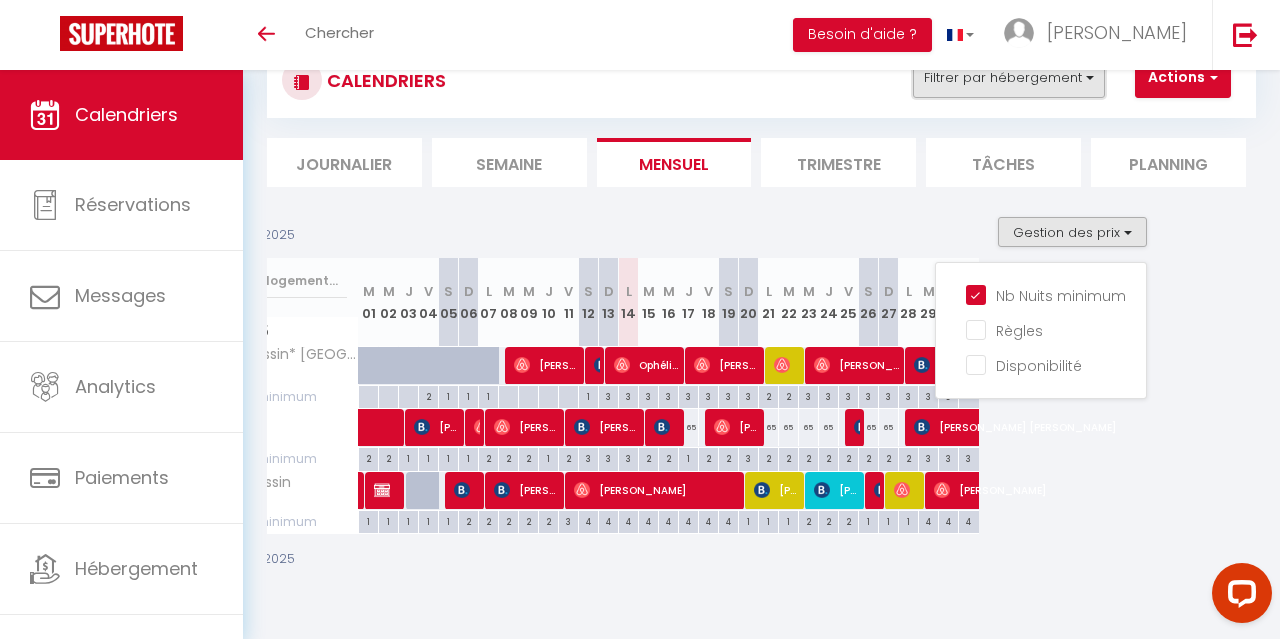 click on "Filtrer par hébergement" at bounding box center [1009, 78] 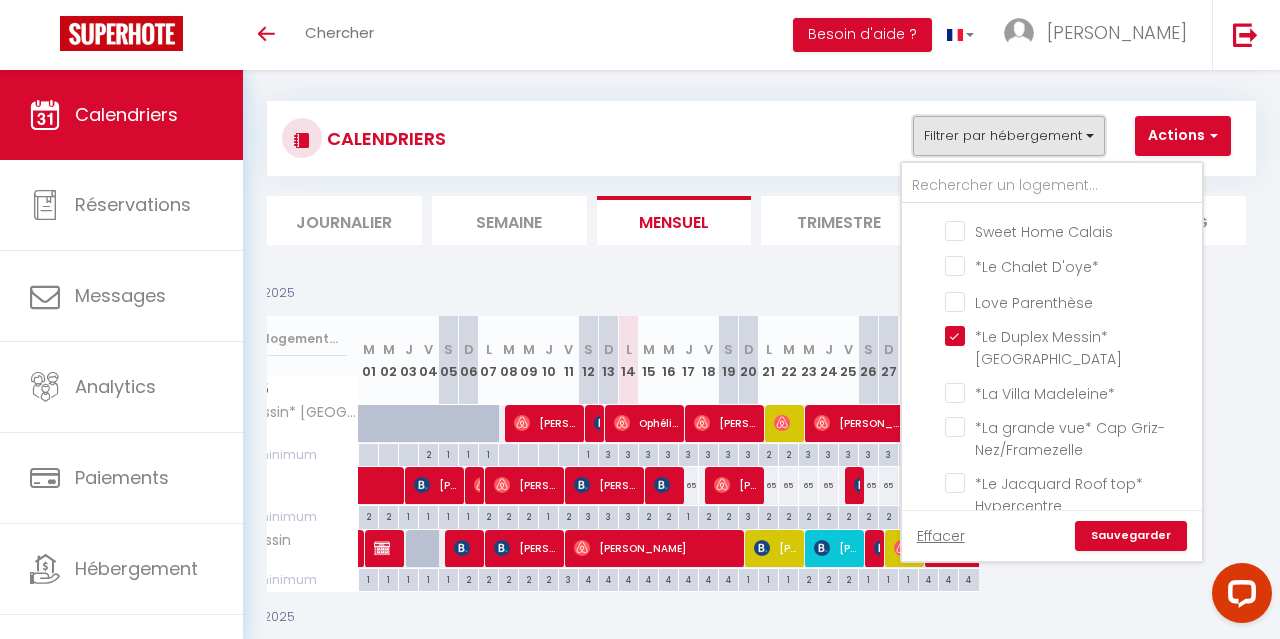 scroll, scrollTop: 0, scrollLeft: 0, axis: both 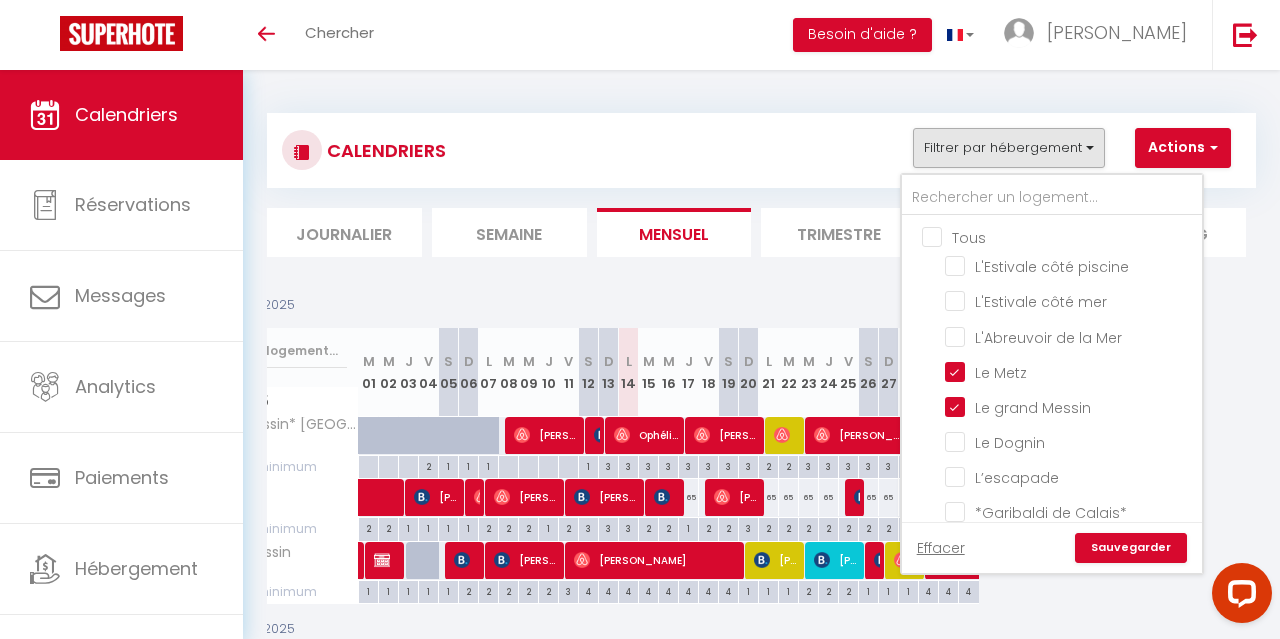 click on "Tous" at bounding box center (1072, 236) 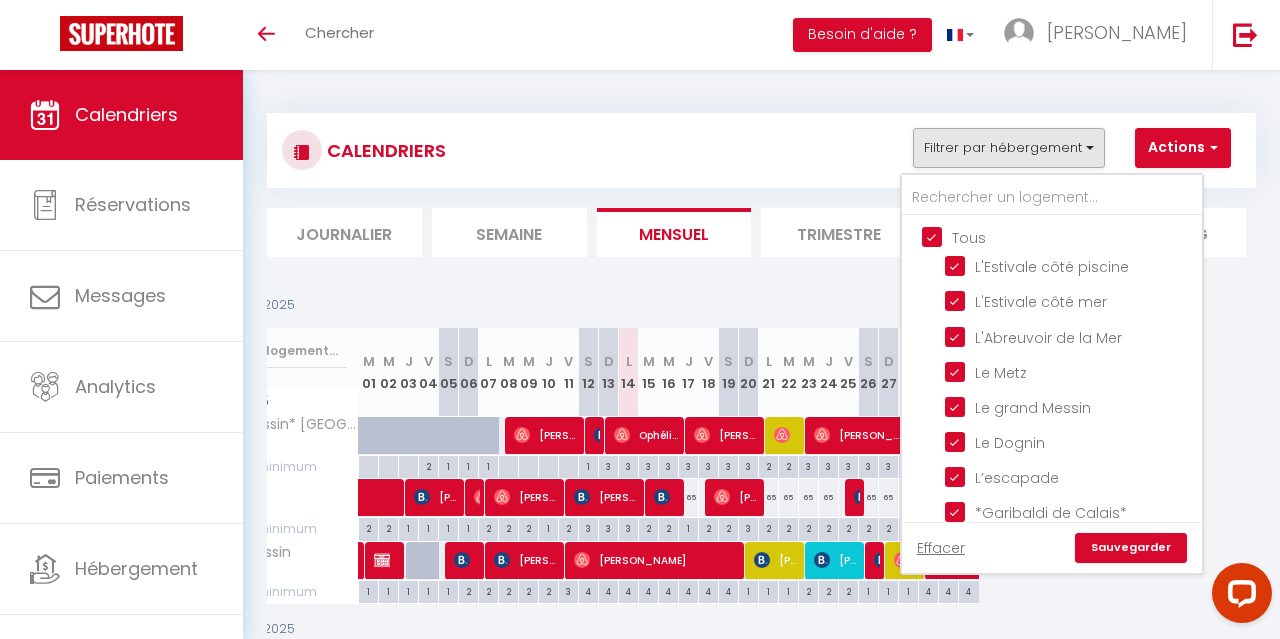 checkbox on "true" 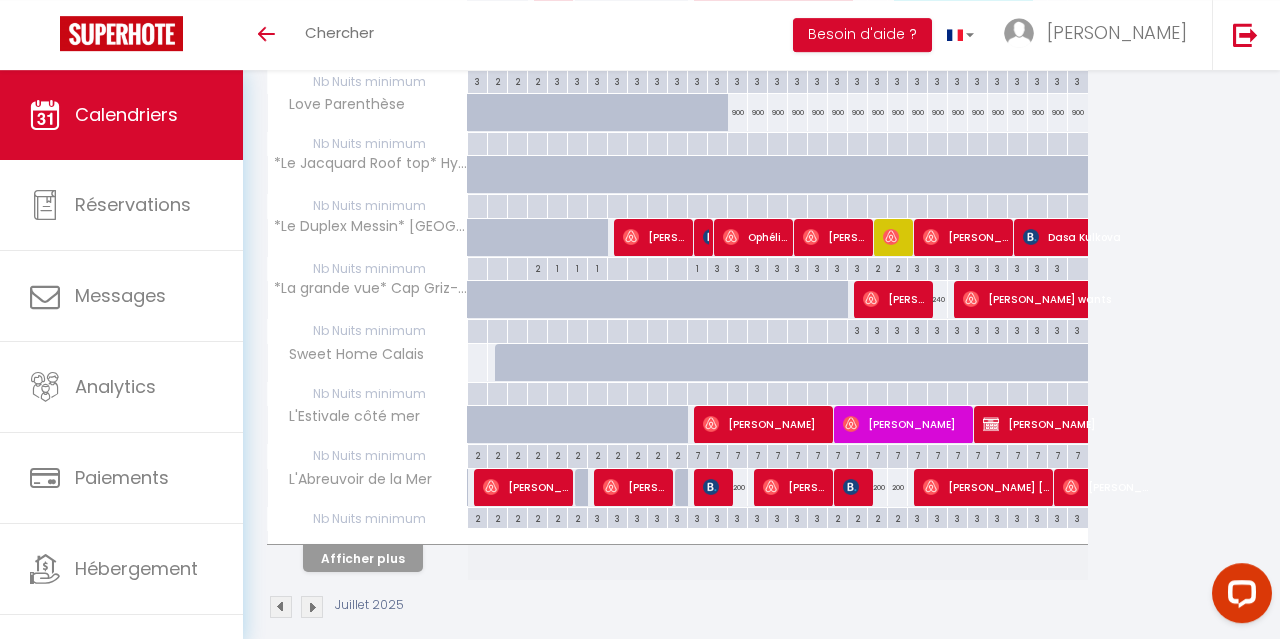 scroll, scrollTop: 510, scrollLeft: 0, axis: vertical 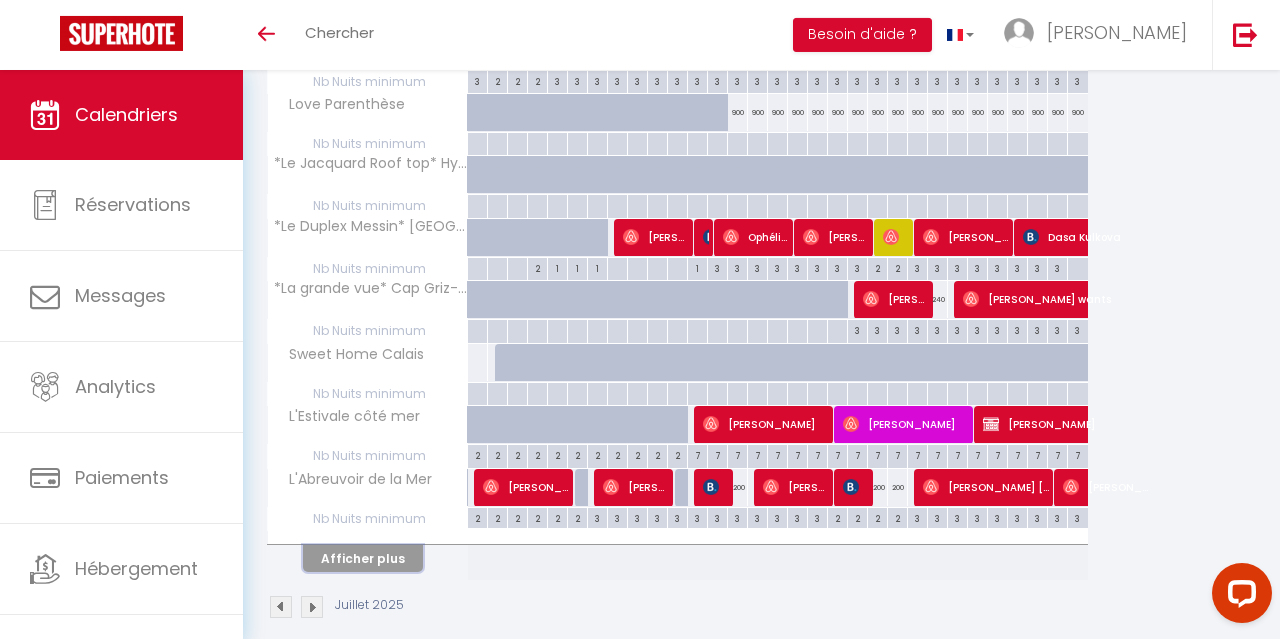 click on "Afficher plus" at bounding box center (363, 558) 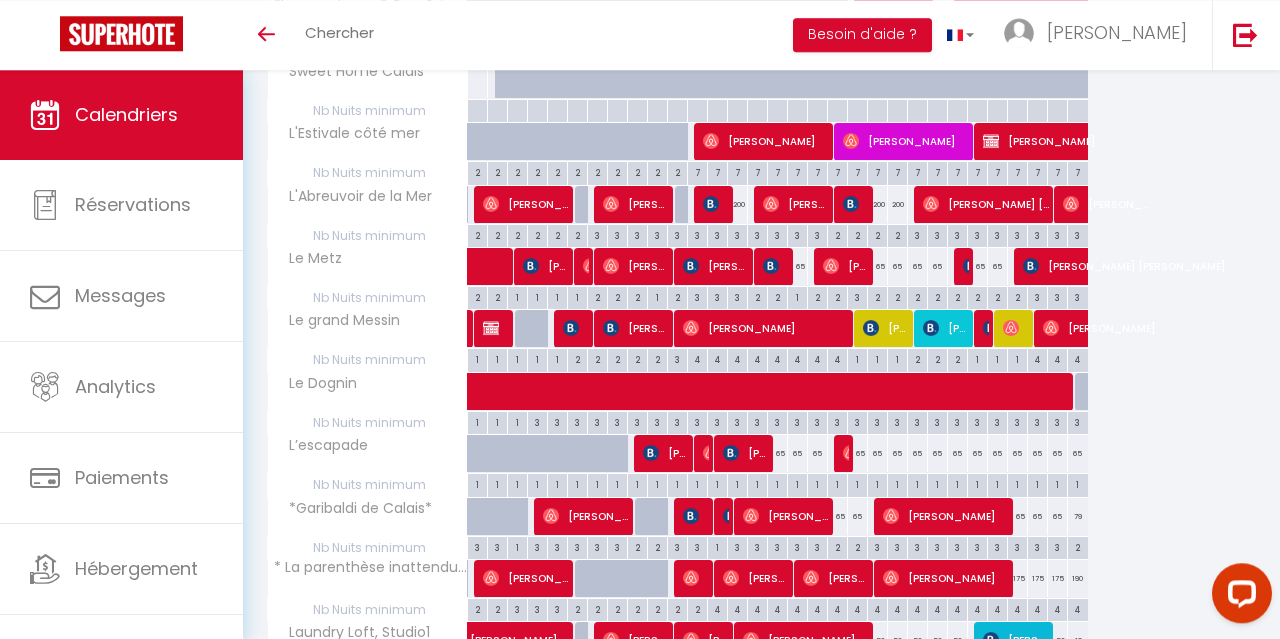 scroll, scrollTop: 788, scrollLeft: 0, axis: vertical 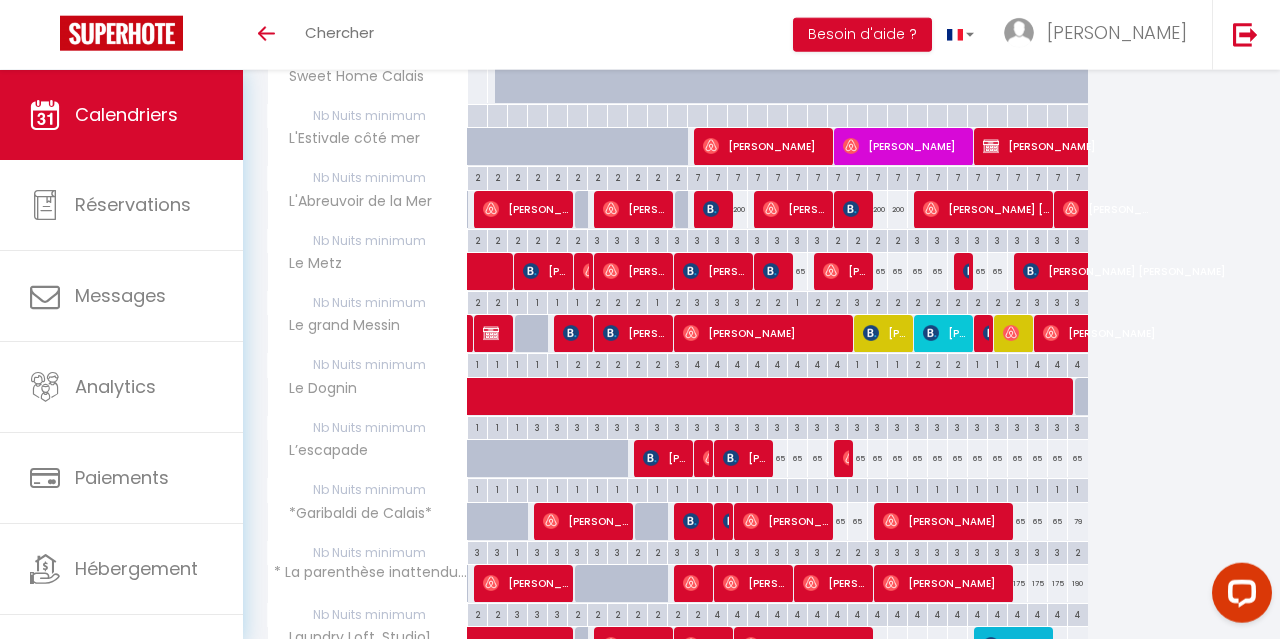 drag, startPoint x: 881, startPoint y: 192, endPoint x: 903, endPoint y: 202, distance: 24.166092 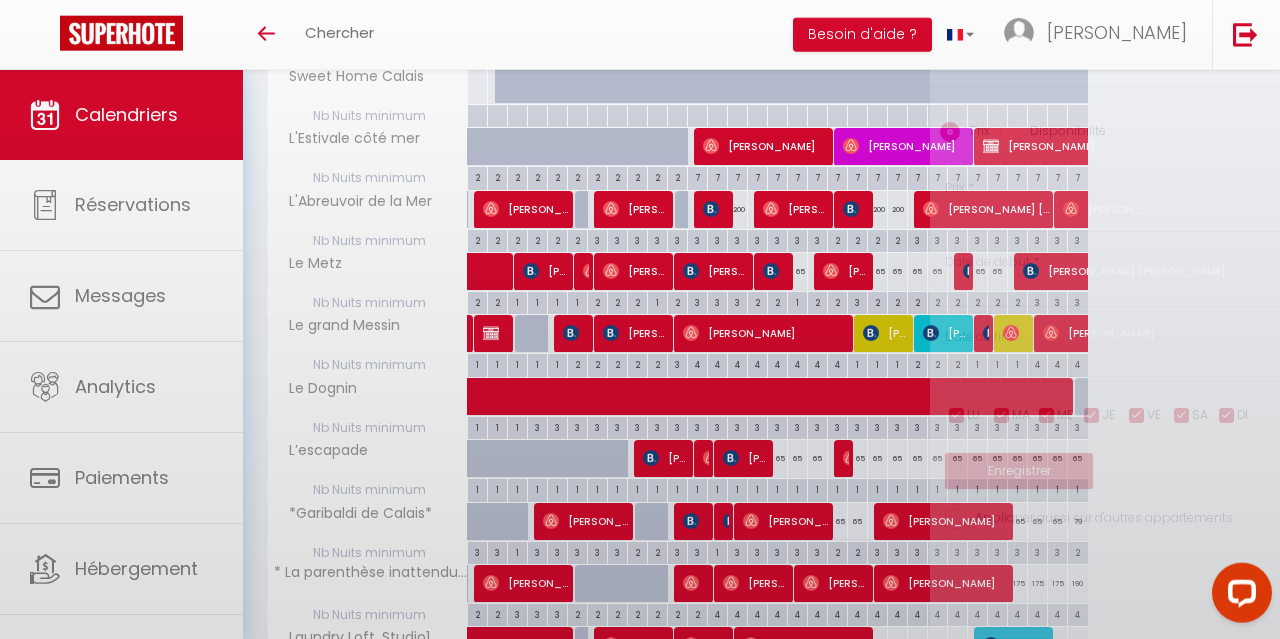 type on "200" 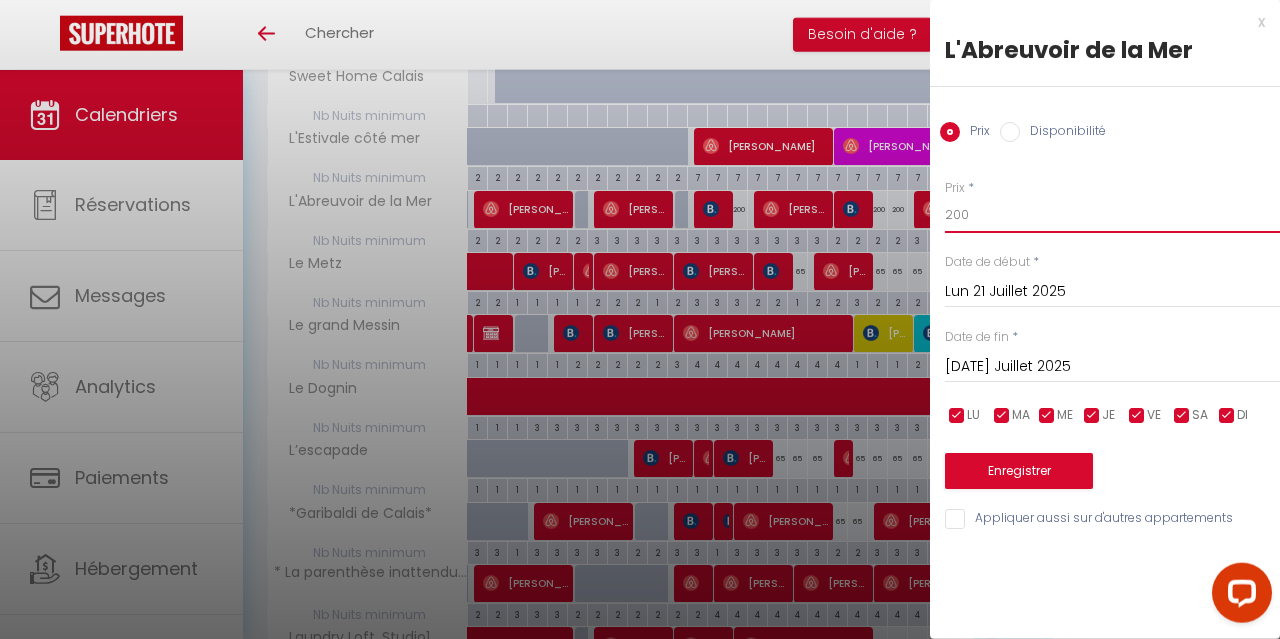 drag, startPoint x: 1008, startPoint y: 216, endPoint x: 917, endPoint y: 212, distance: 91.08787 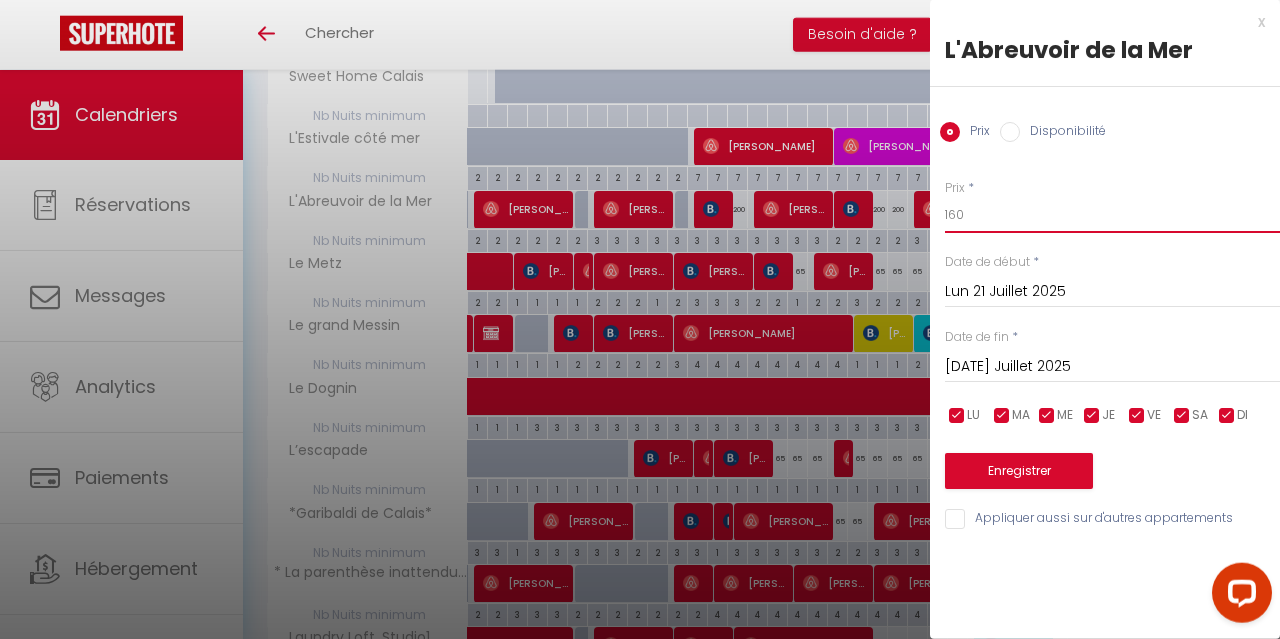 type on "160" 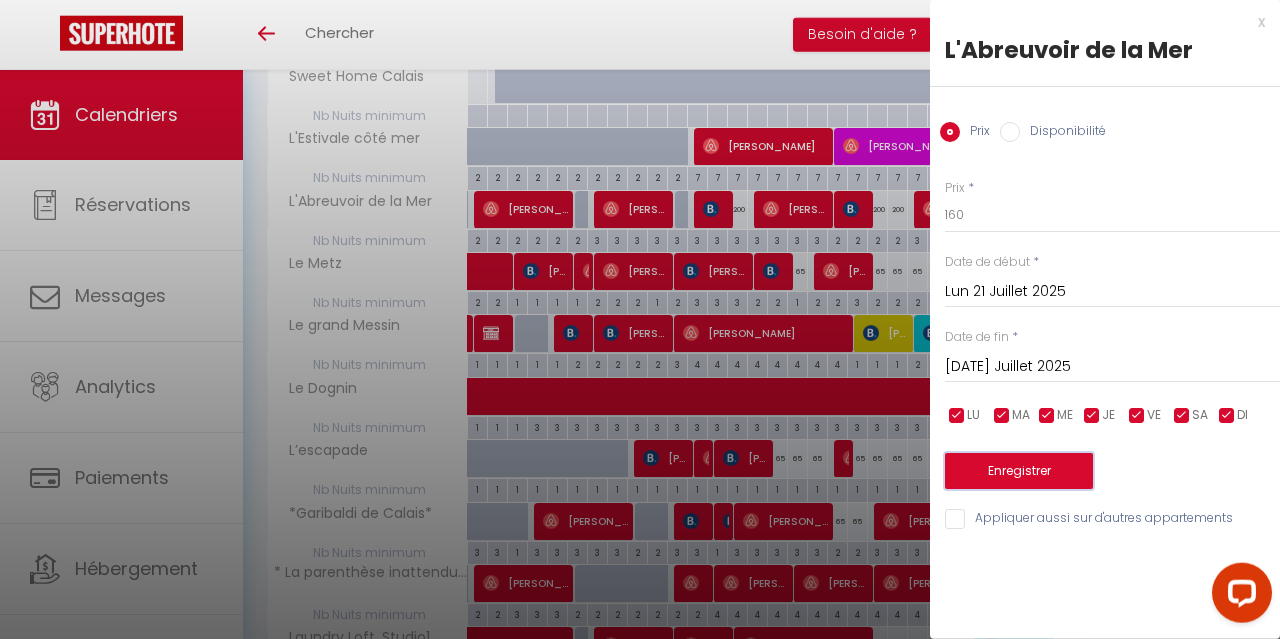 click on "Enregistrer" at bounding box center (1019, 471) 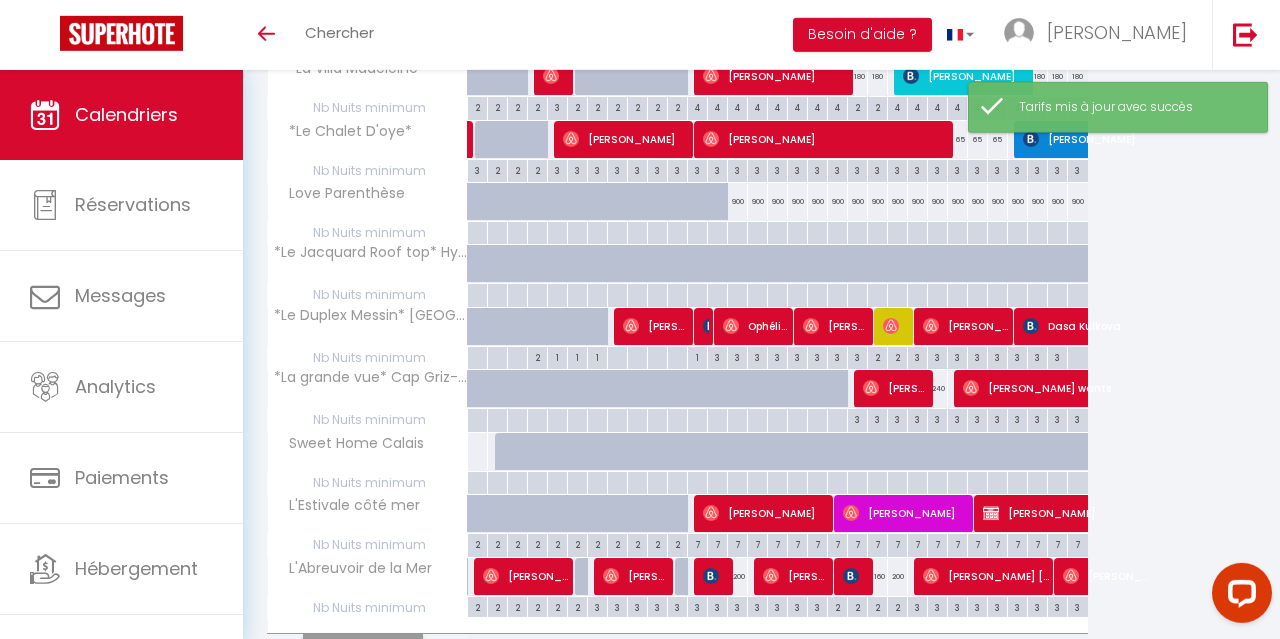 scroll, scrollTop: 500, scrollLeft: 0, axis: vertical 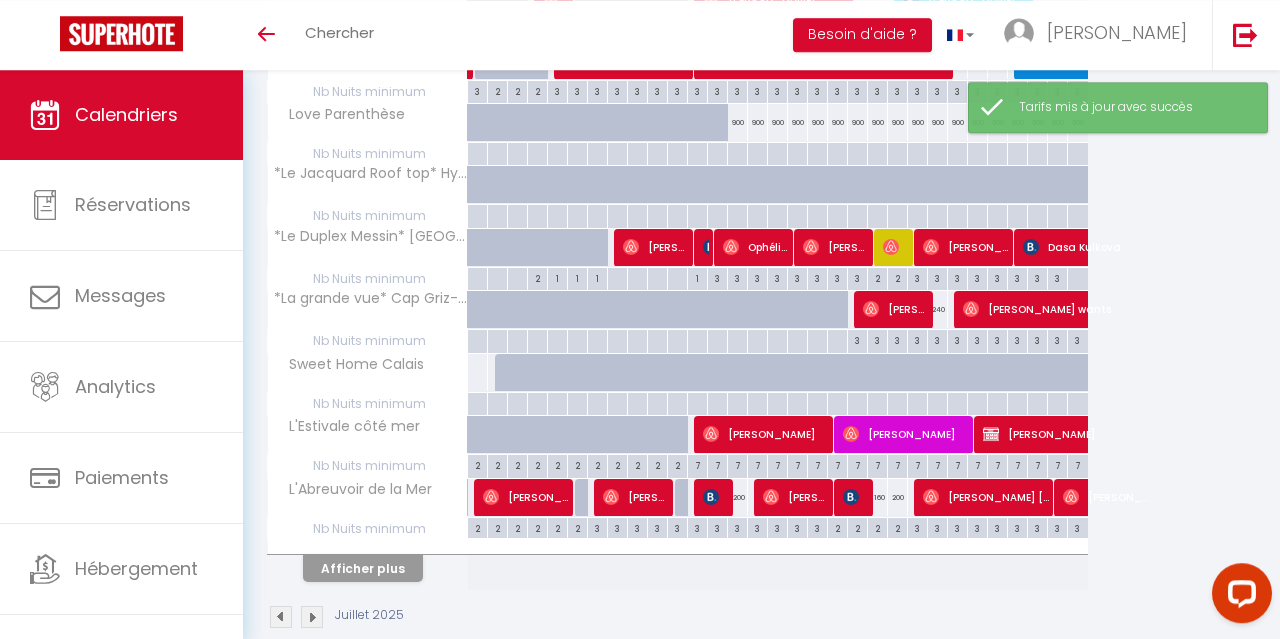click on "200" at bounding box center [898, 497] 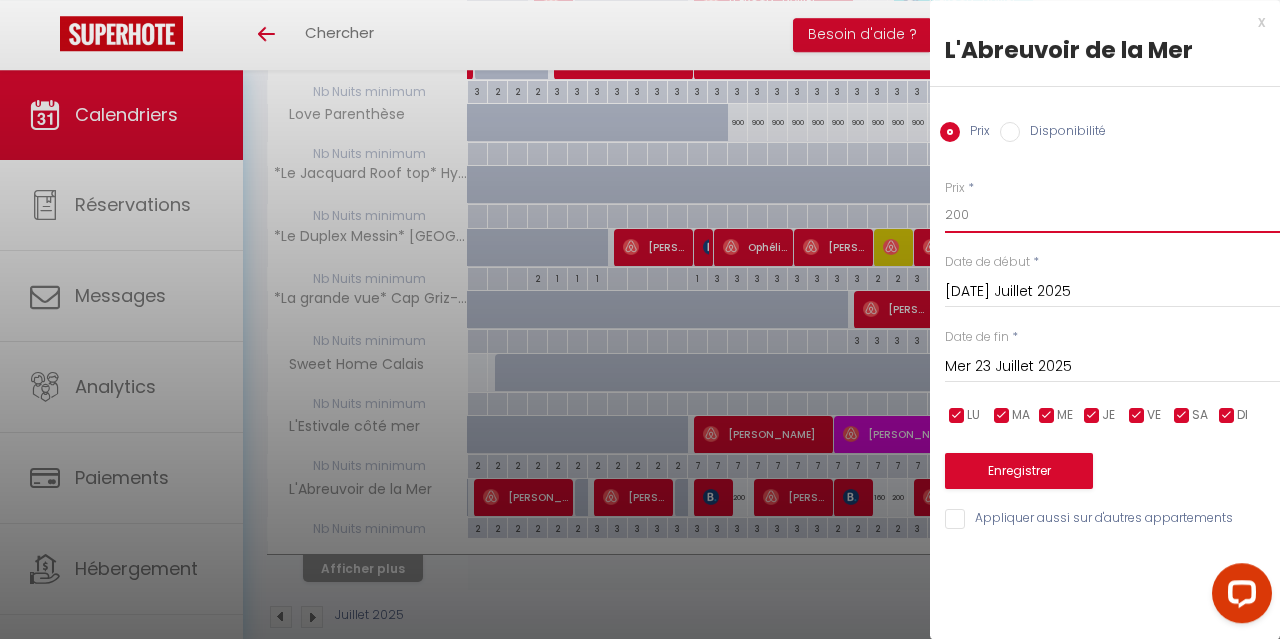 drag, startPoint x: 982, startPoint y: 218, endPoint x: 870, endPoint y: 220, distance: 112.01785 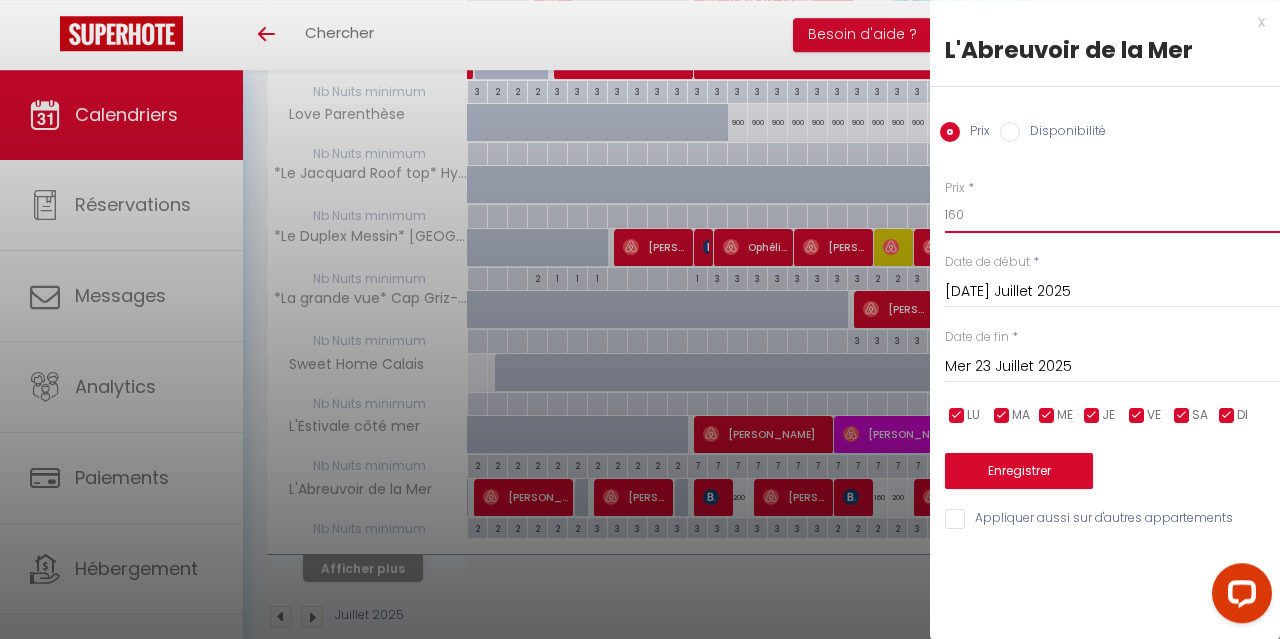 type on "160" 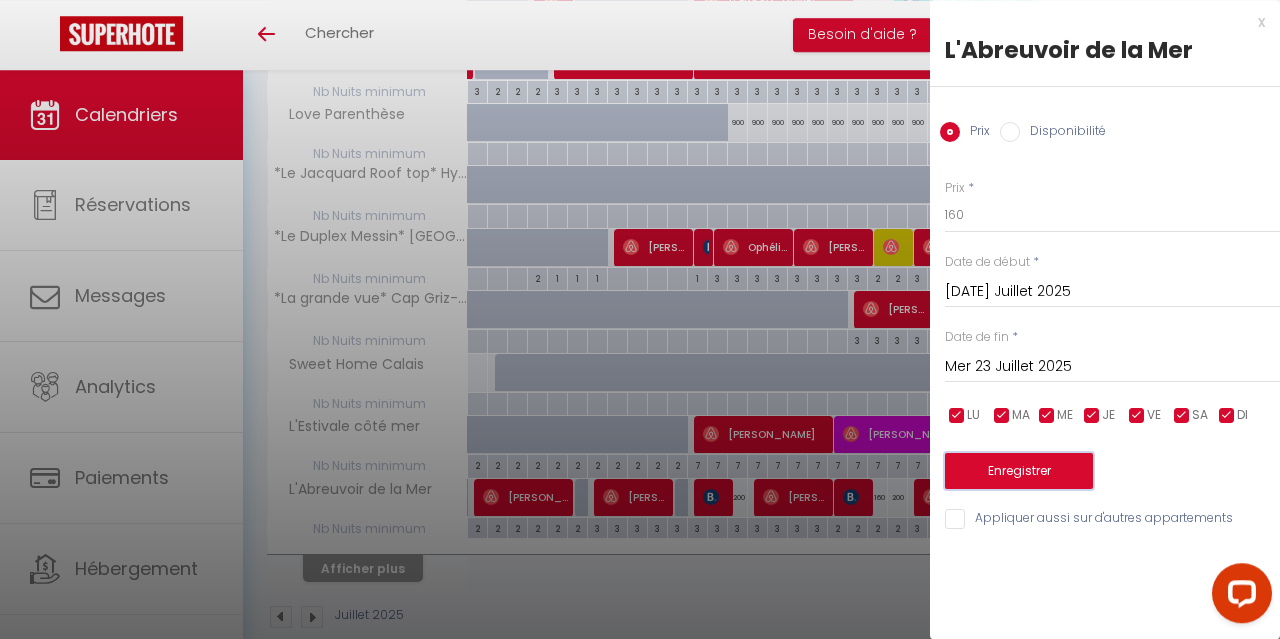 click on "Enregistrer" at bounding box center (1019, 471) 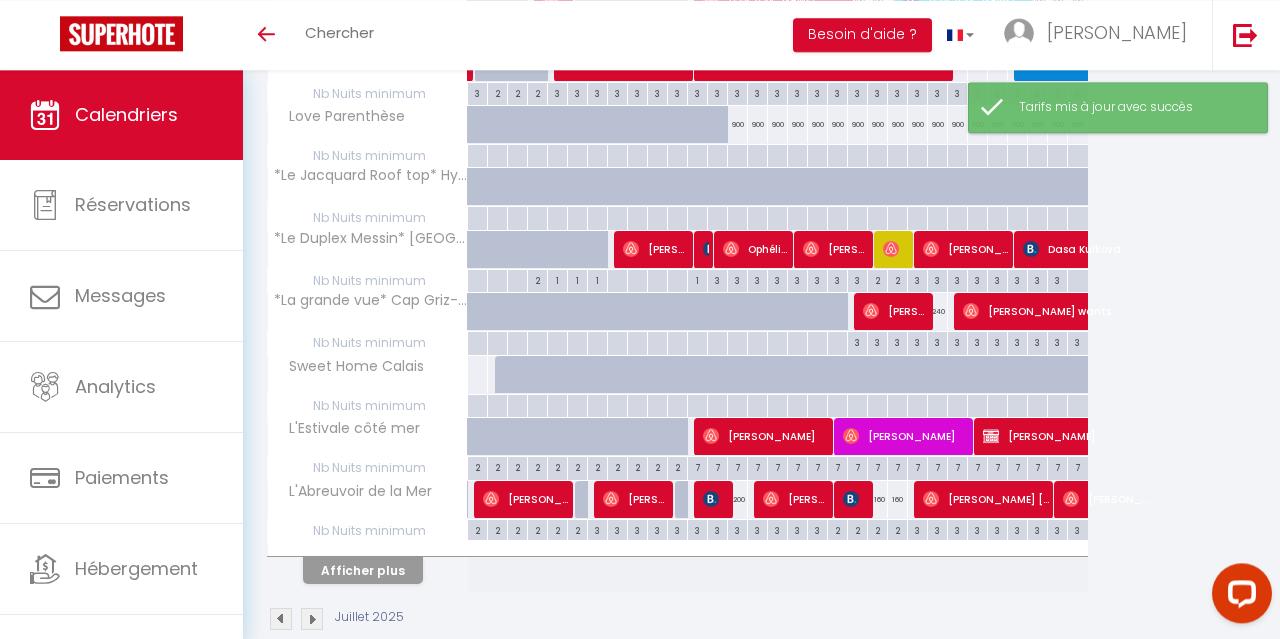 scroll, scrollTop: 524, scrollLeft: 0, axis: vertical 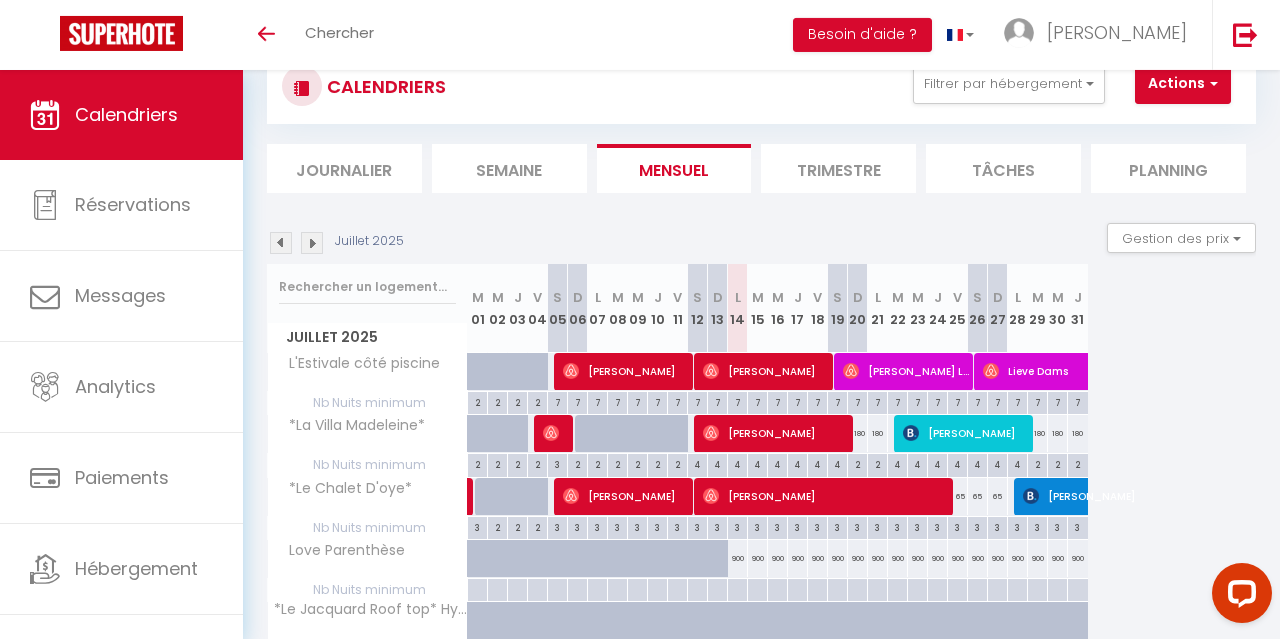 click at bounding box center [312, 243] 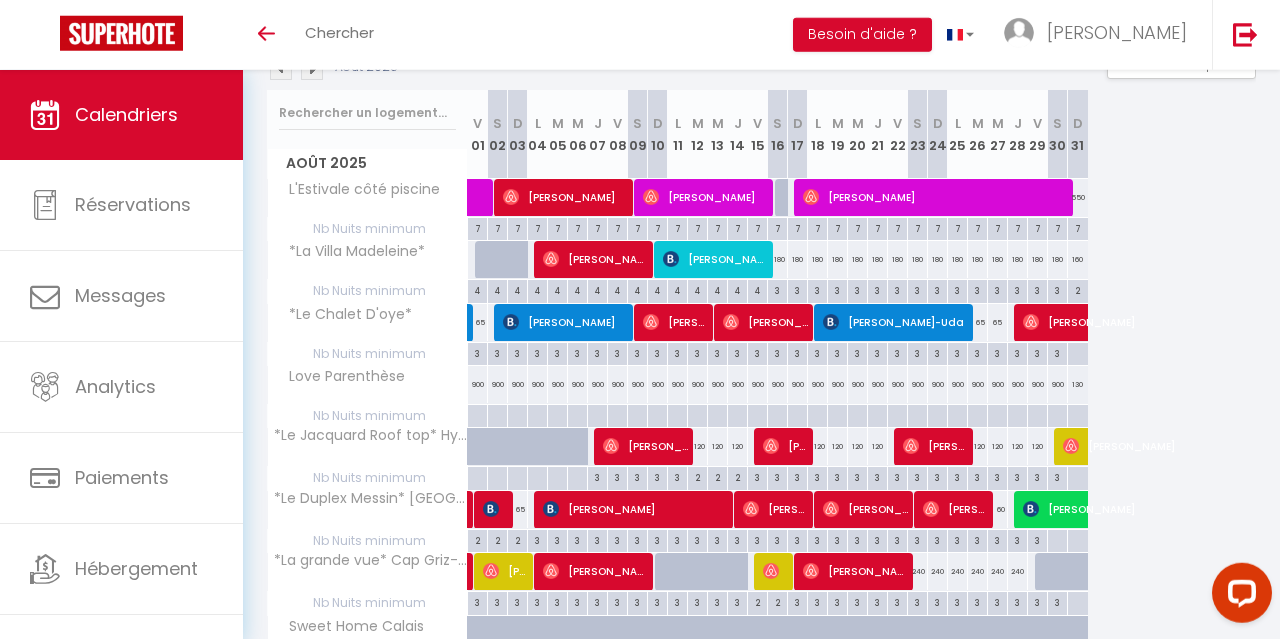 scroll, scrollTop: 258, scrollLeft: 0, axis: vertical 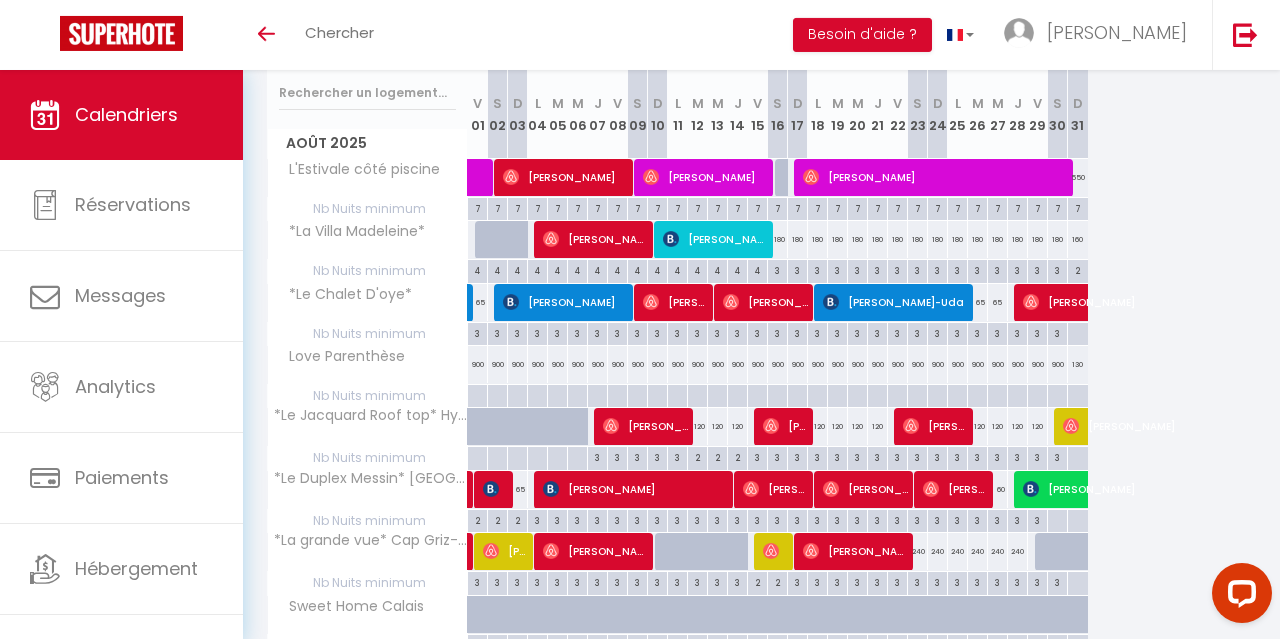 click on "2" at bounding box center (697, 456) 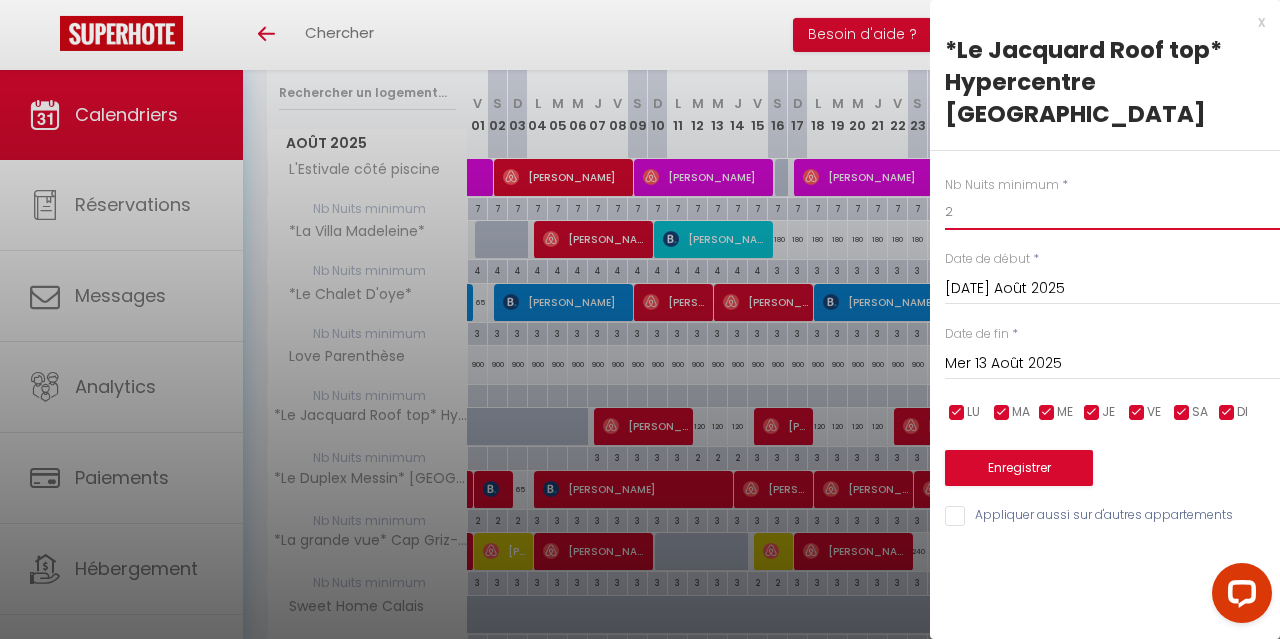 drag, startPoint x: 999, startPoint y: 188, endPoint x: 887, endPoint y: 181, distance: 112.21854 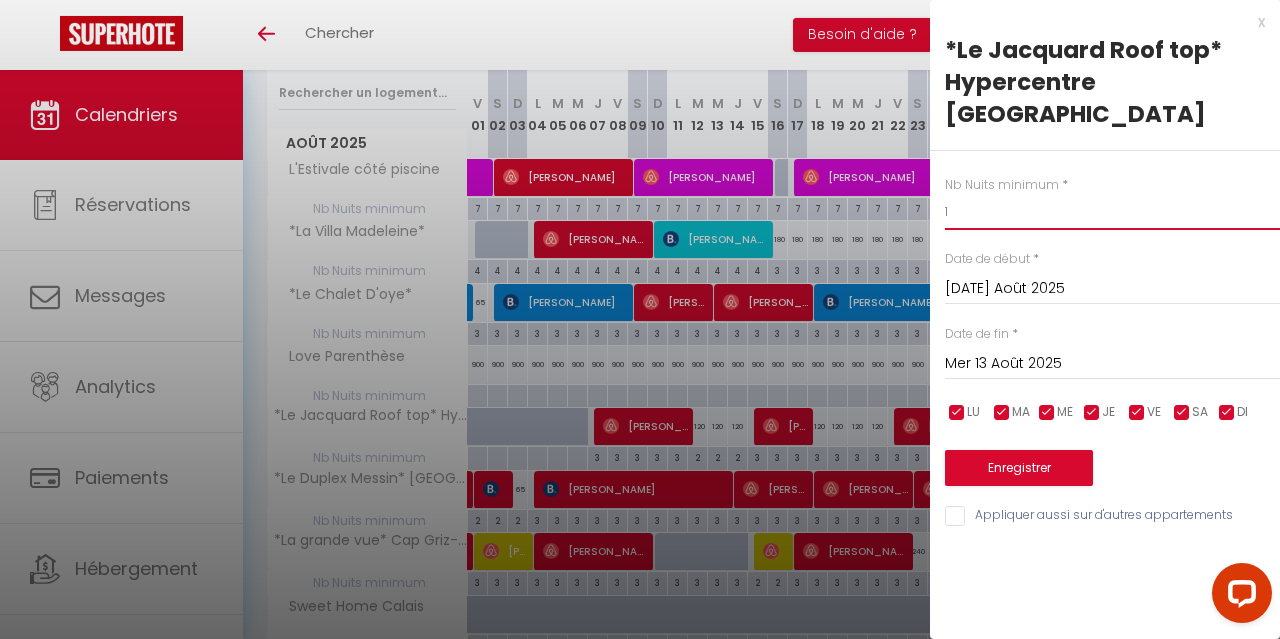 type on "1" 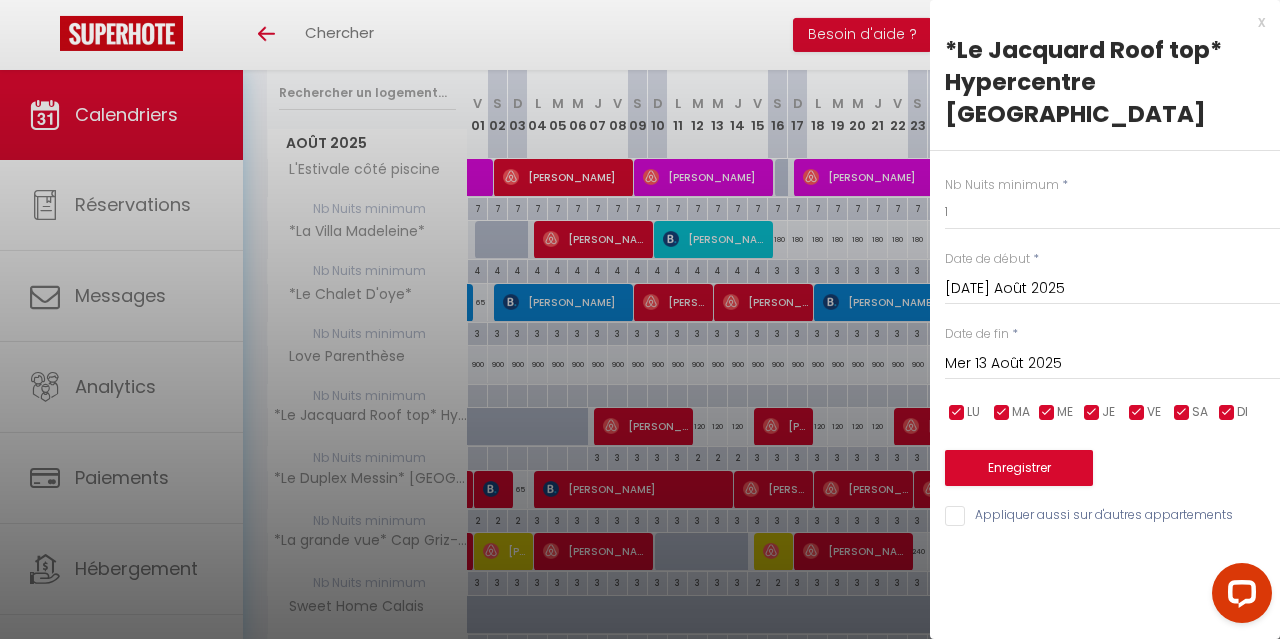 click on "Mer 13 Août 2025" at bounding box center [1112, 364] 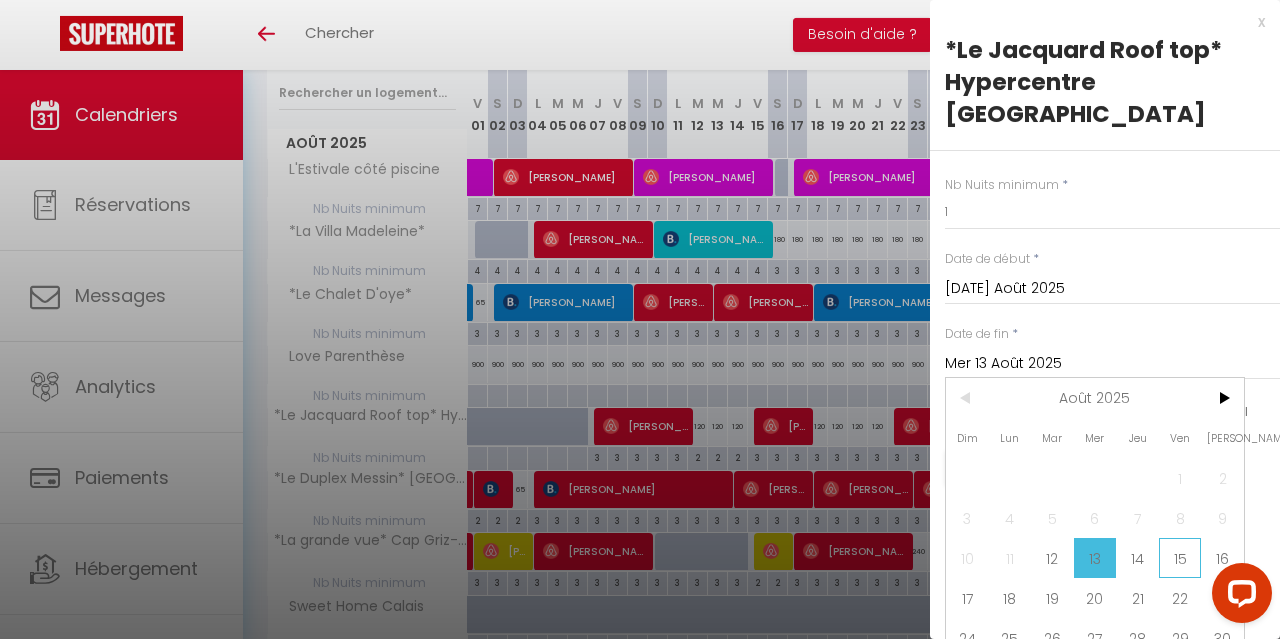 click on "15" at bounding box center (1180, 558) 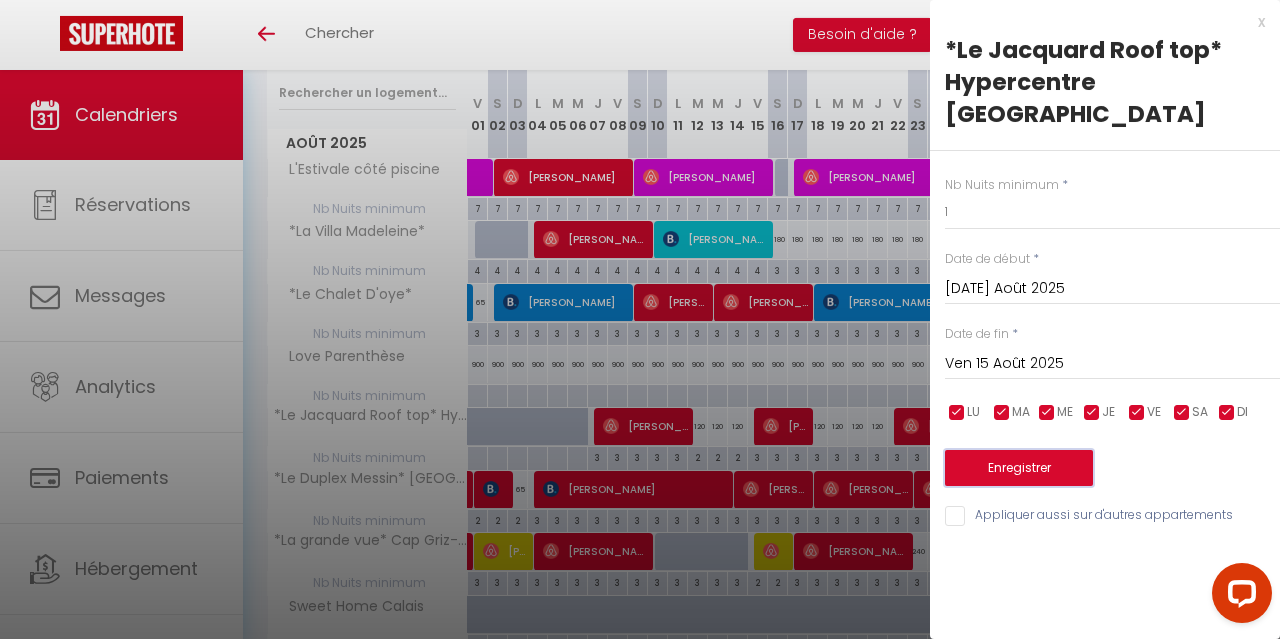 click on "Enregistrer" at bounding box center (1019, 468) 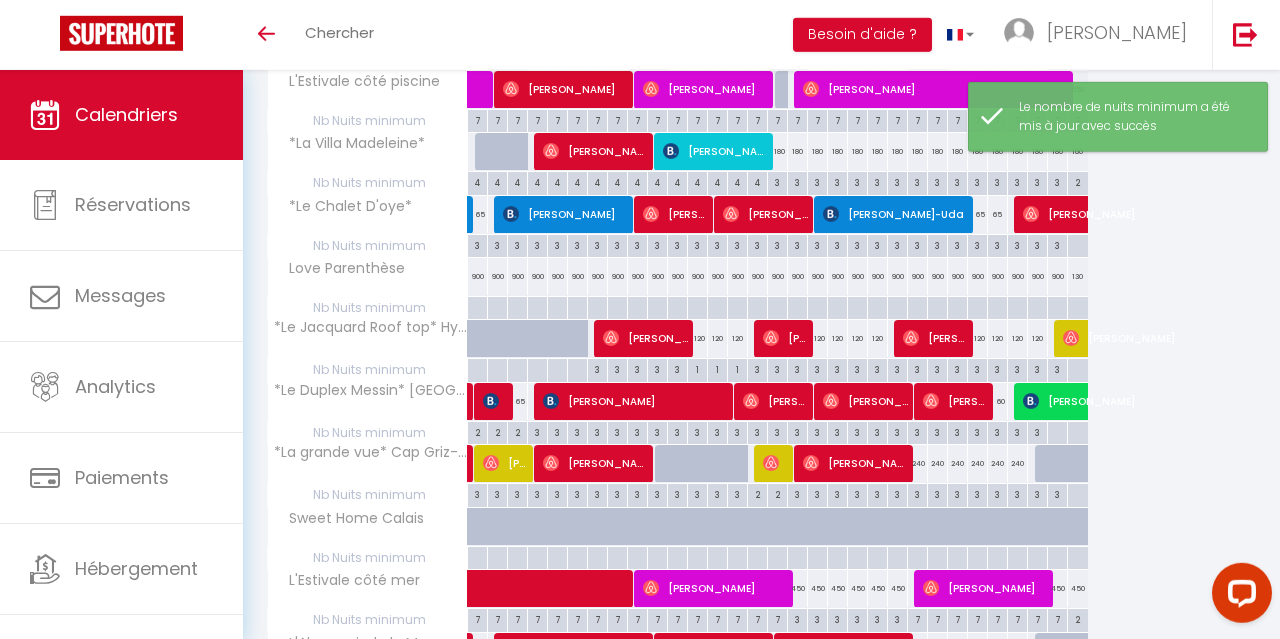 scroll, scrollTop: 352, scrollLeft: 0, axis: vertical 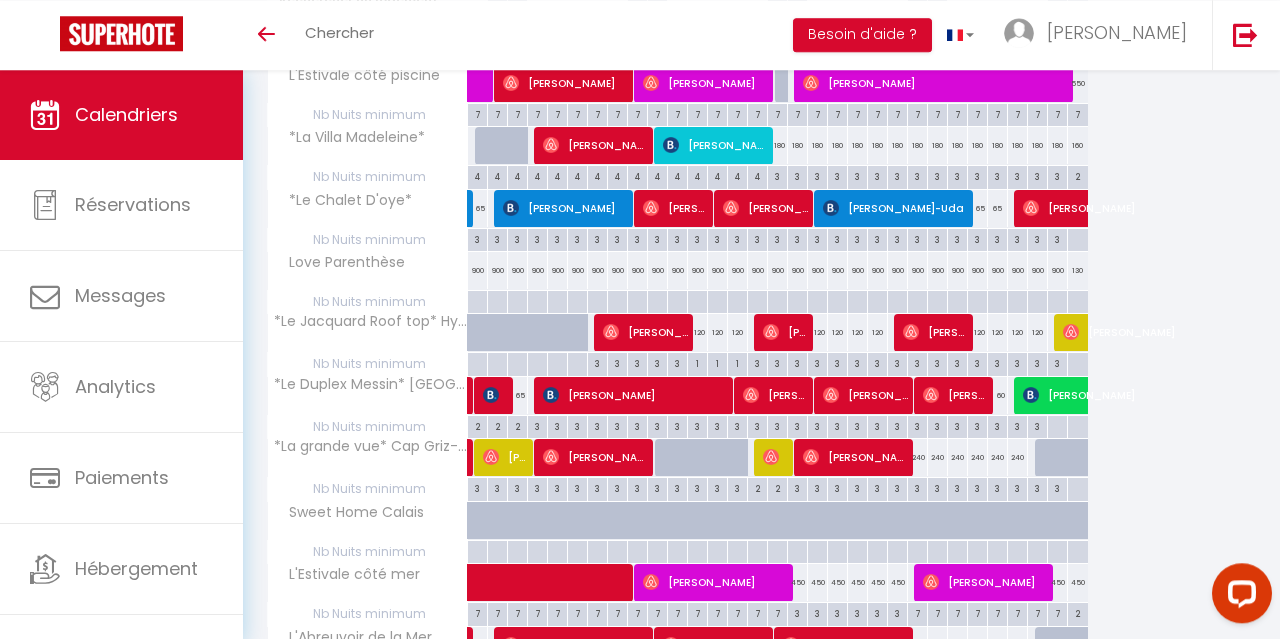 click on "3" at bounding box center [817, 362] 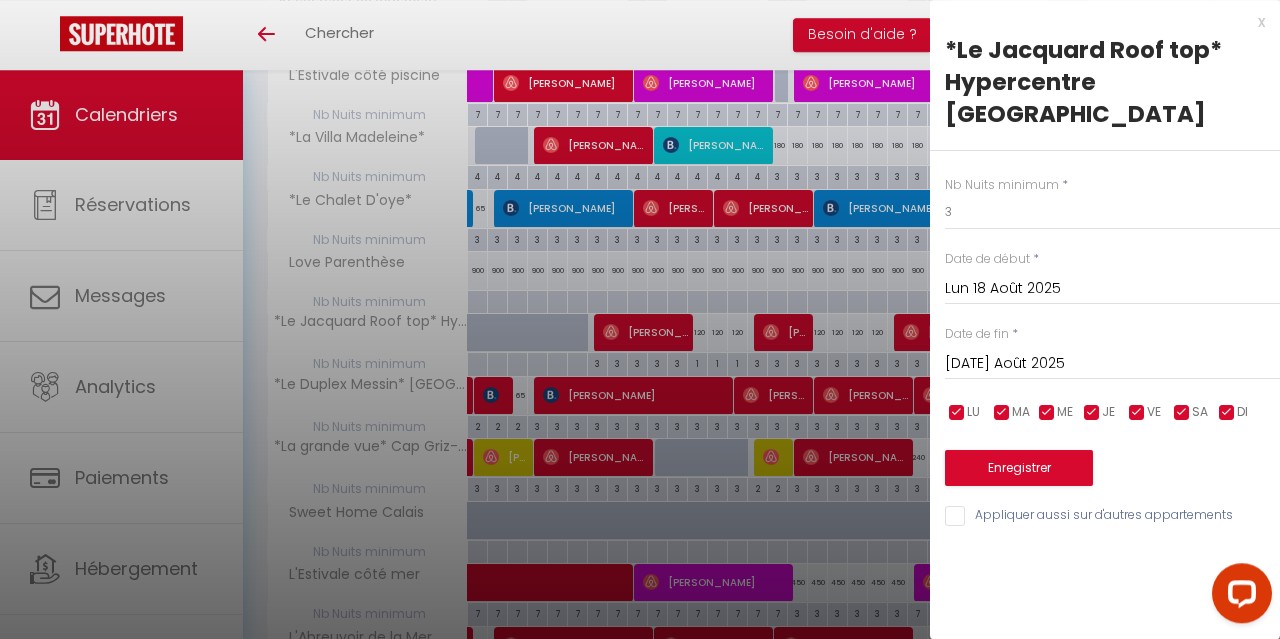 click on "Mar 19 Août 2025" at bounding box center [1112, 364] 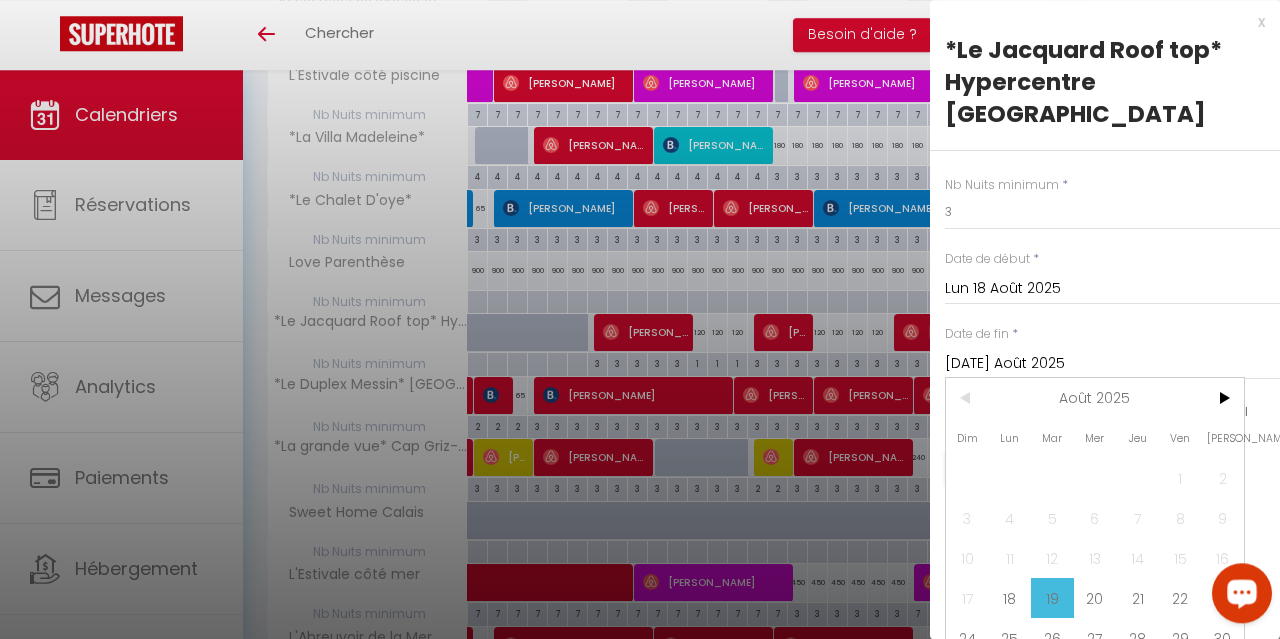 click at bounding box center [1242, 593] 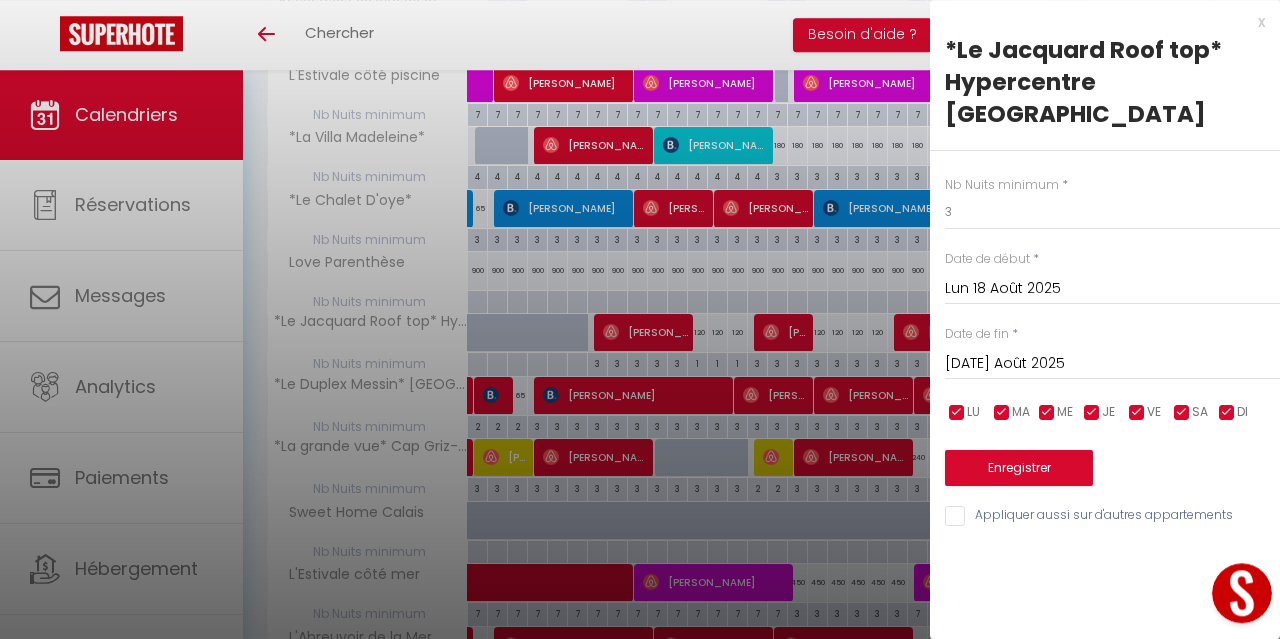click on "Mar 19 Août 2025" at bounding box center [1112, 364] 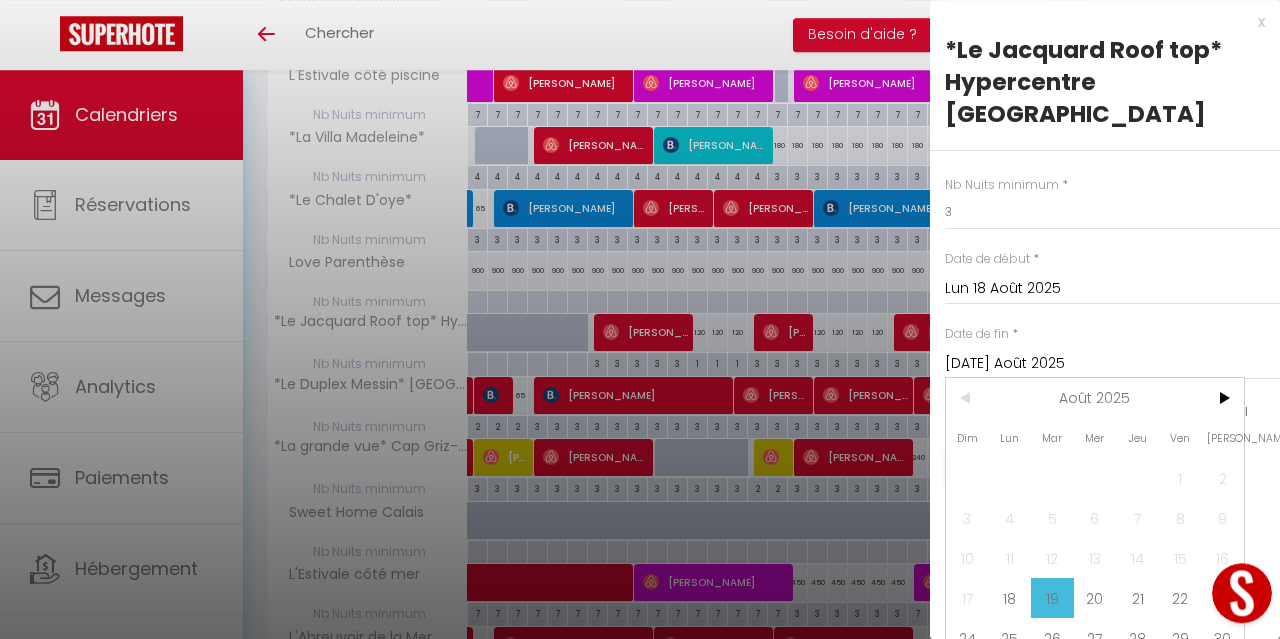 scroll, scrollTop: 30, scrollLeft: 0, axis: vertical 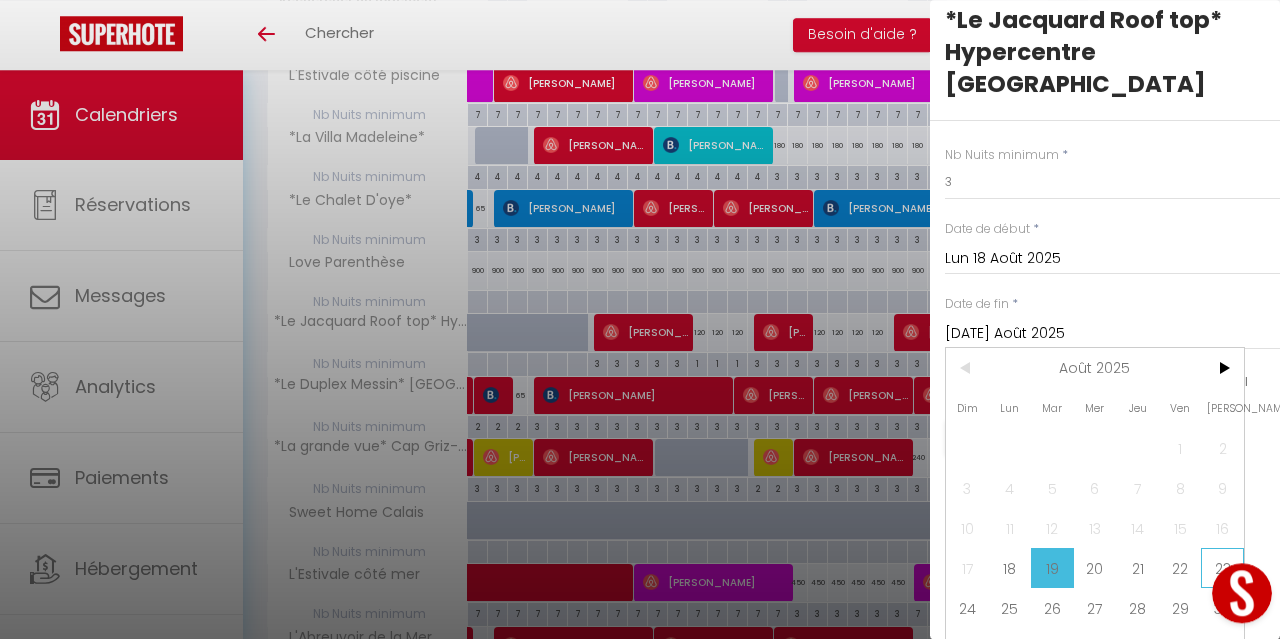 click on "23" at bounding box center [1222, 568] 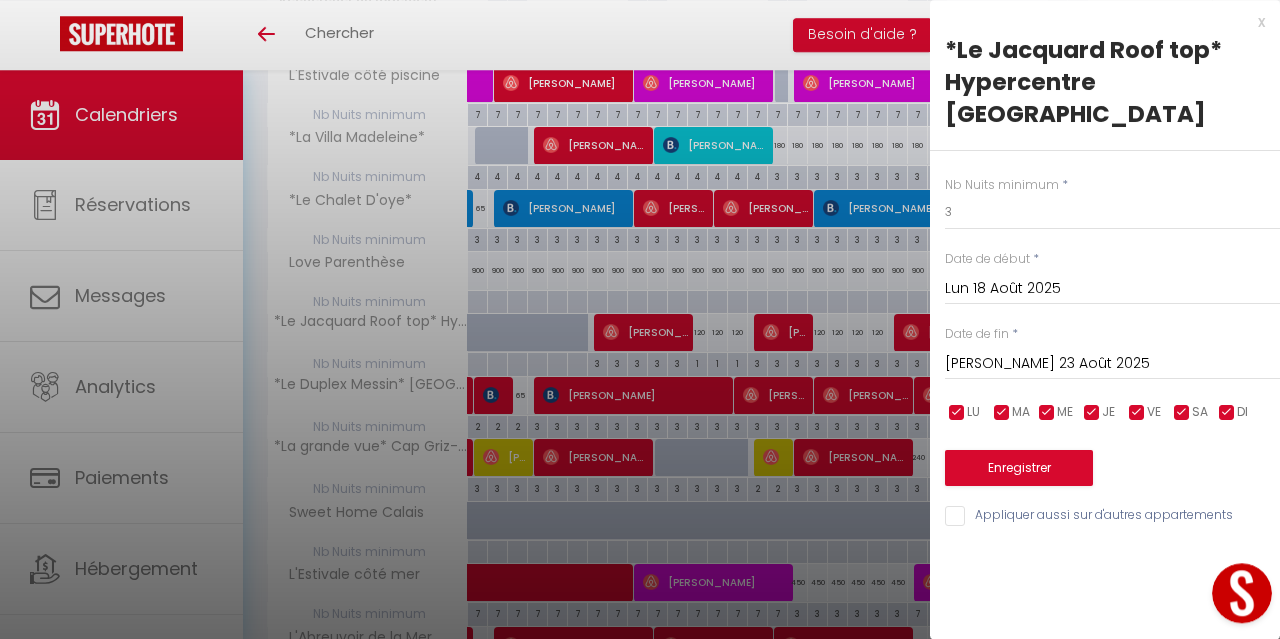 scroll, scrollTop: 0, scrollLeft: 0, axis: both 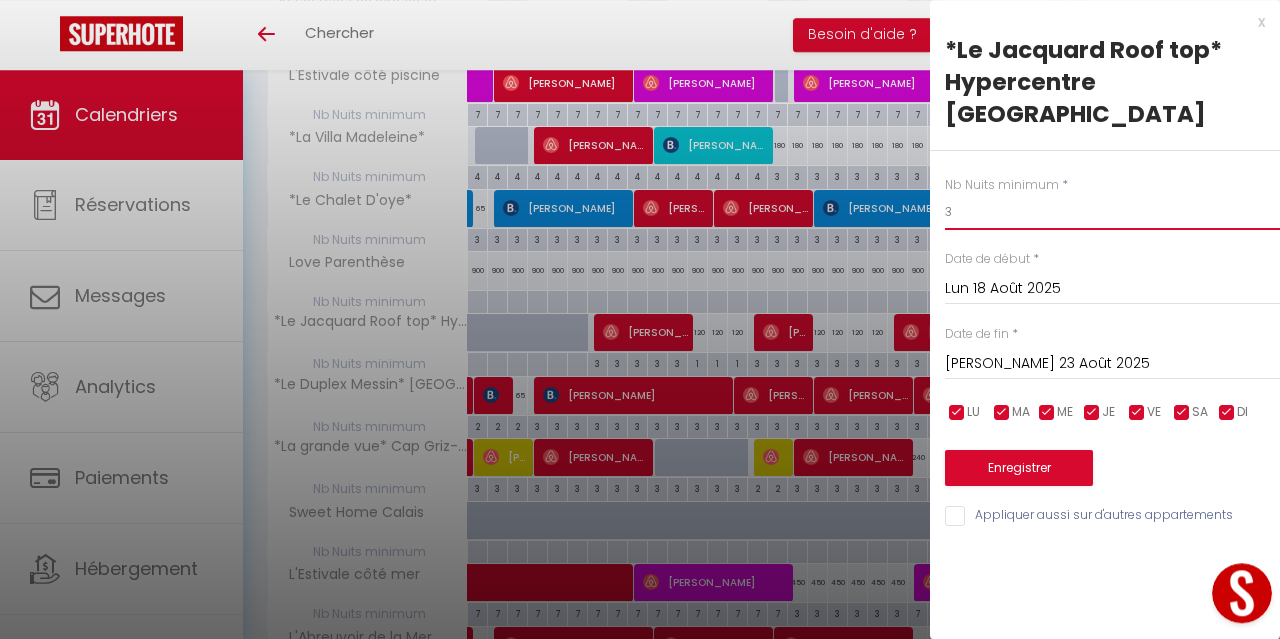 drag, startPoint x: 995, startPoint y: 168, endPoint x: 865, endPoint y: 166, distance: 130.01538 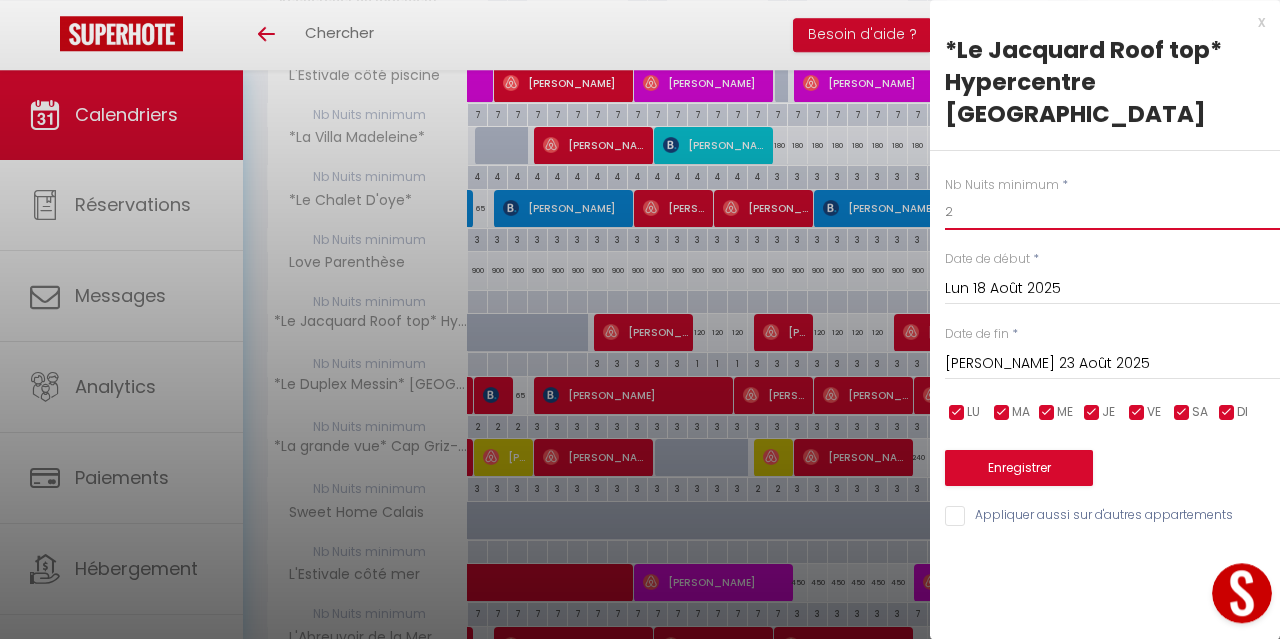 type on "2" 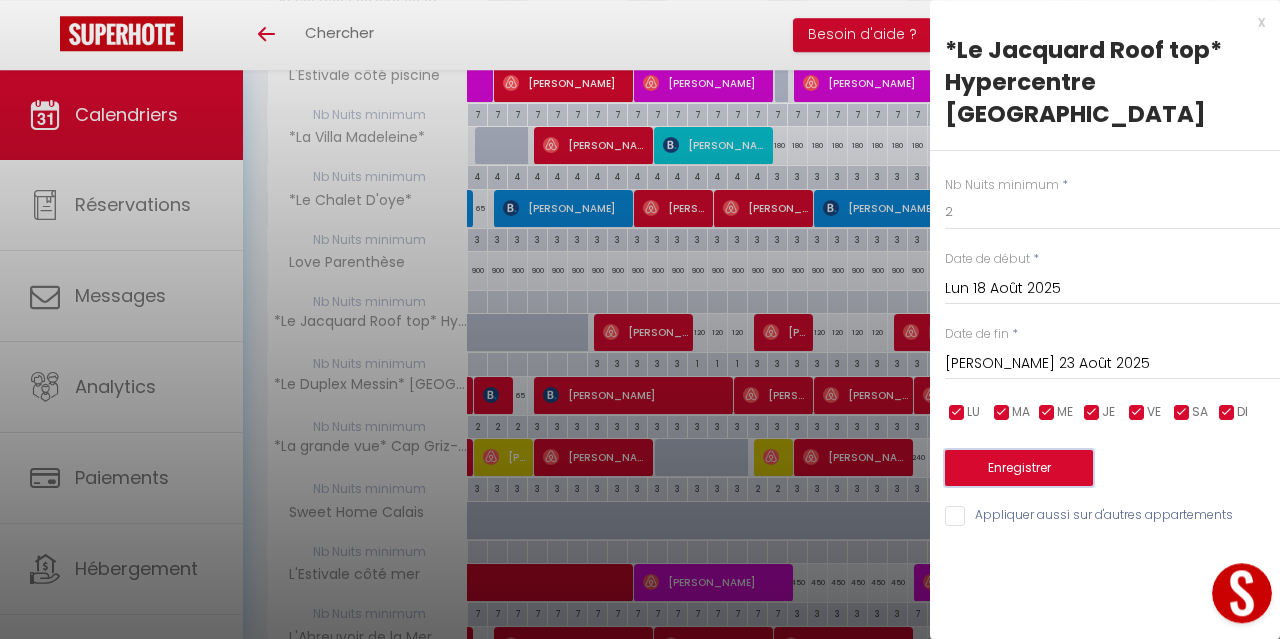 click on "Enregistrer" at bounding box center (1019, 468) 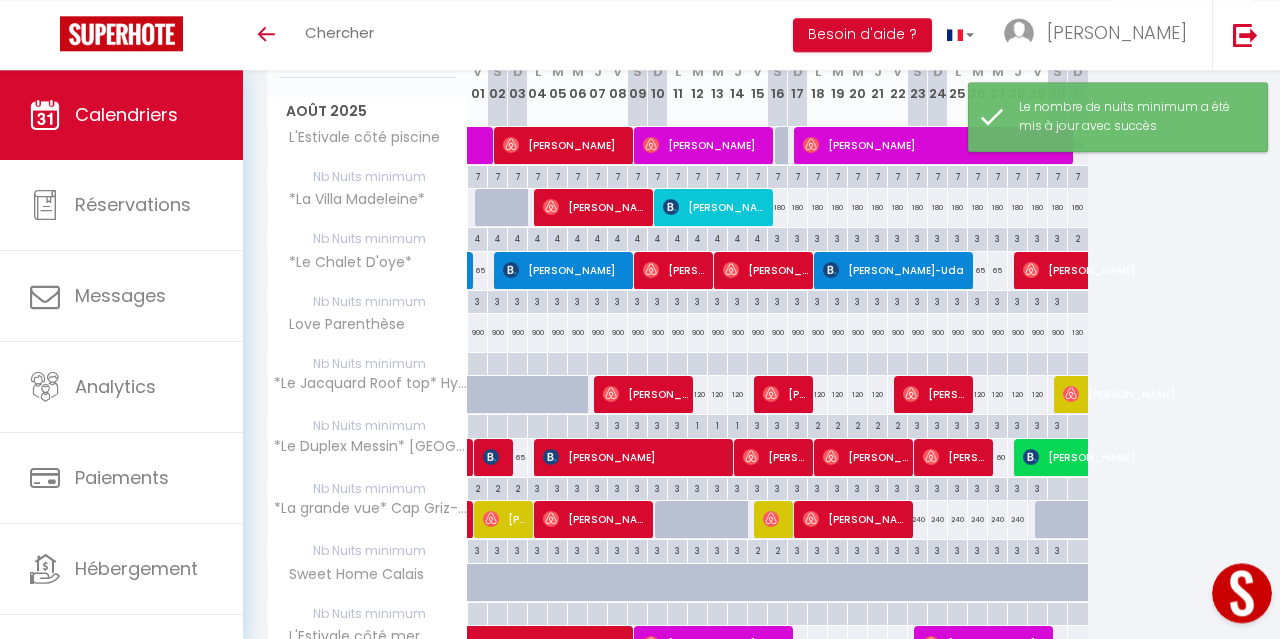 scroll, scrollTop: 418, scrollLeft: 0, axis: vertical 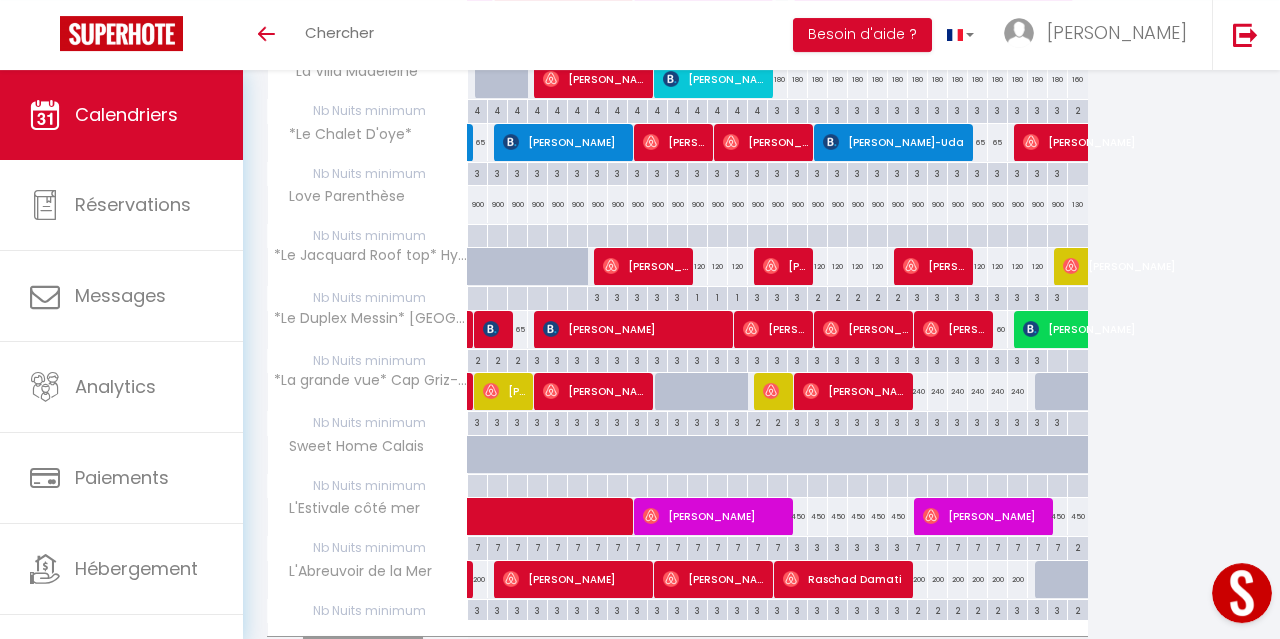 click on "3" at bounding box center [977, 296] 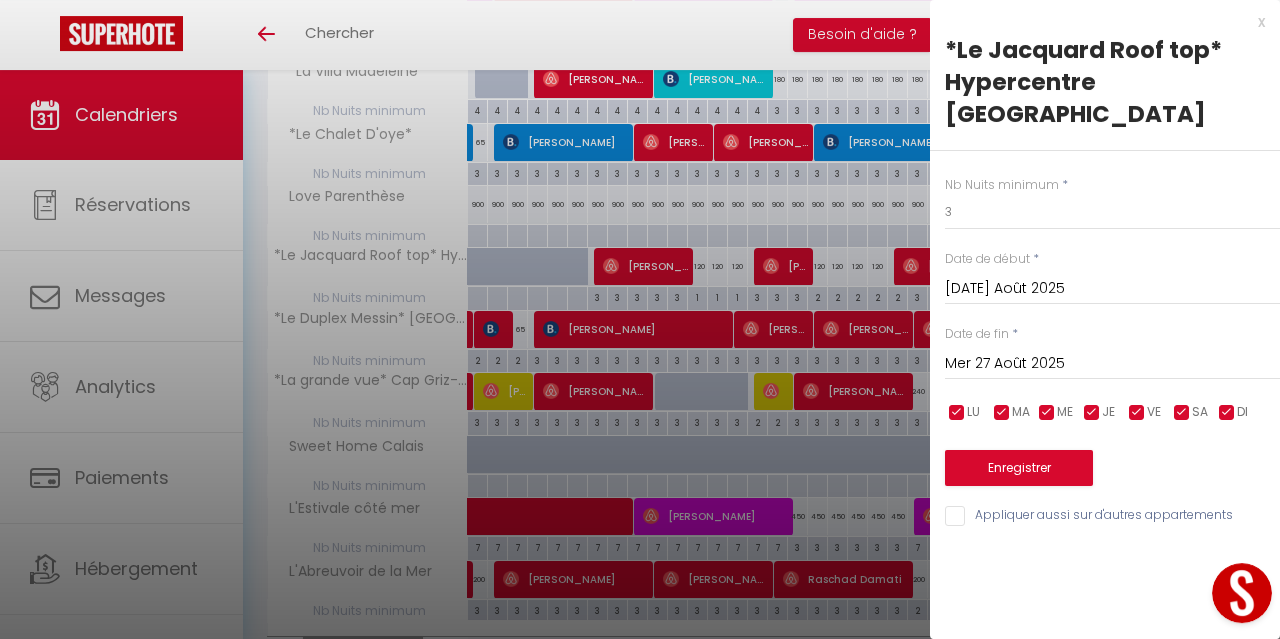 click on "Mer 27 Août 2025" at bounding box center (1112, 364) 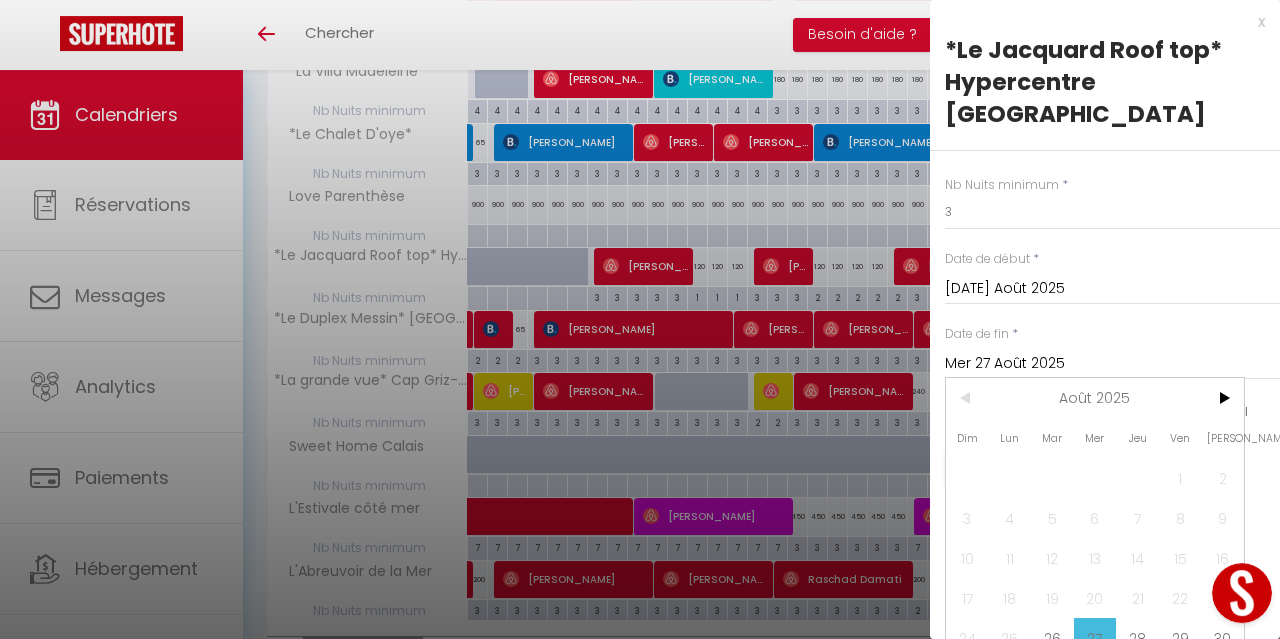 scroll, scrollTop: 30, scrollLeft: 0, axis: vertical 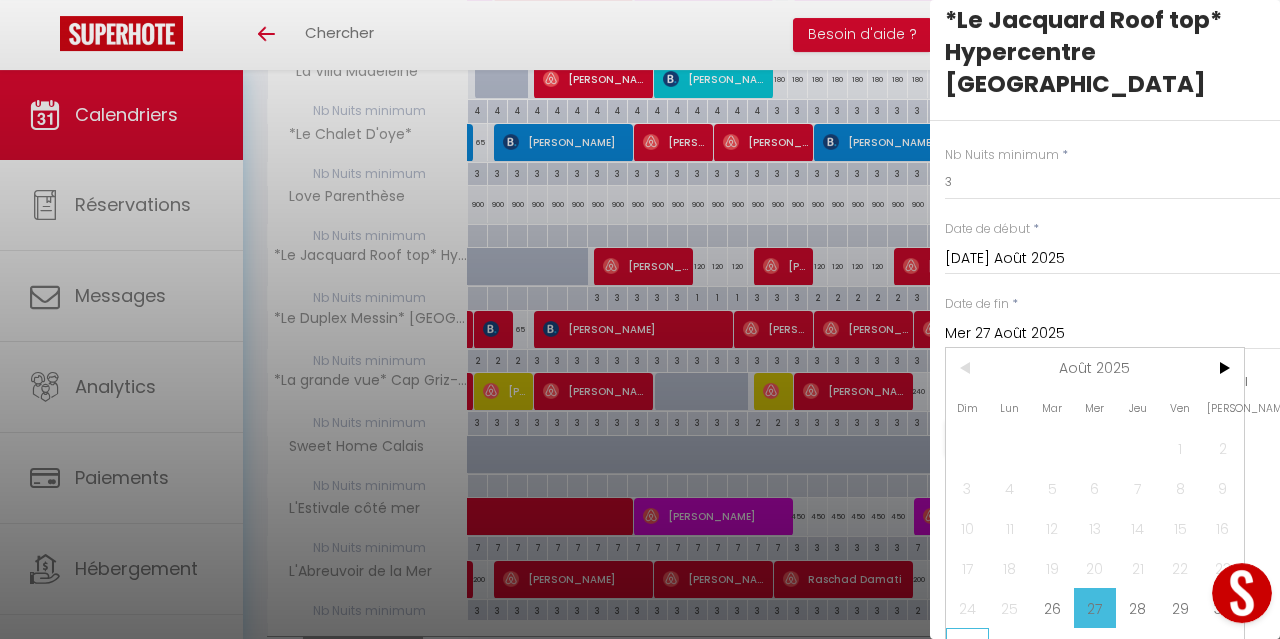 click on "31" at bounding box center (967, 648) 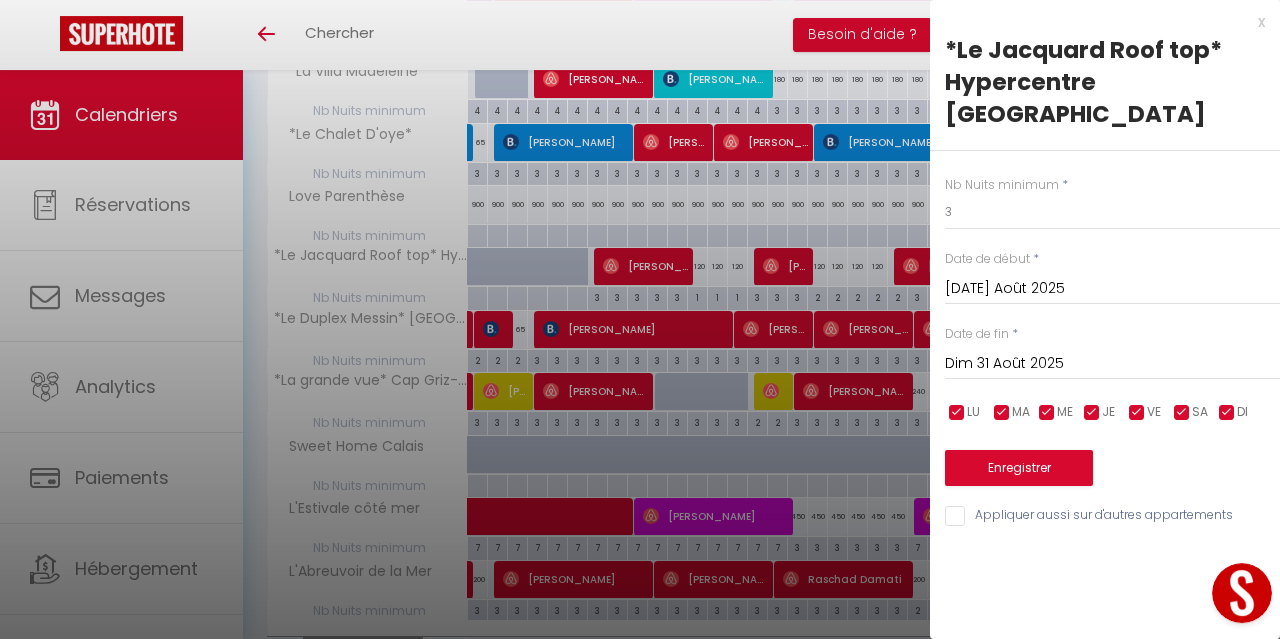 scroll, scrollTop: 0, scrollLeft: 0, axis: both 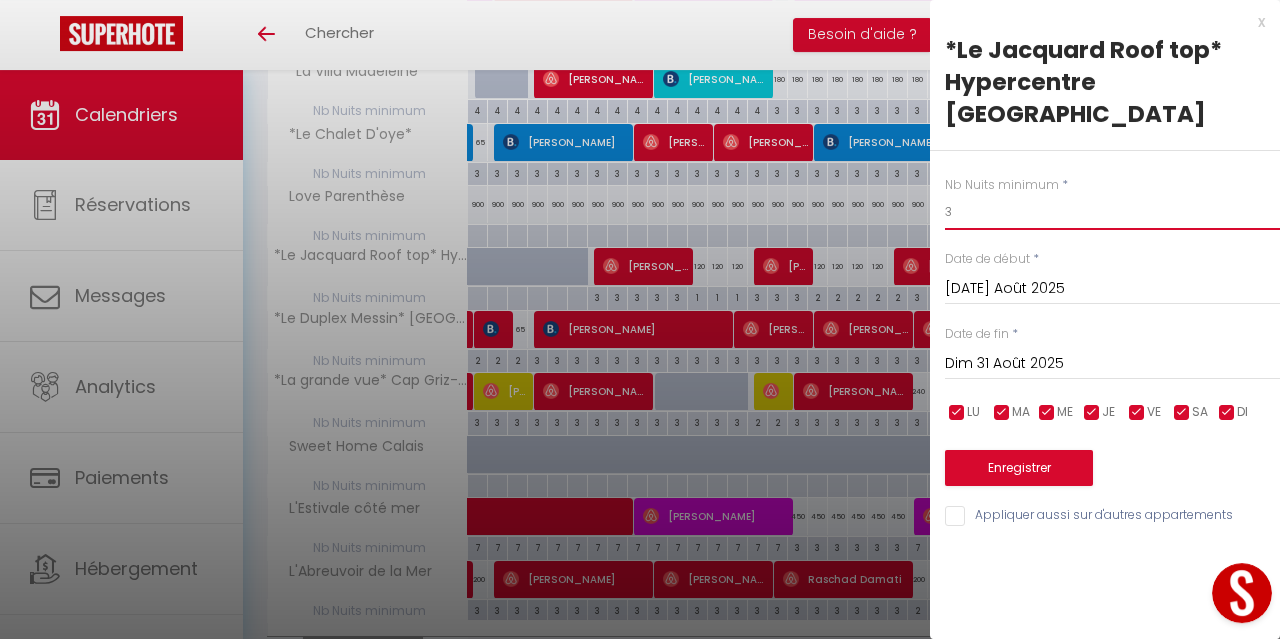 drag, startPoint x: 1015, startPoint y: 191, endPoint x: 855, endPoint y: 211, distance: 161.24515 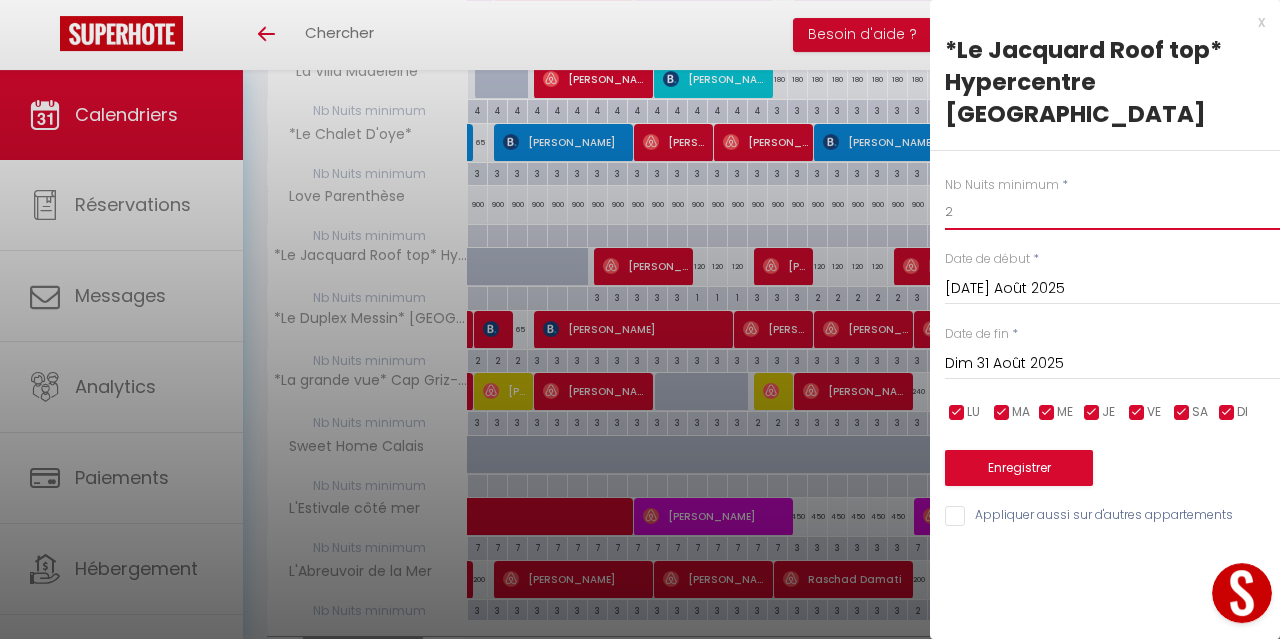 type on "2" 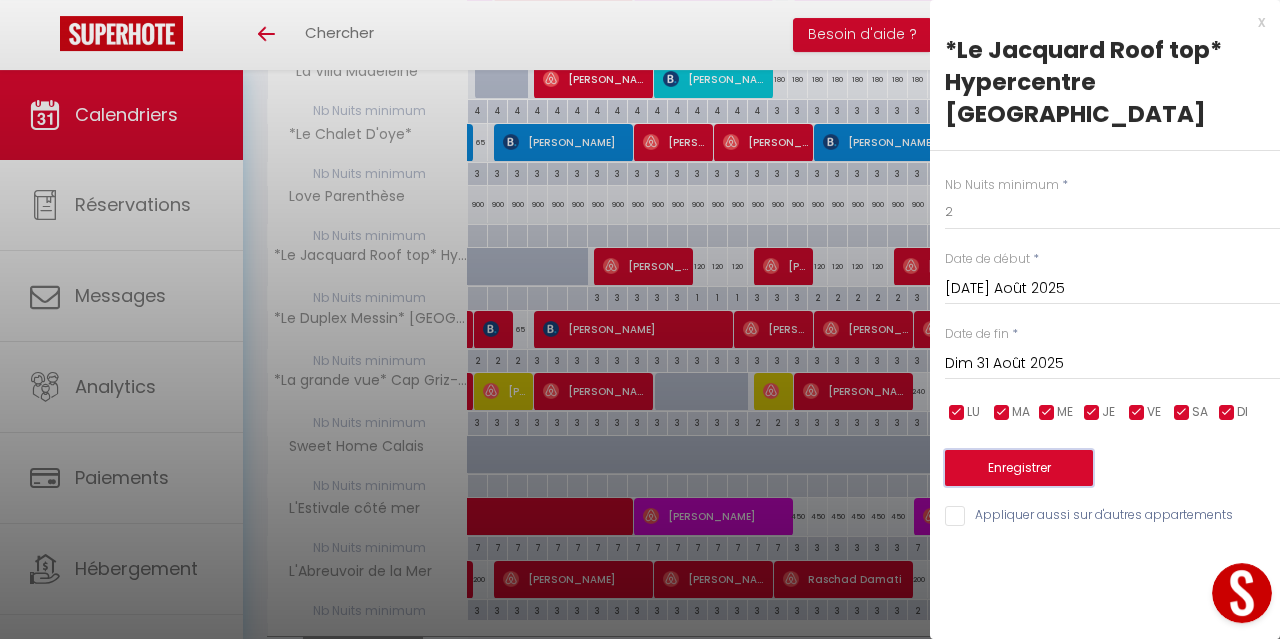 click on "Enregistrer" at bounding box center [1019, 468] 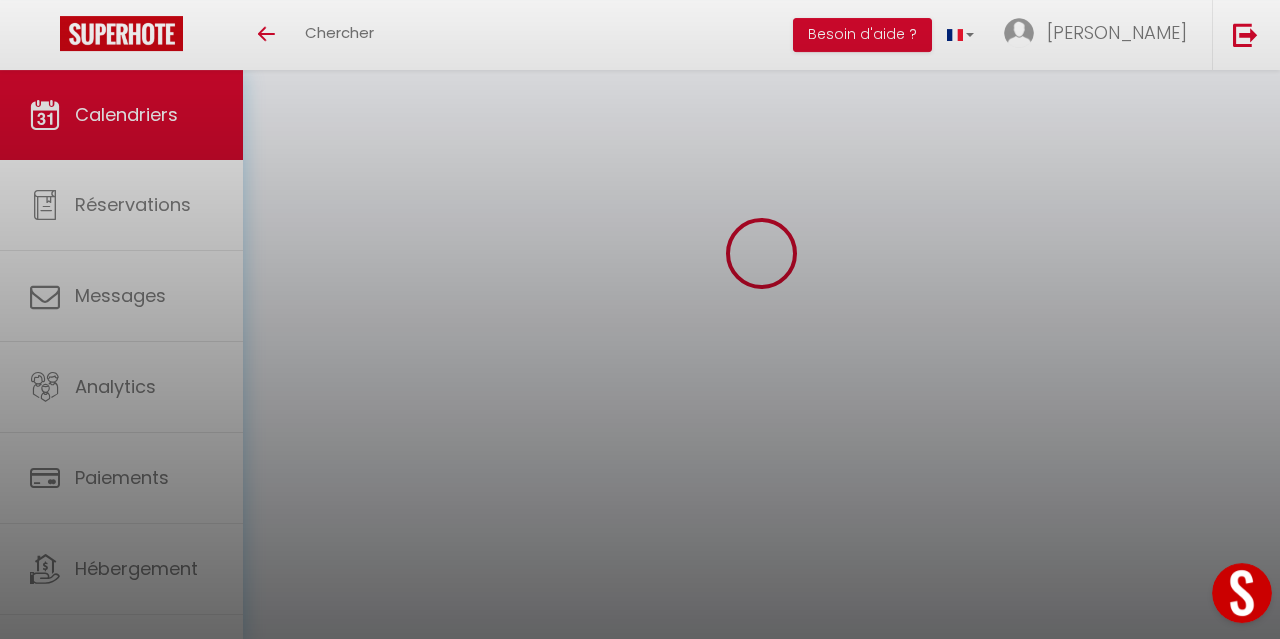 scroll, scrollTop: 70, scrollLeft: 0, axis: vertical 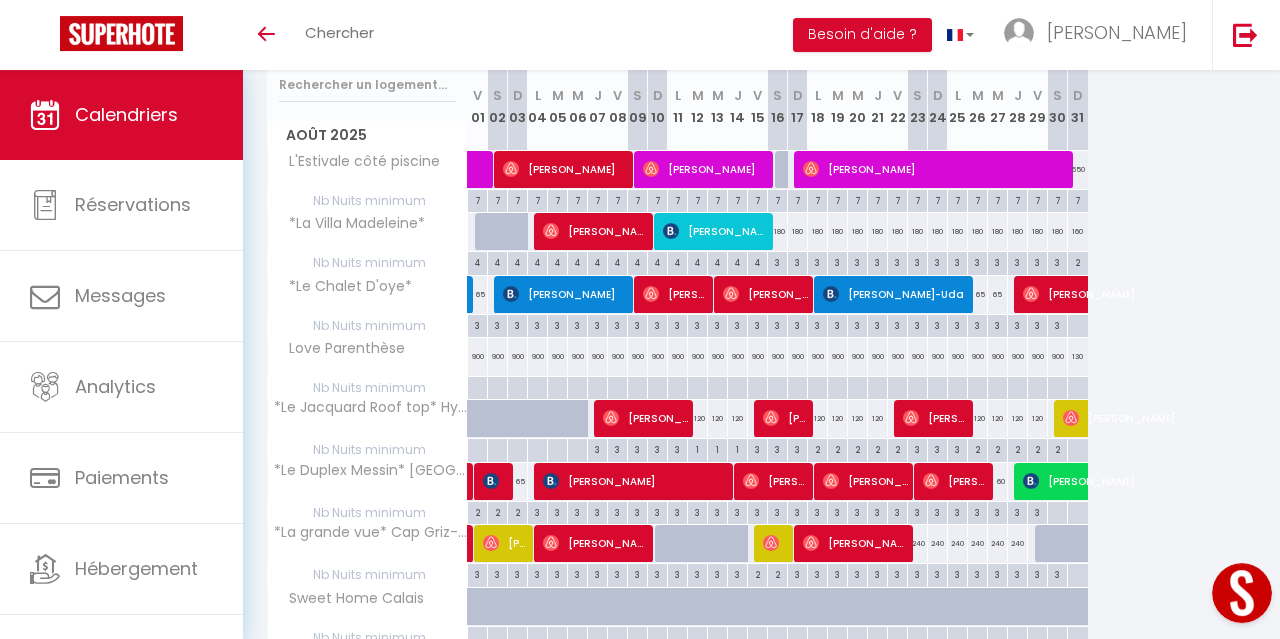 click on "3" at bounding box center (977, 324) 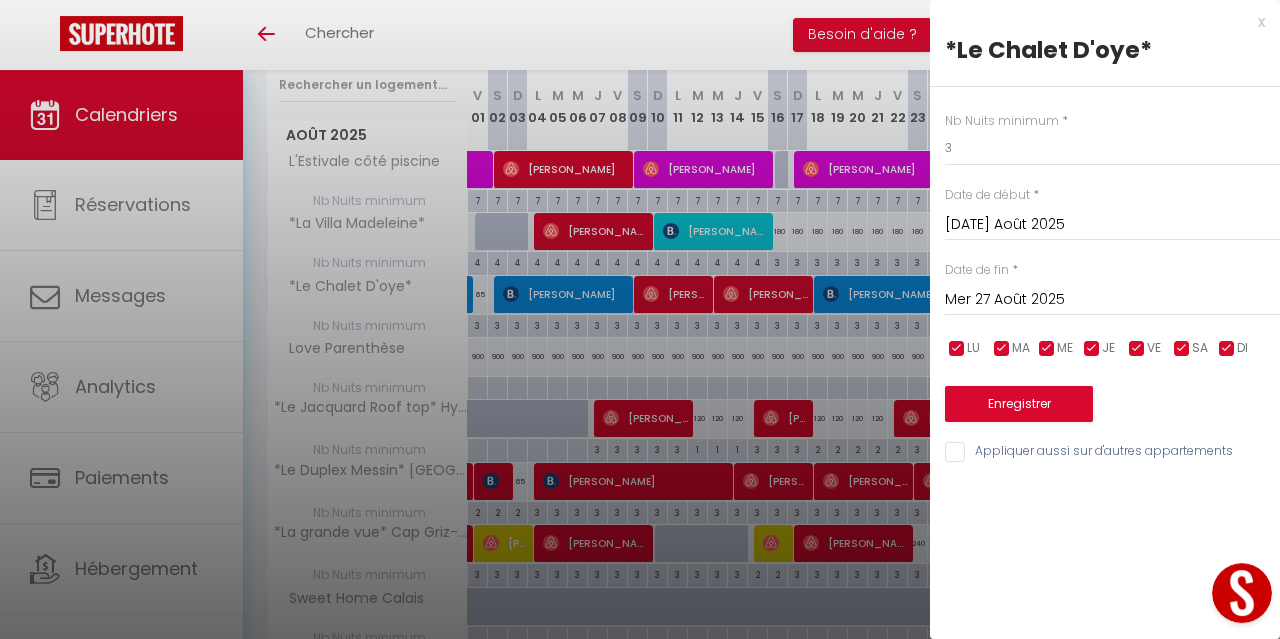 click on "Mer 27 Août 2025" at bounding box center [1112, 300] 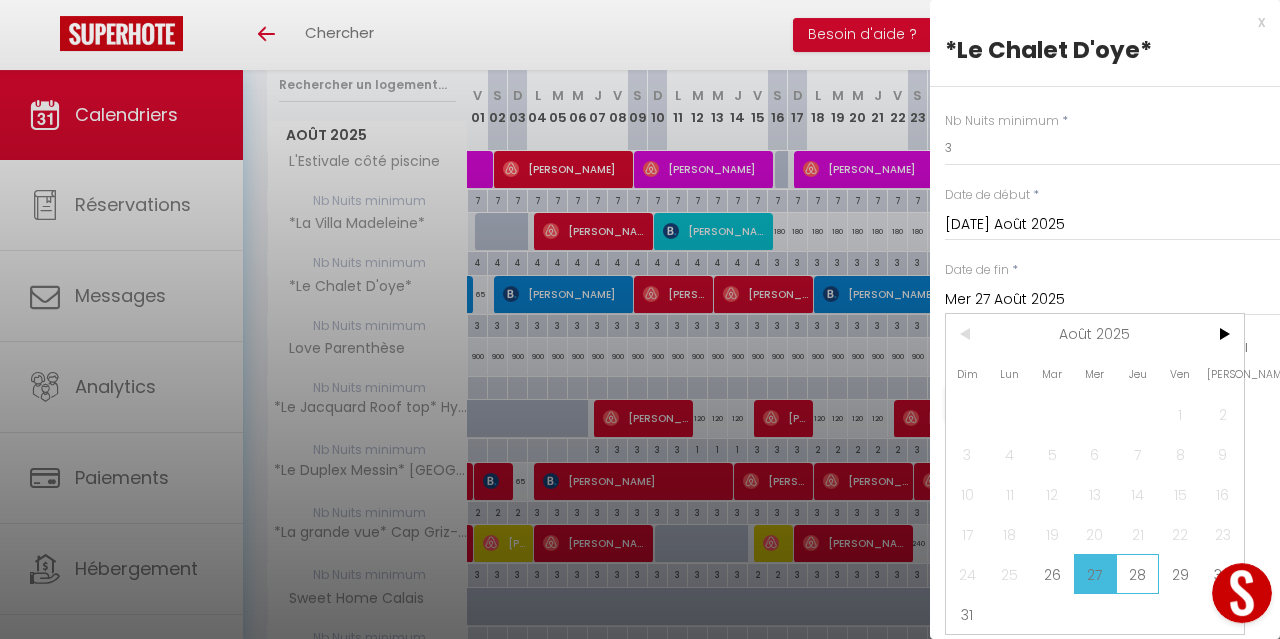click on "28" at bounding box center (1137, 574) 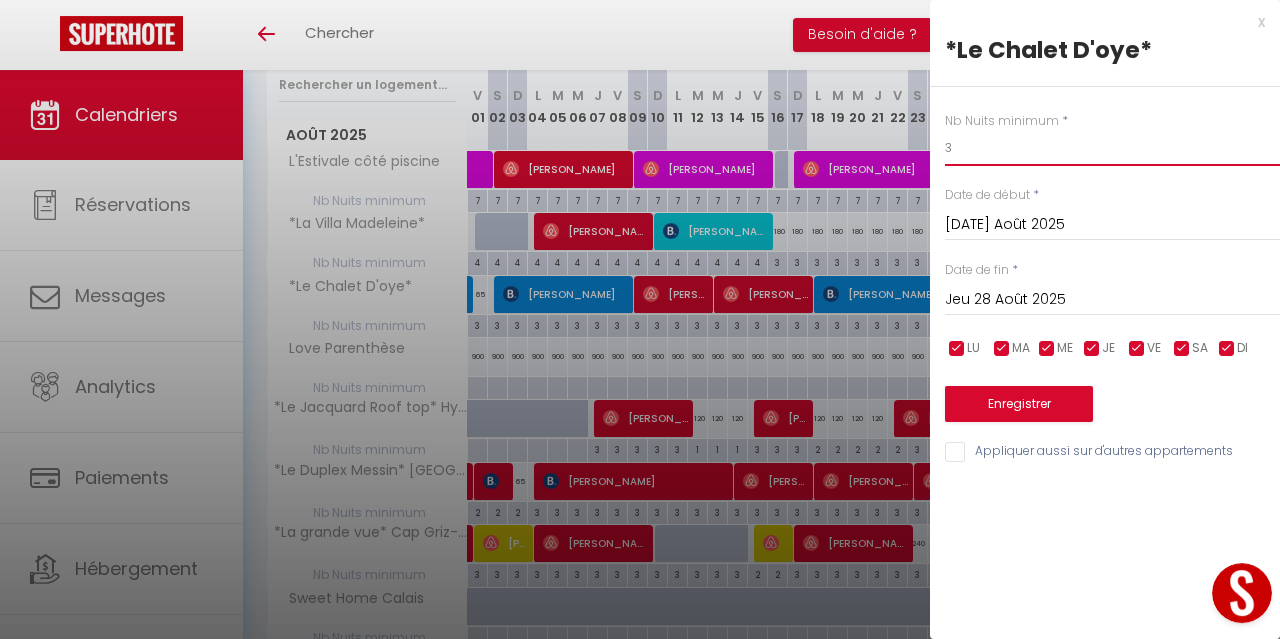 drag, startPoint x: 1012, startPoint y: 150, endPoint x: 862, endPoint y: 145, distance: 150.08331 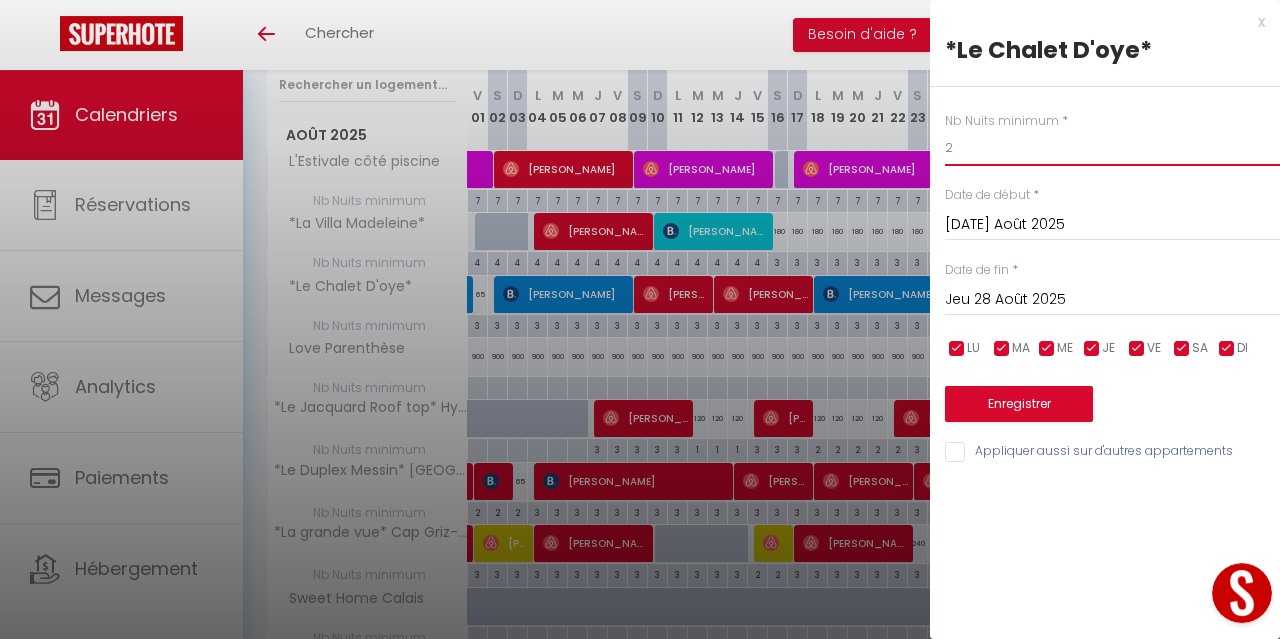 type on "2" 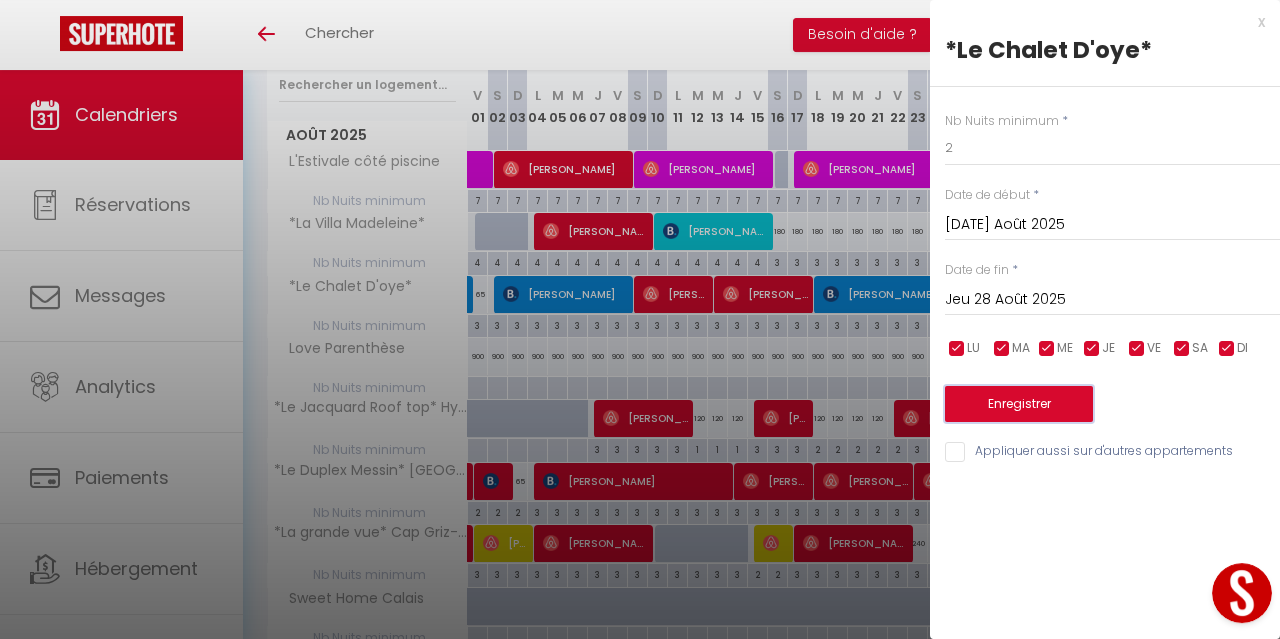 click on "Enregistrer" at bounding box center (1019, 404) 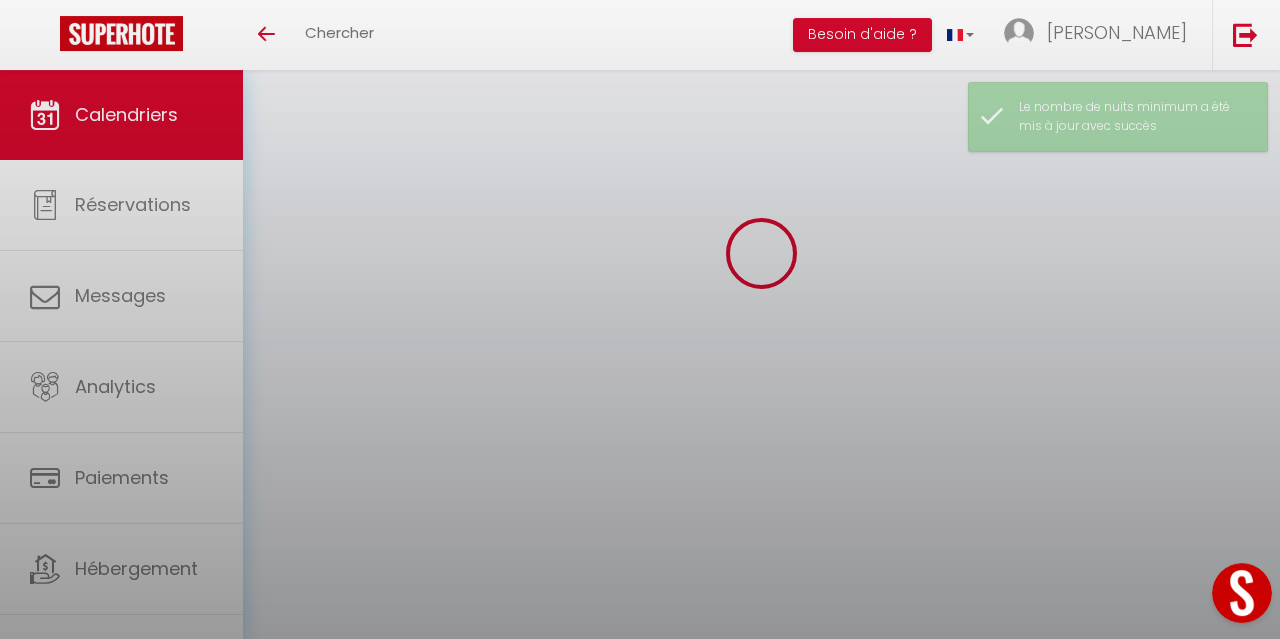 scroll, scrollTop: 70, scrollLeft: 0, axis: vertical 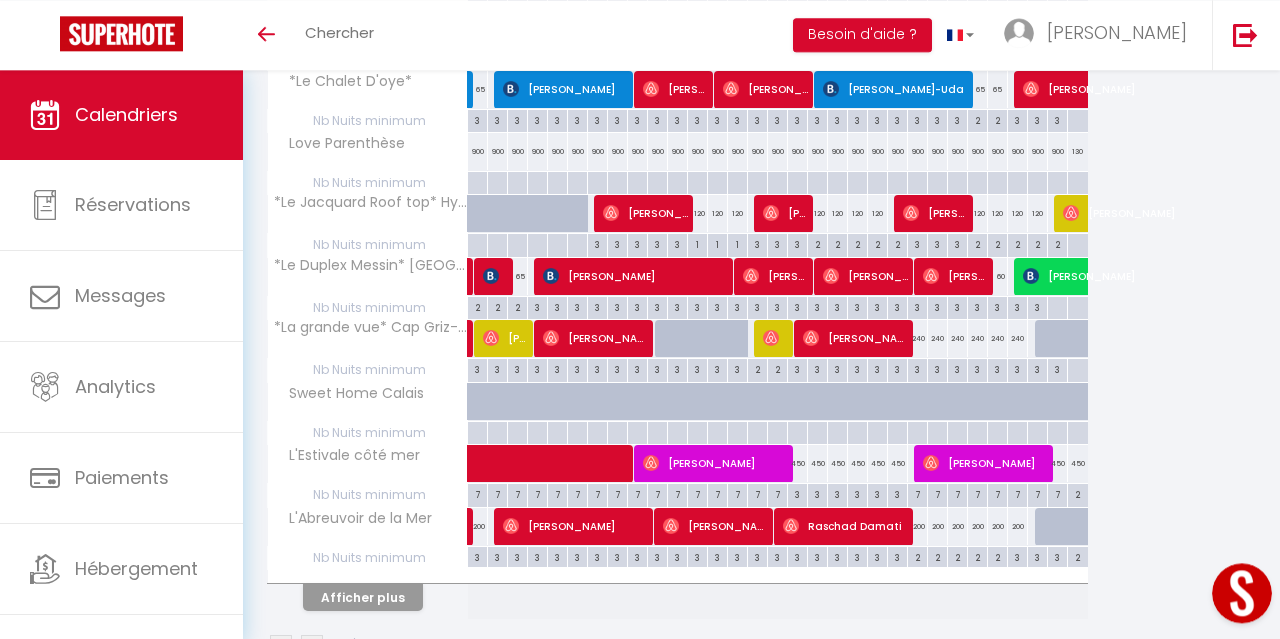 click on "3" at bounding box center (797, 493) 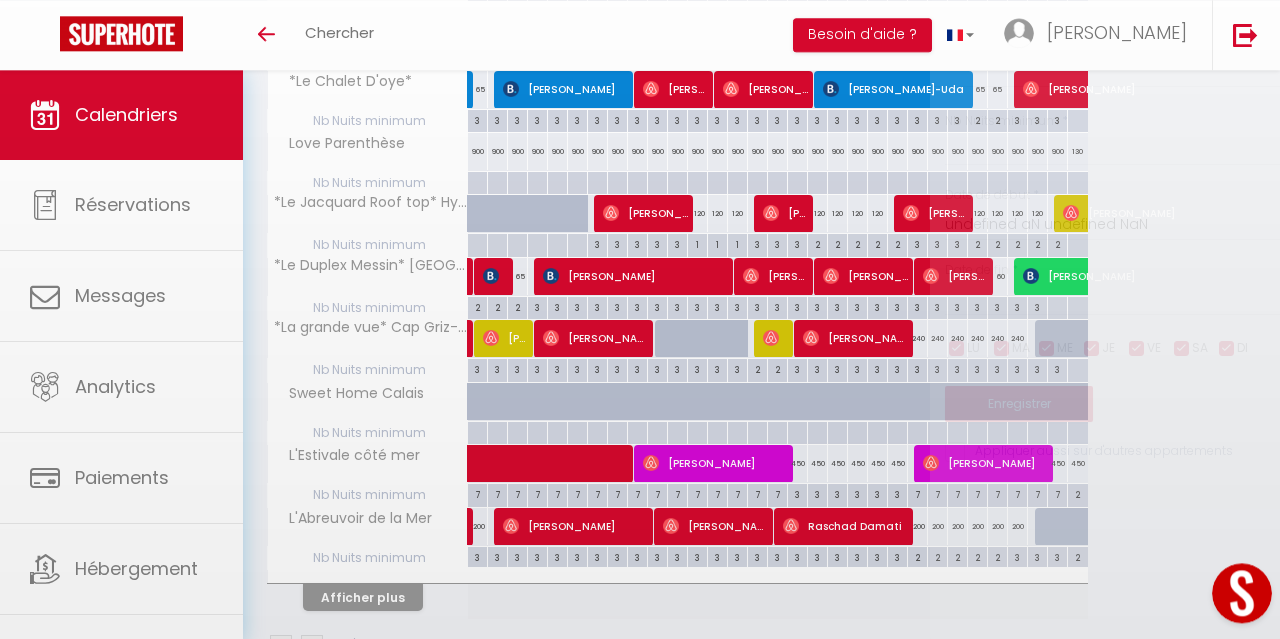 type on "3" 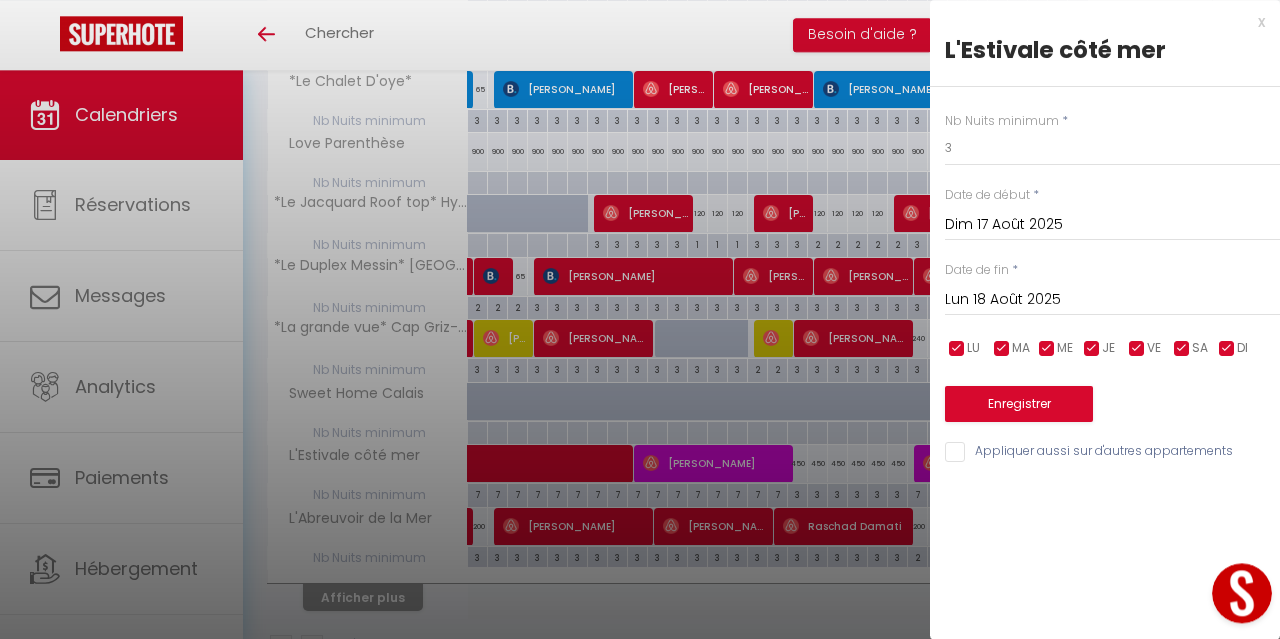 click on "Lun 18 Août 2025" at bounding box center [1112, 300] 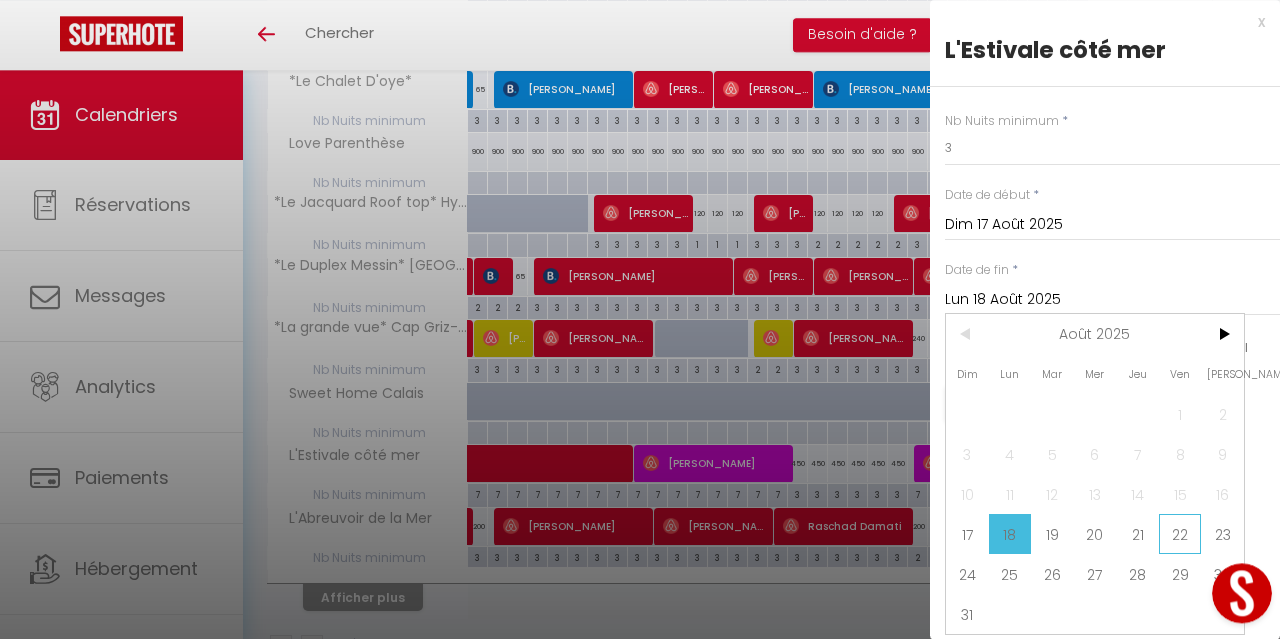 click on "22" at bounding box center (1180, 534) 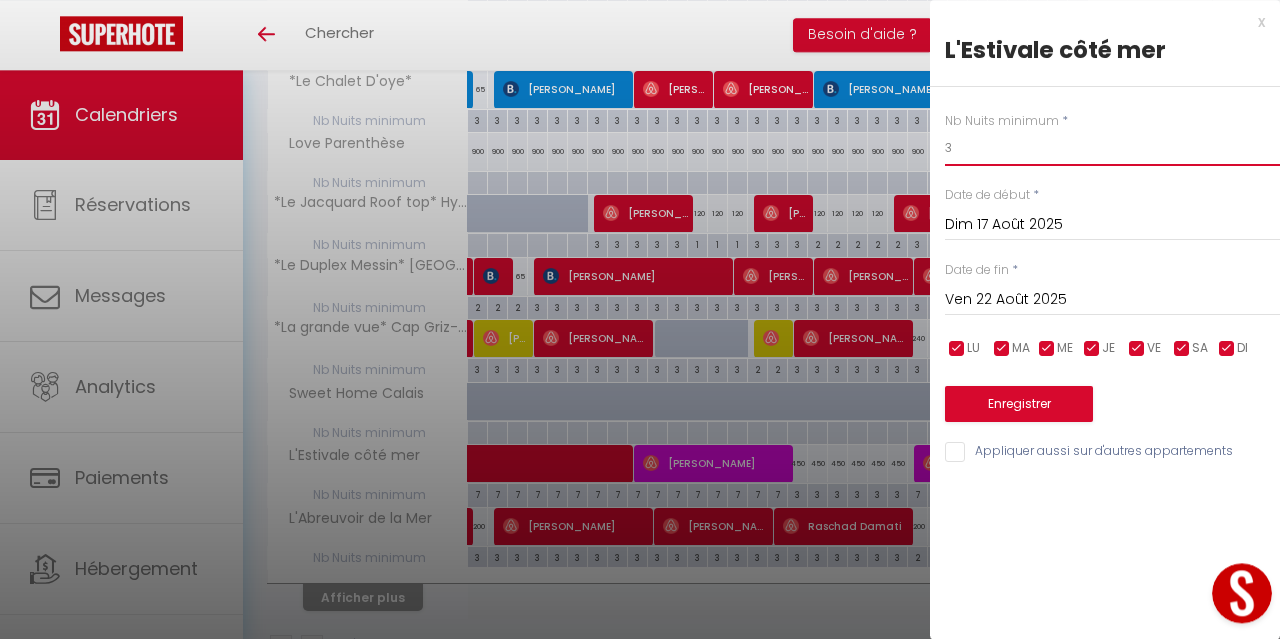 drag, startPoint x: 1003, startPoint y: 145, endPoint x: 796, endPoint y: 169, distance: 208.38666 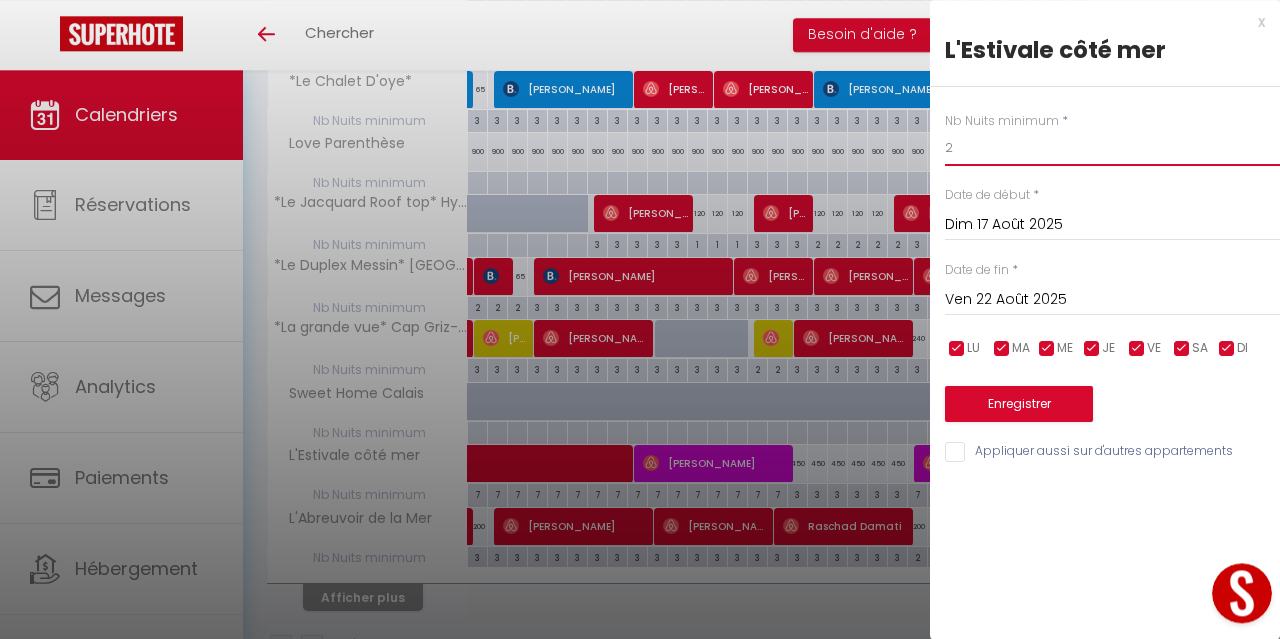 type on "2" 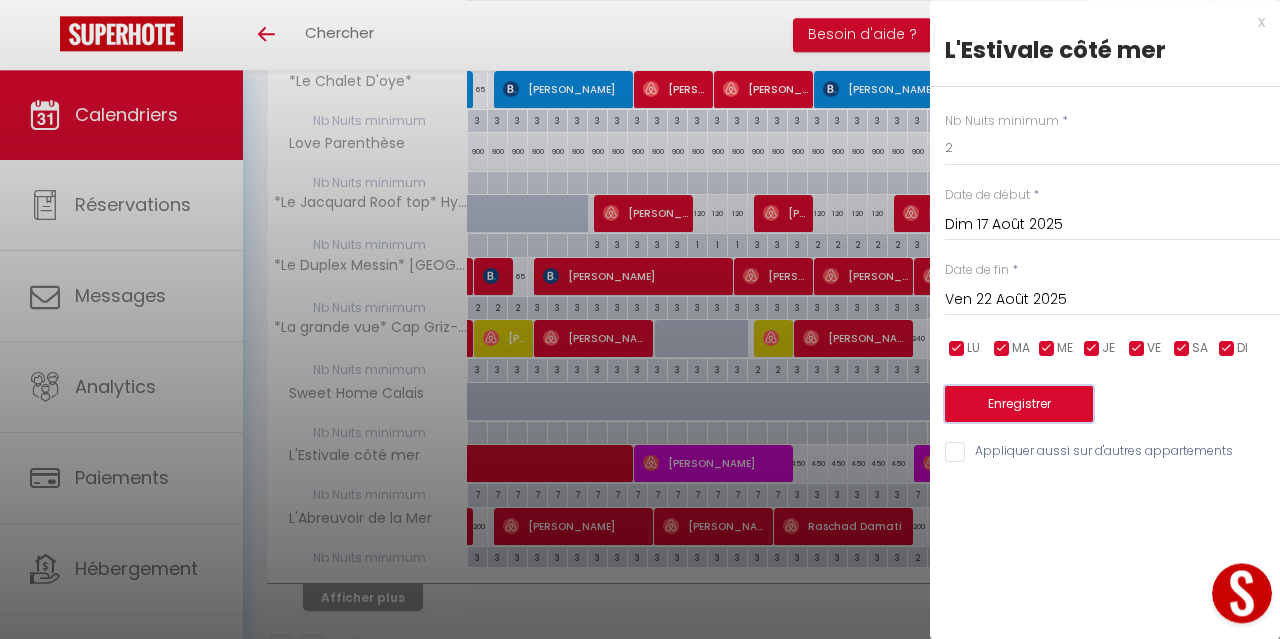click on "Enregistrer" at bounding box center [1019, 404] 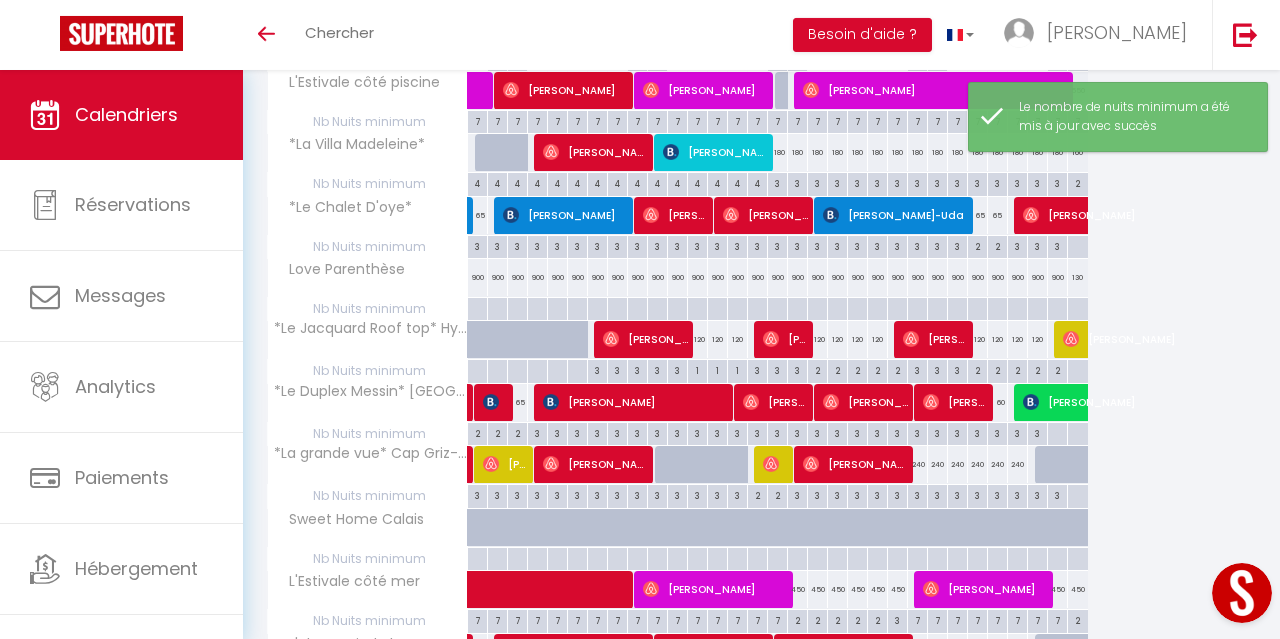 scroll, scrollTop: 418, scrollLeft: 0, axis: vertical 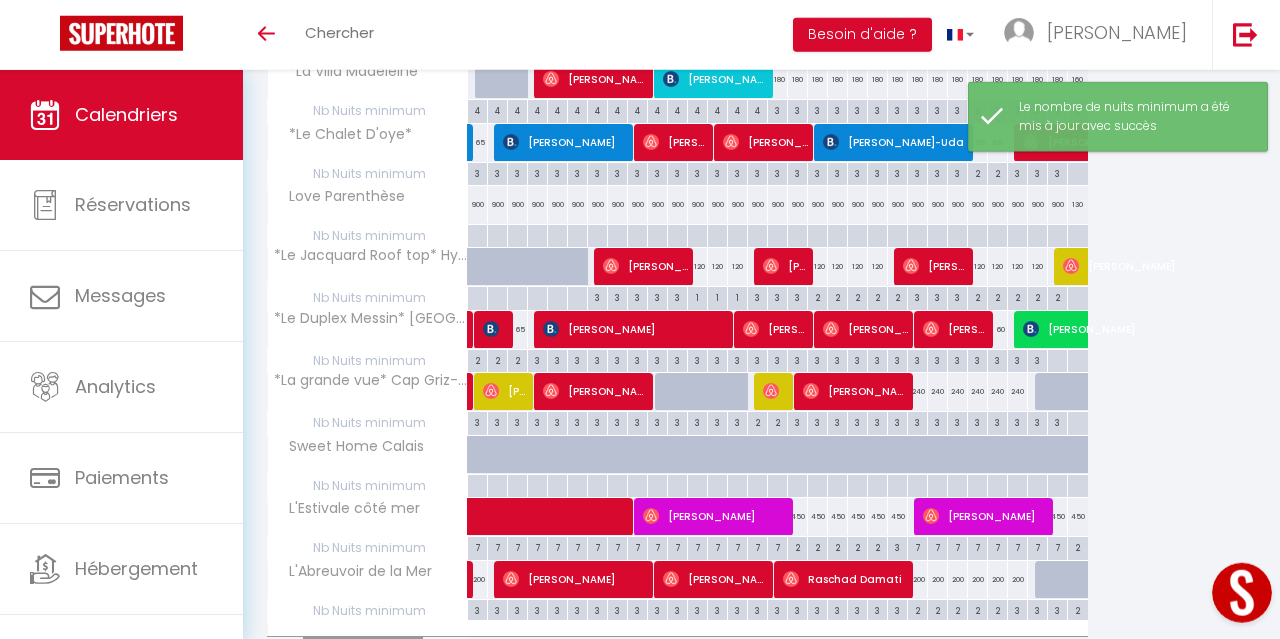 click on "3" at bounding box center (897, 546) 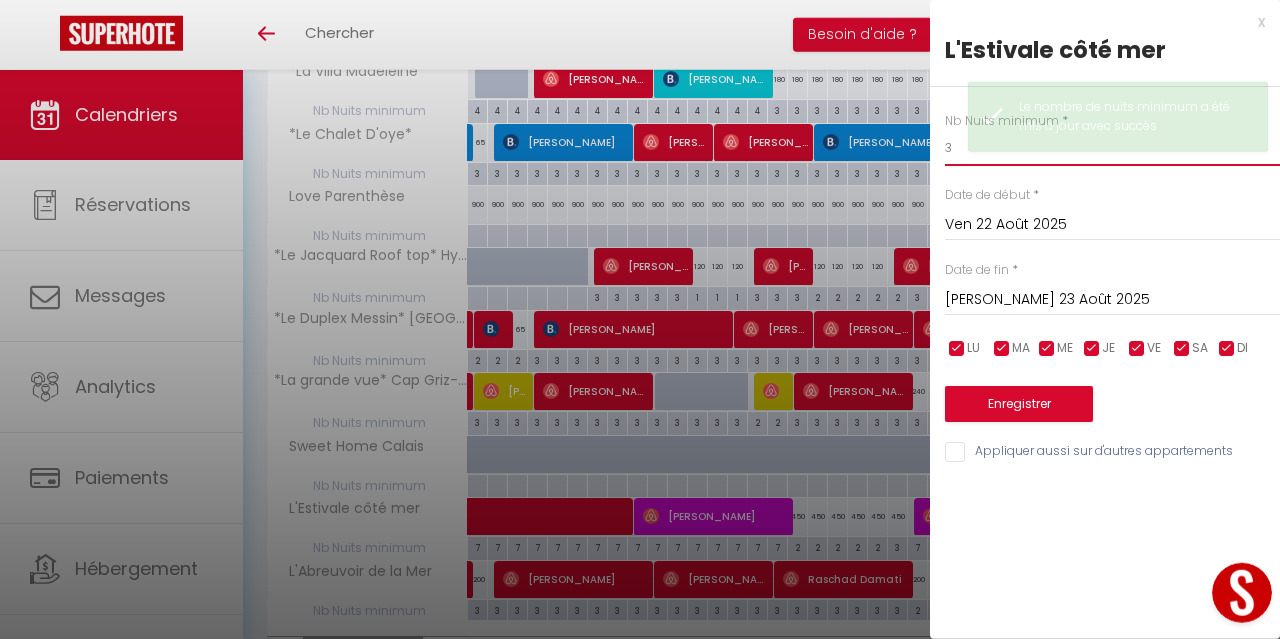 drag, startPoint x: 955, startPoint y: 150, endPoint x: 884, endPoint y: 148, distance: 71.02816 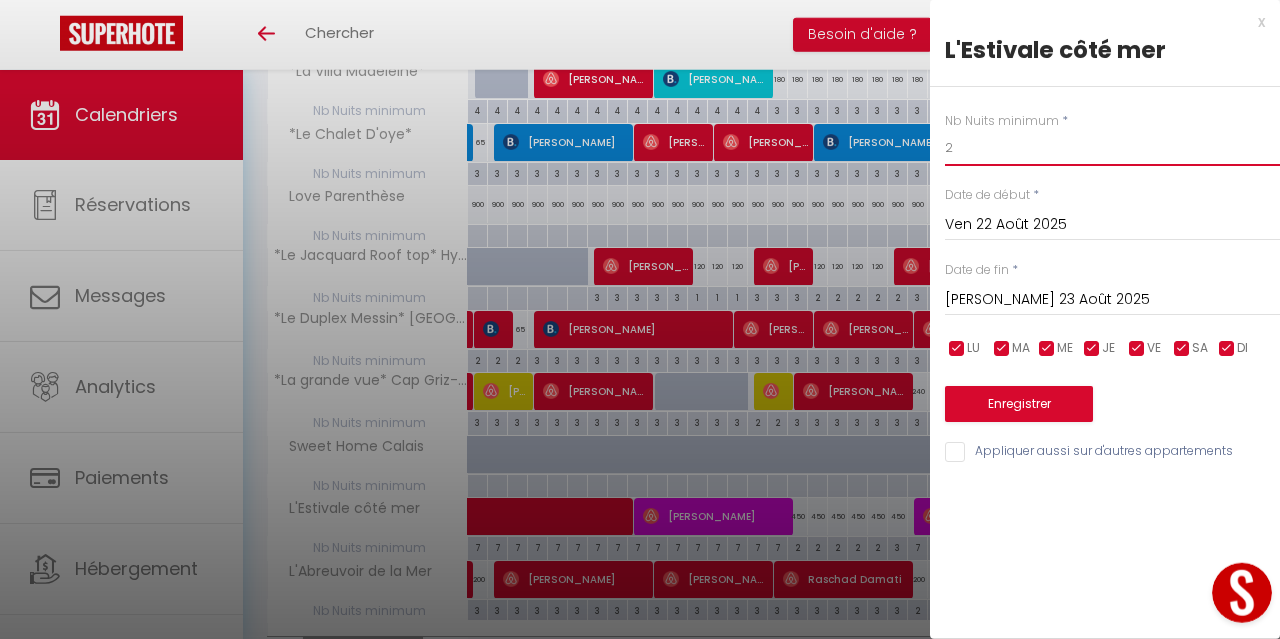 type on "2" 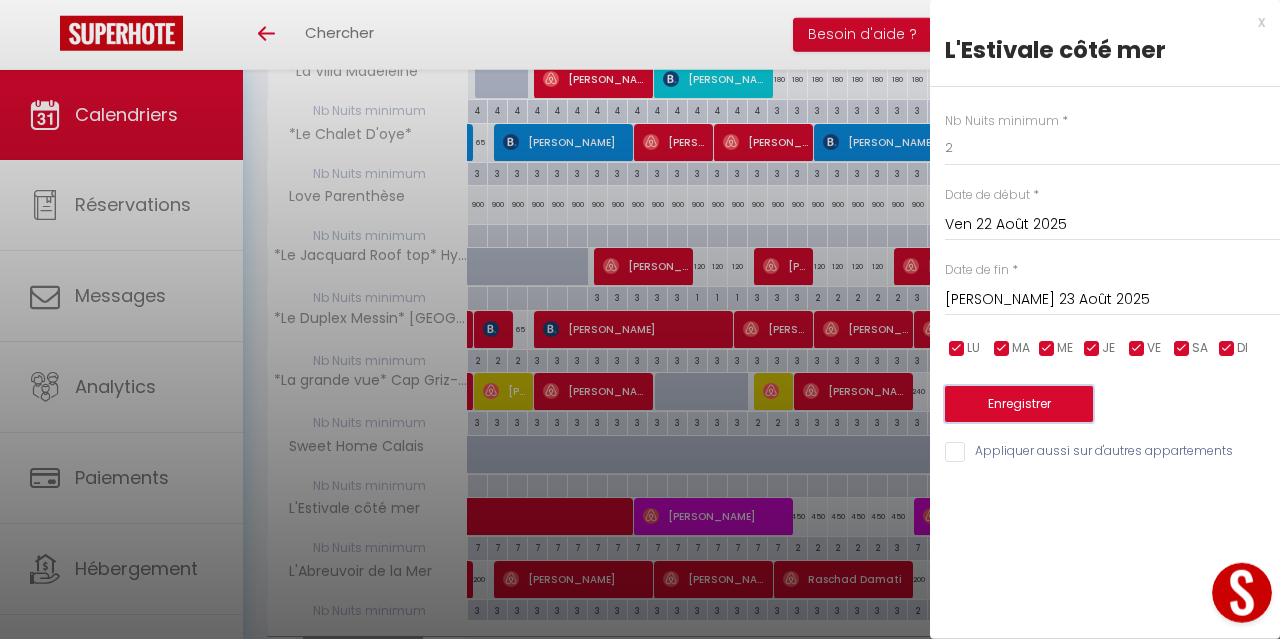 click on "Enregistrer" at bounding box center (1019, 404) 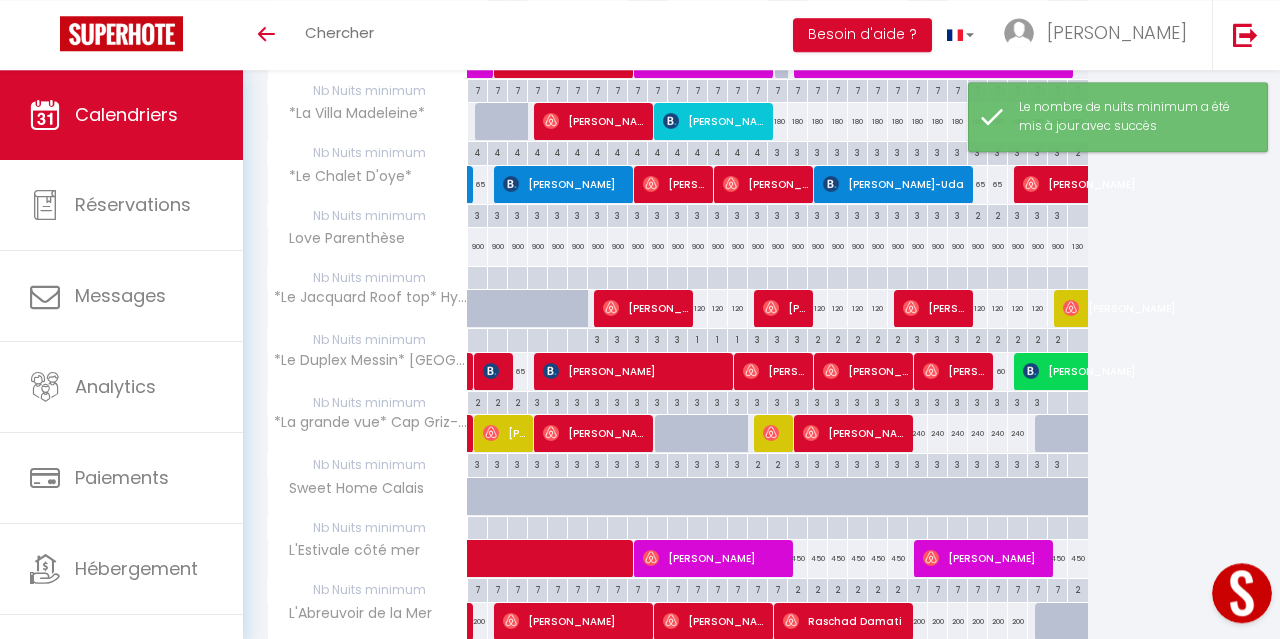 scroll, scrollTop: 491, scrollLeft: 0, axis: vertical 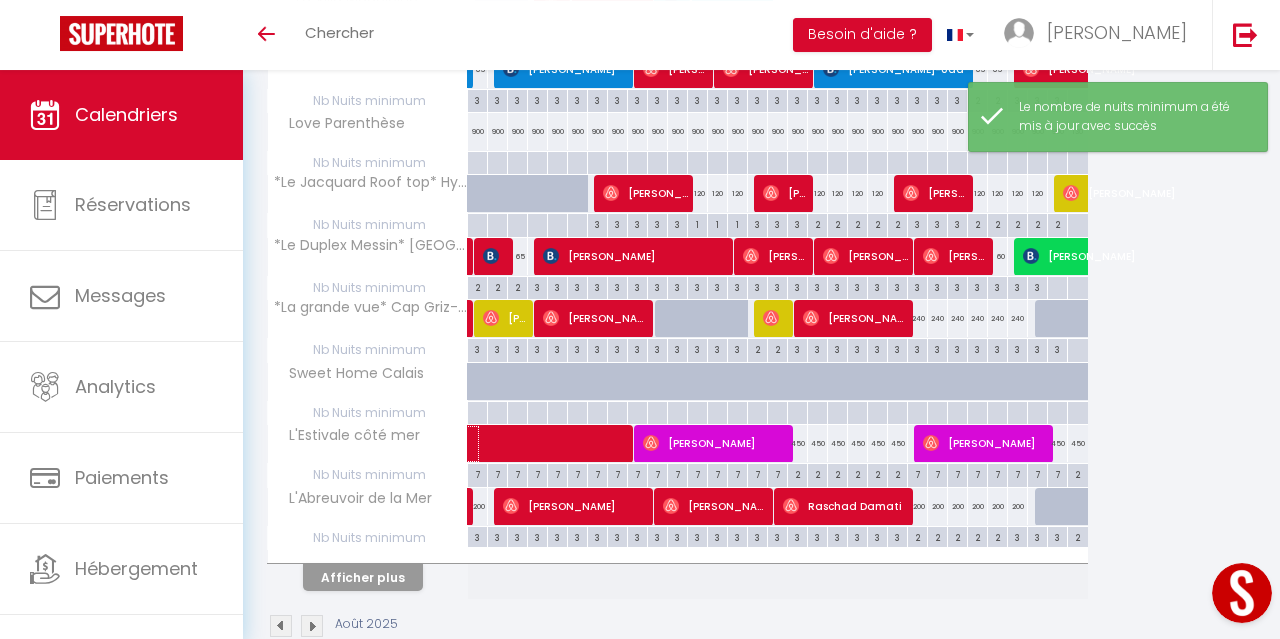 click at bounding box center [667, 444] 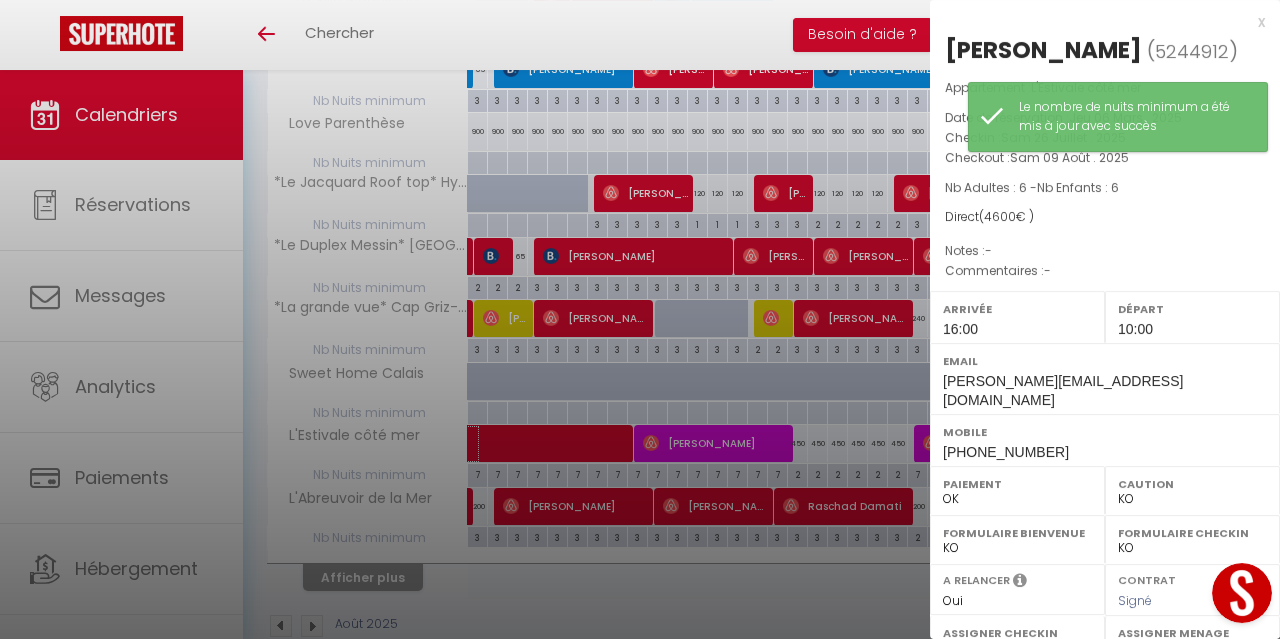 select on "32124" 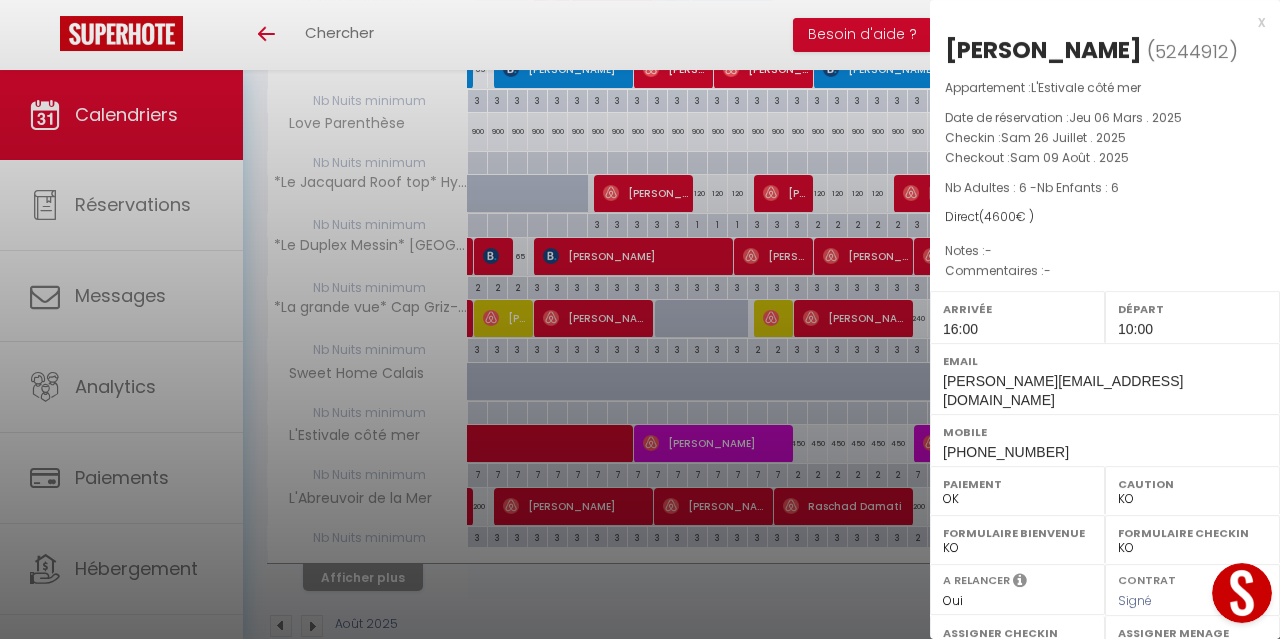 click on "x" at bounding box center (1097, 22) 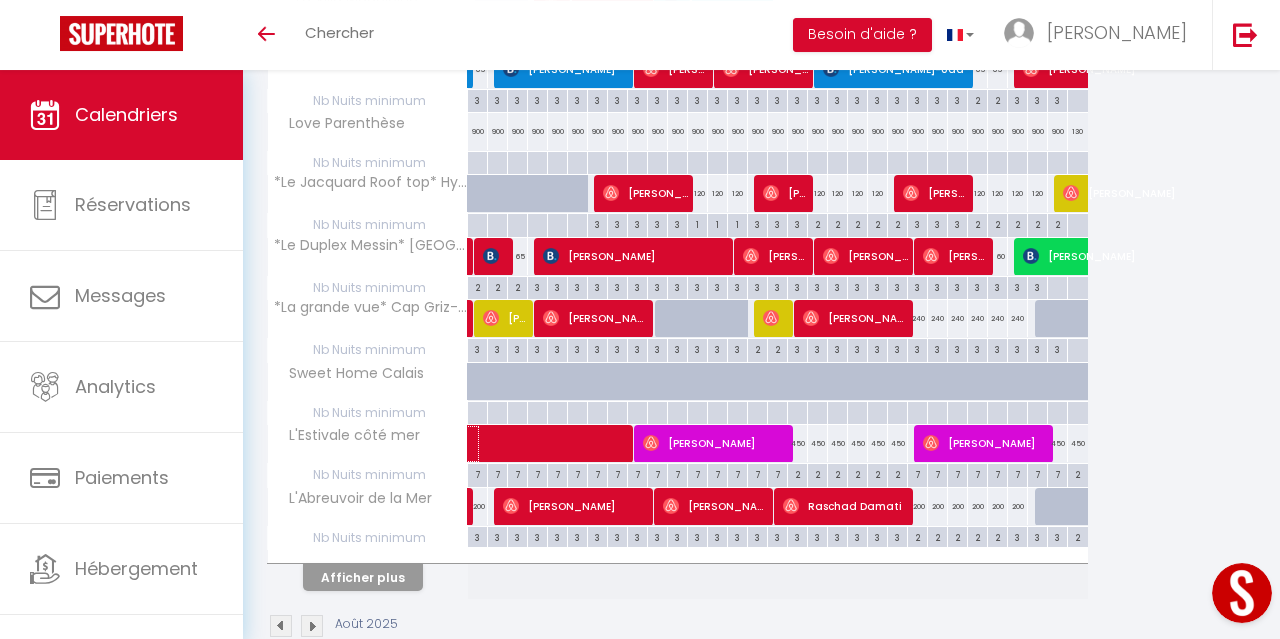 click at bounding box center (667, 444) 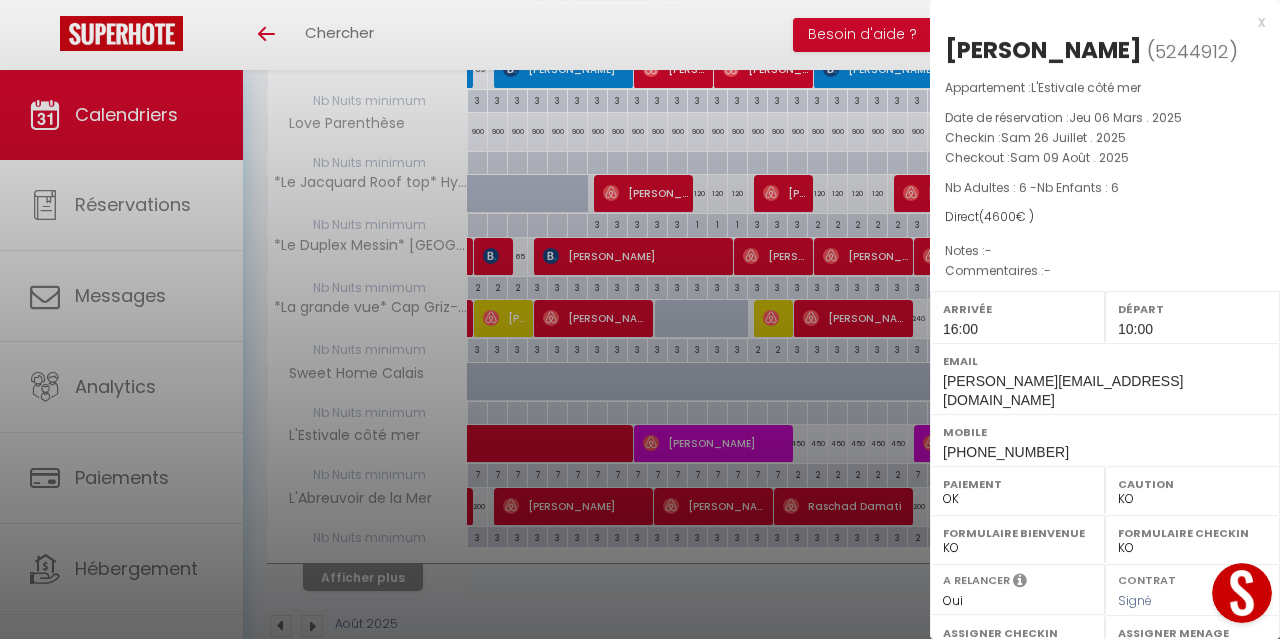 click on "x" at bounding box center [1097, 22] 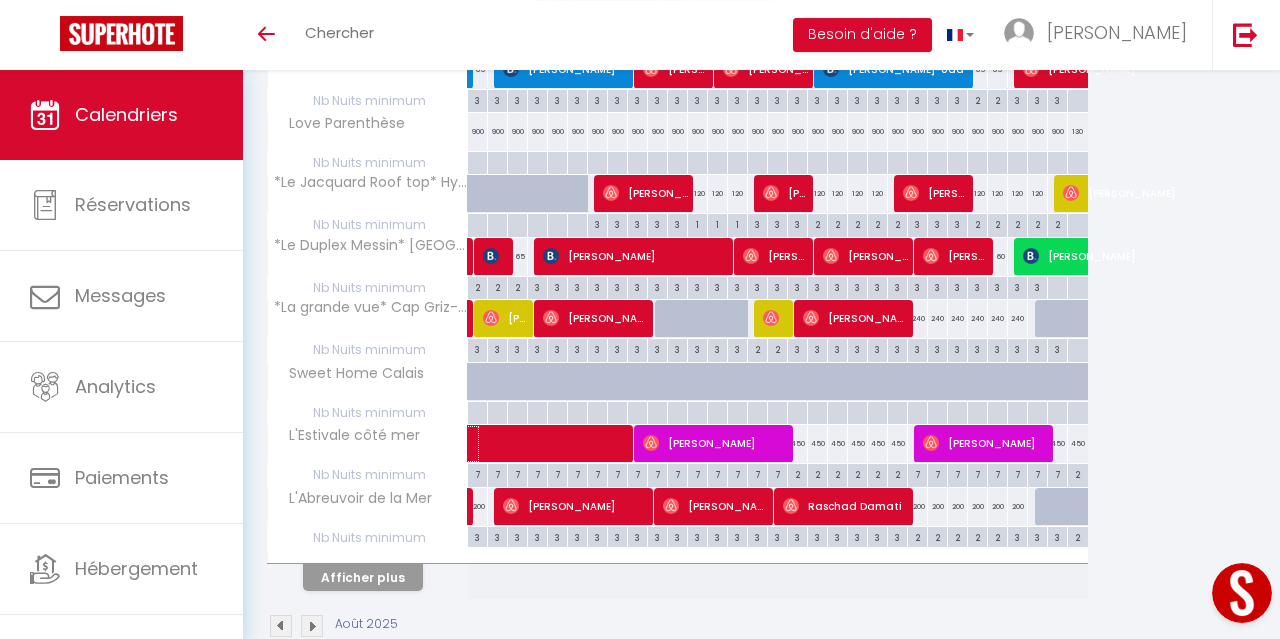 click at bounding box center (667, 444) 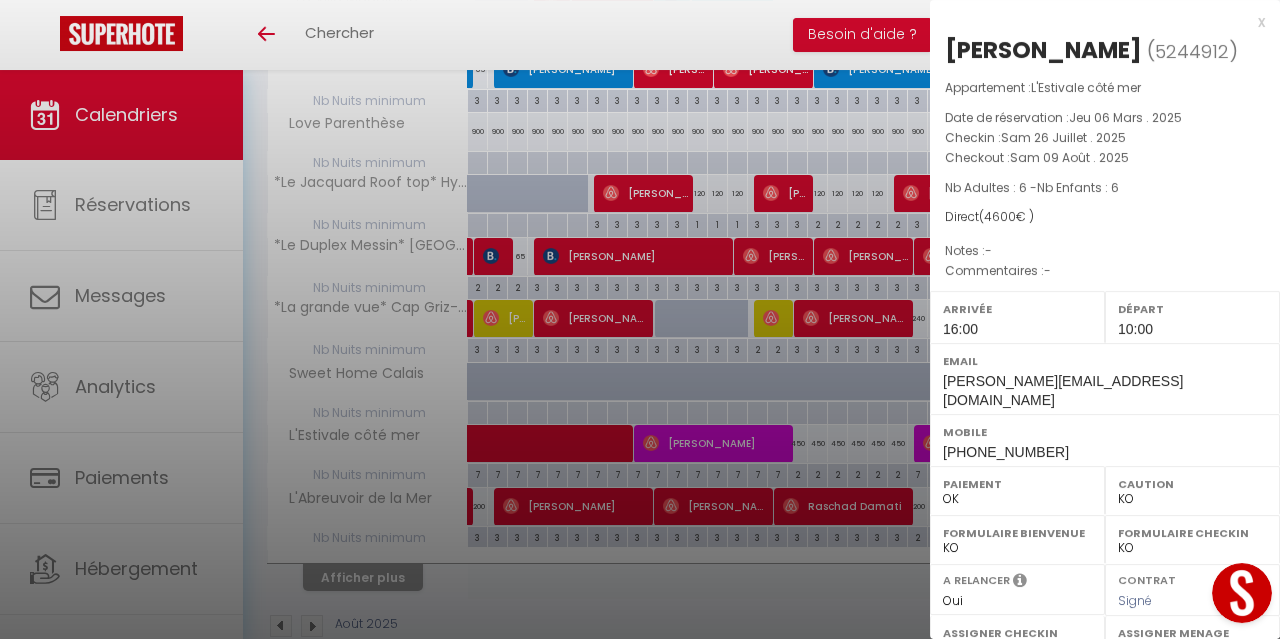 click on "x" at bounding box center [1097, 22] 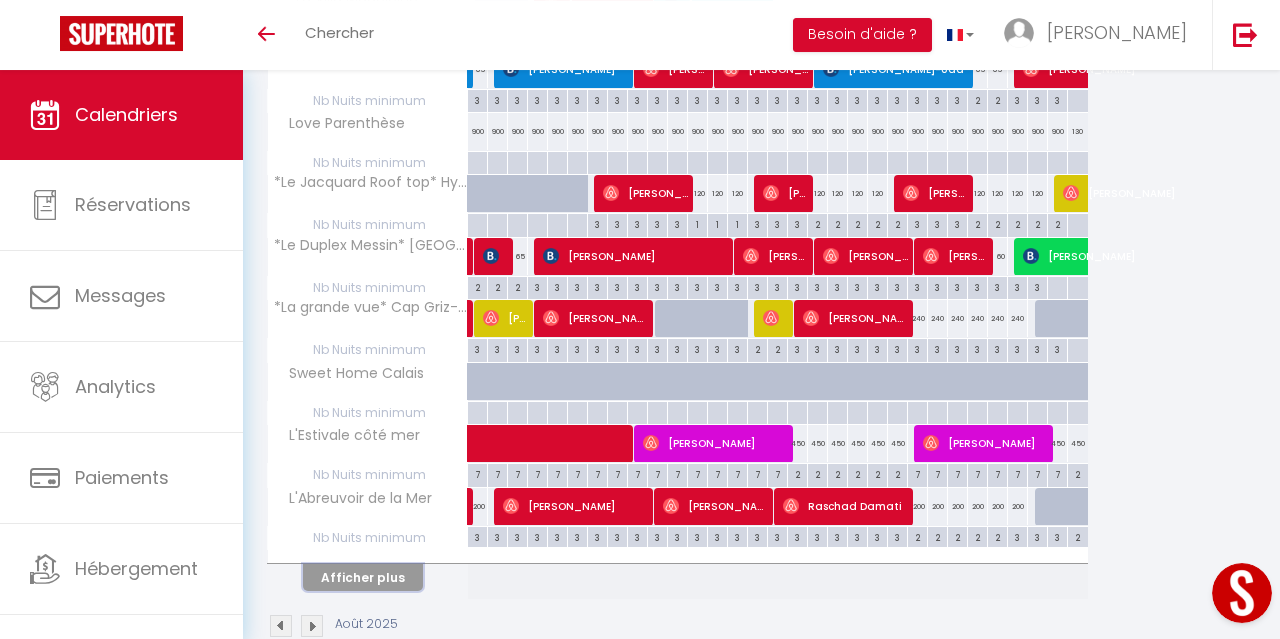 click on "Afficher plus" at bounding box center (363, 577) 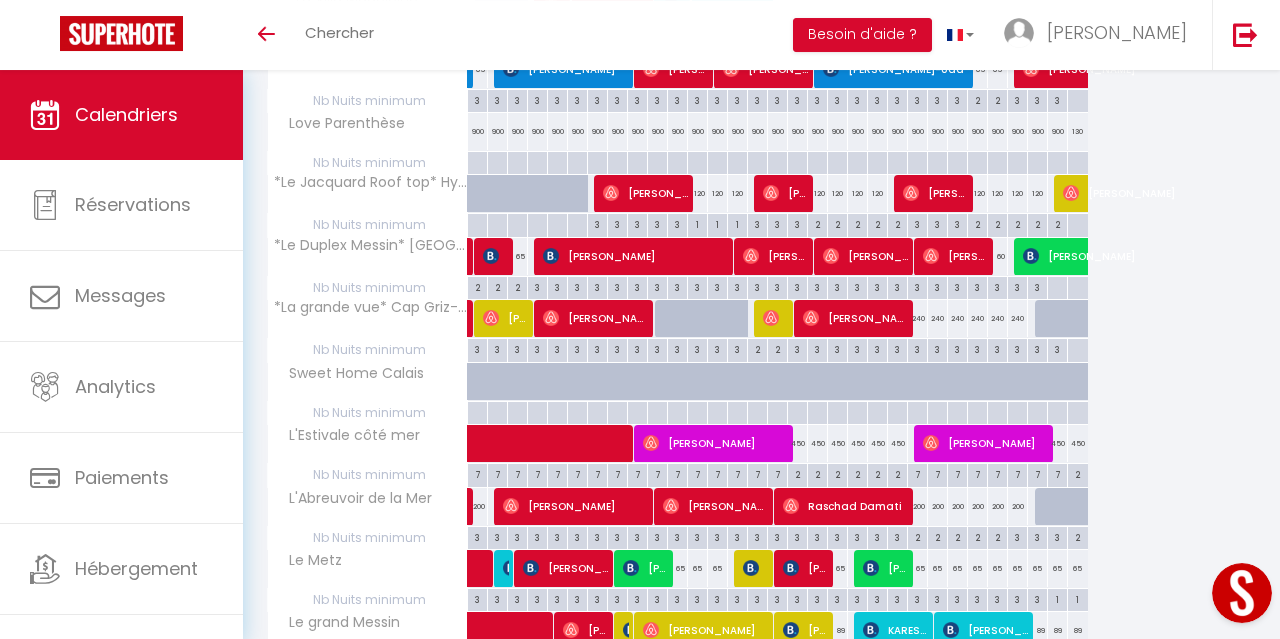 click on "3" at bounding box center (1017, 536) 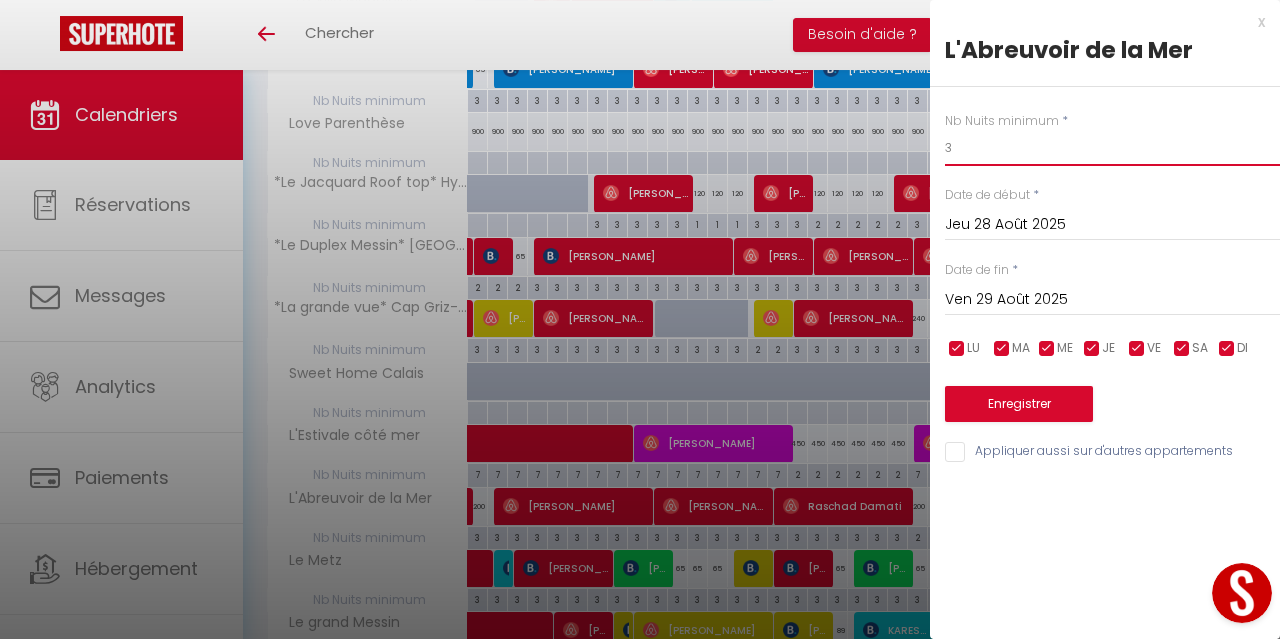 drag, startPoint x: 1007, startPoint y: 151, endPoint x: 839, endPoint y: 165, distance: 168.58232 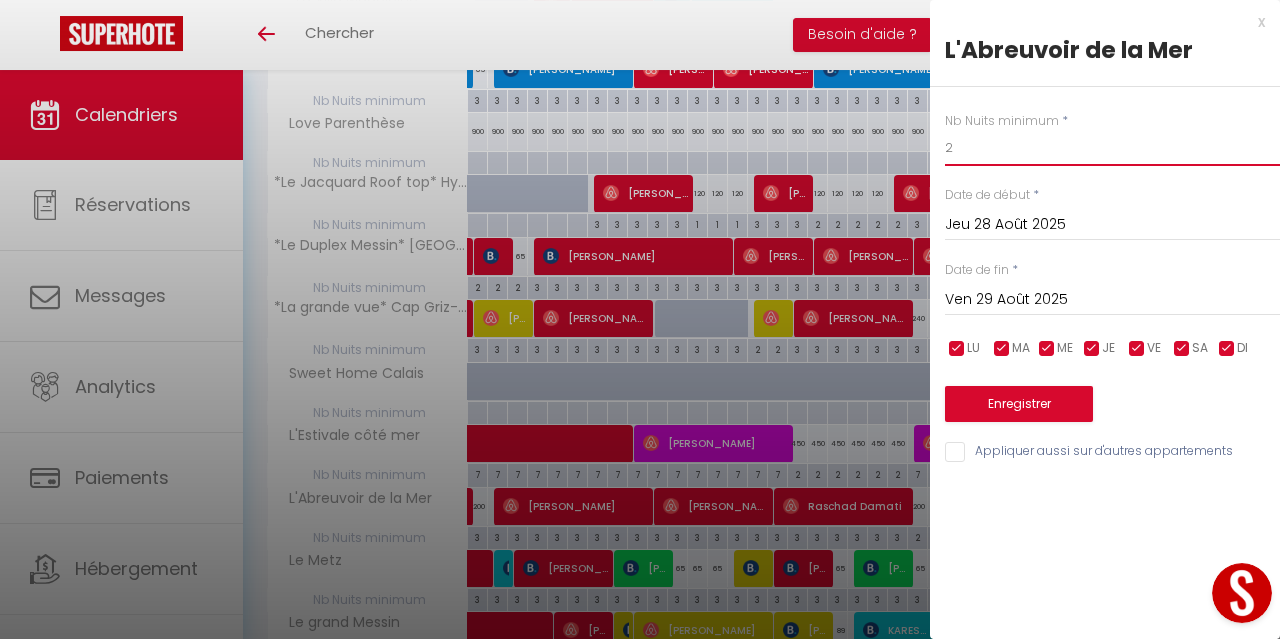 type on "2" 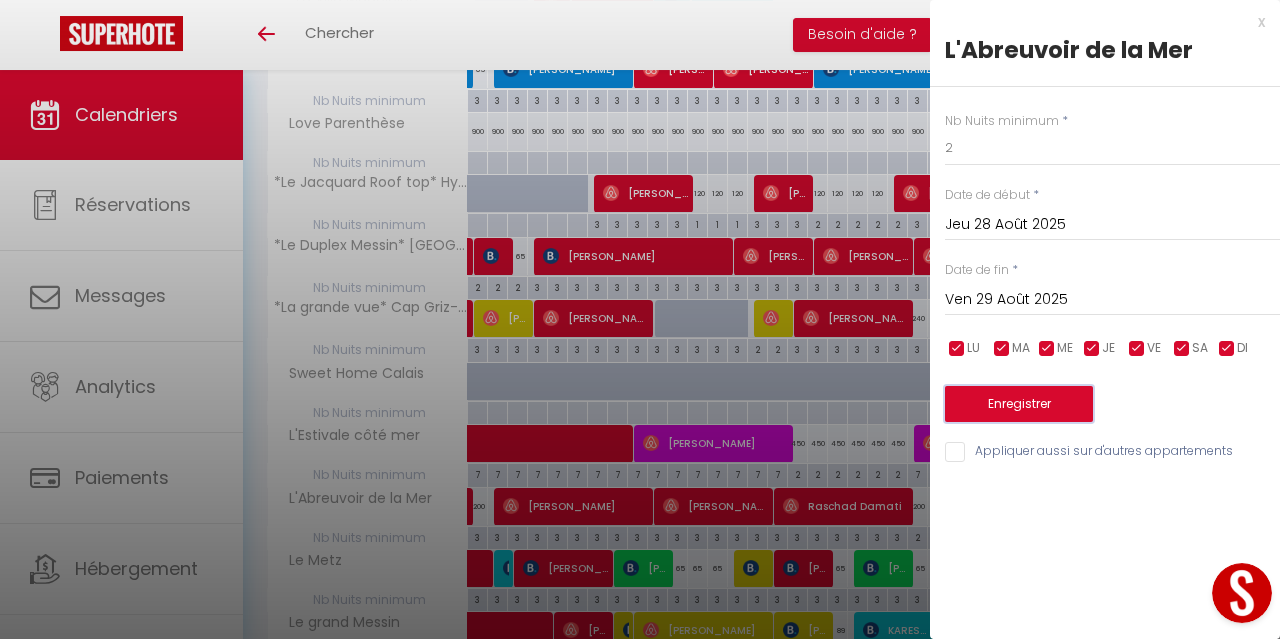 click on "Enregistrer" at bounding box center (1019, 404) 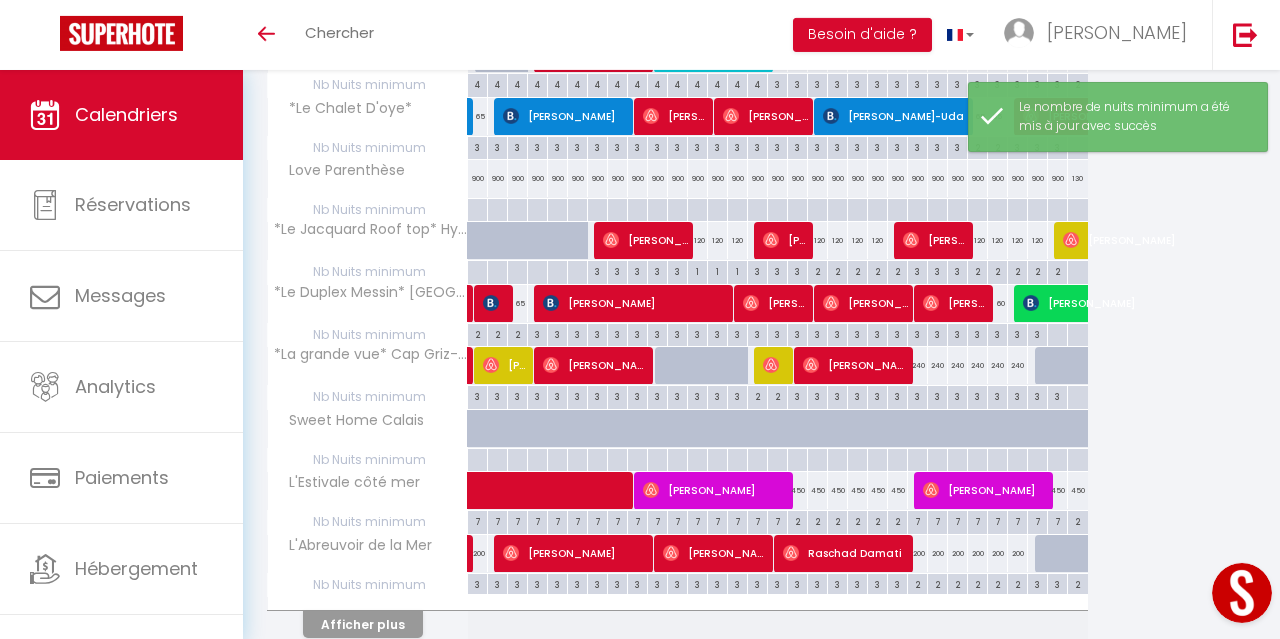 scroll, scrollTop: 446, scrollLeft: 0, axis: vertical 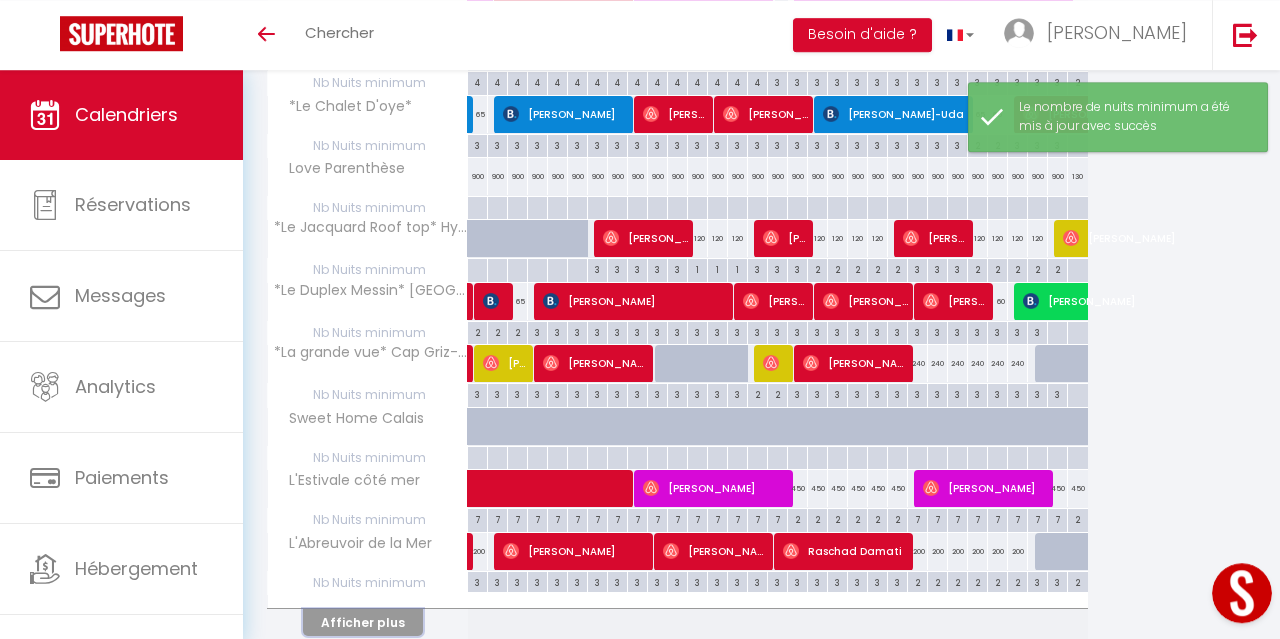 click on "Afficher plus" at bounding box center [363, 622] 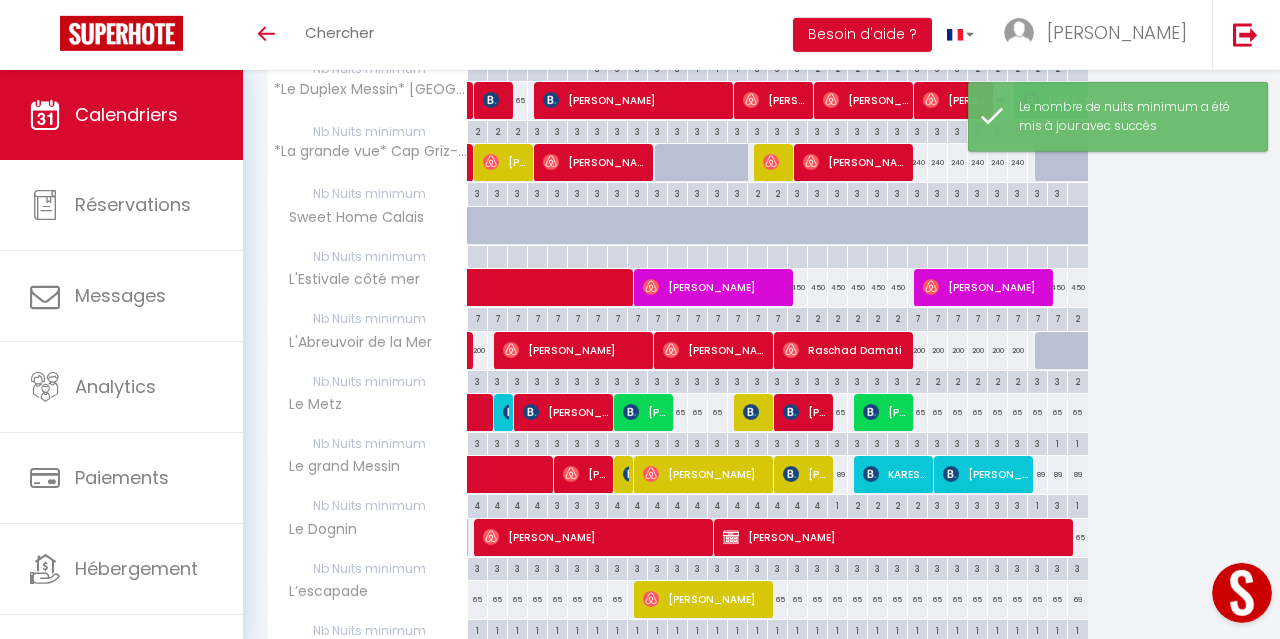 scroll, scrollTop: 649, scrollLeft: 0, axis: vertical 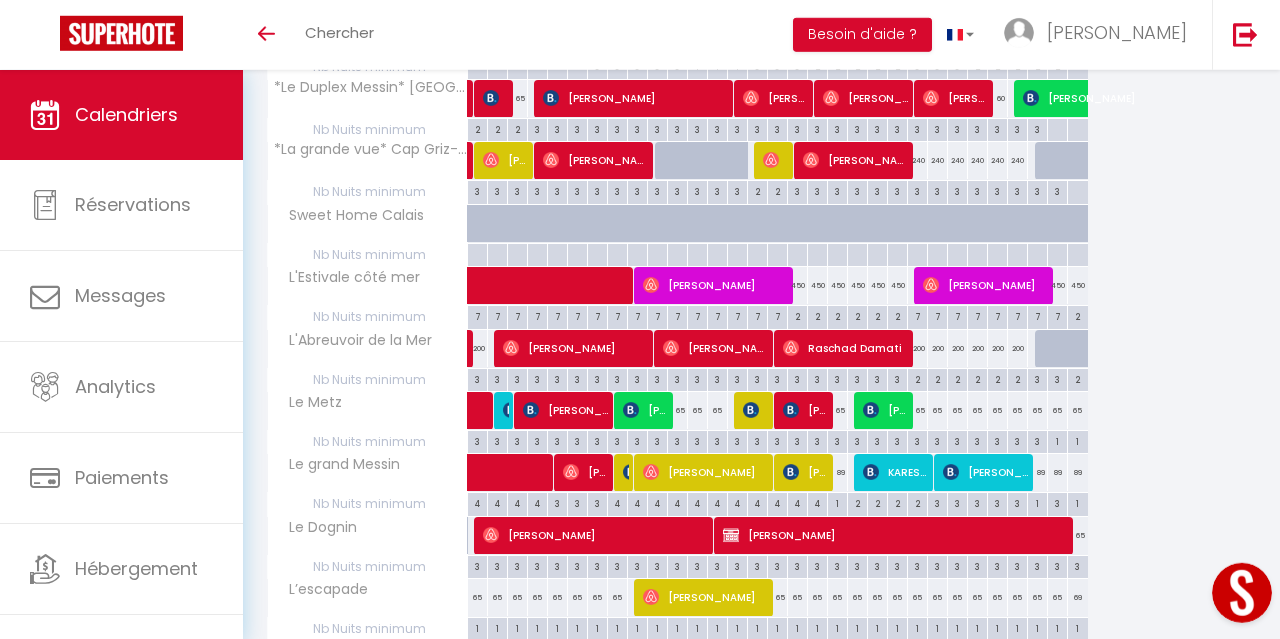 click on "3" at bounding box center (837, 440) 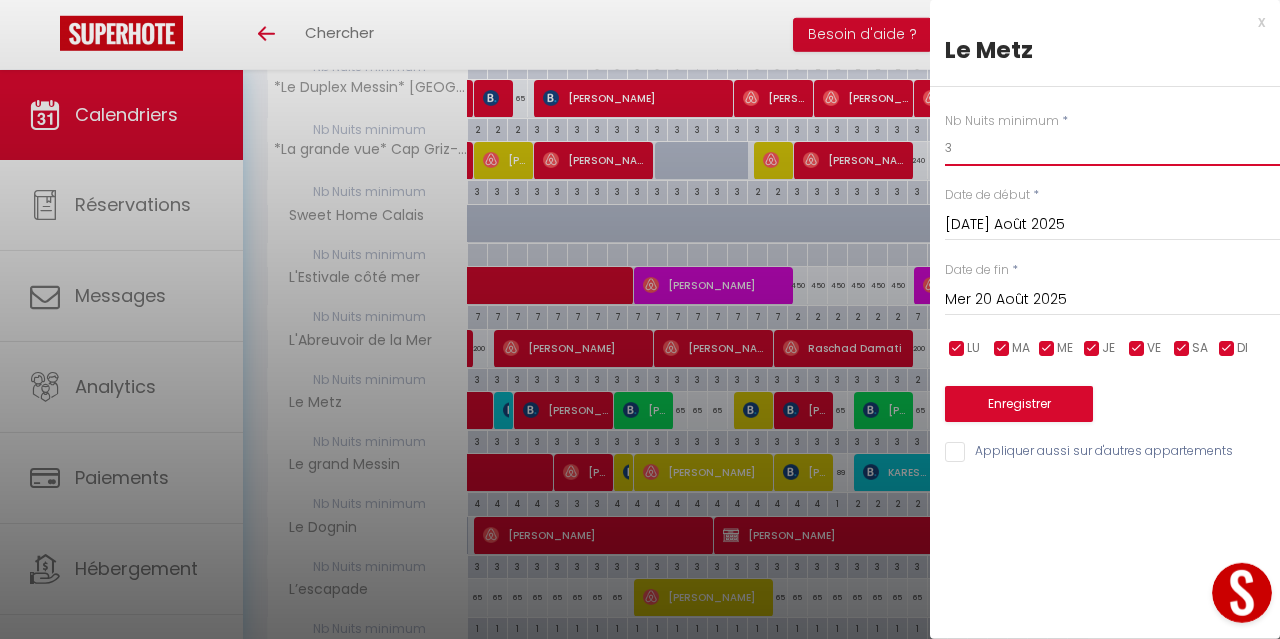 drag, startPoint x: 966, startPoint y: 166, endPoint x: 879, endPoint y: 179, distance: 87.965904 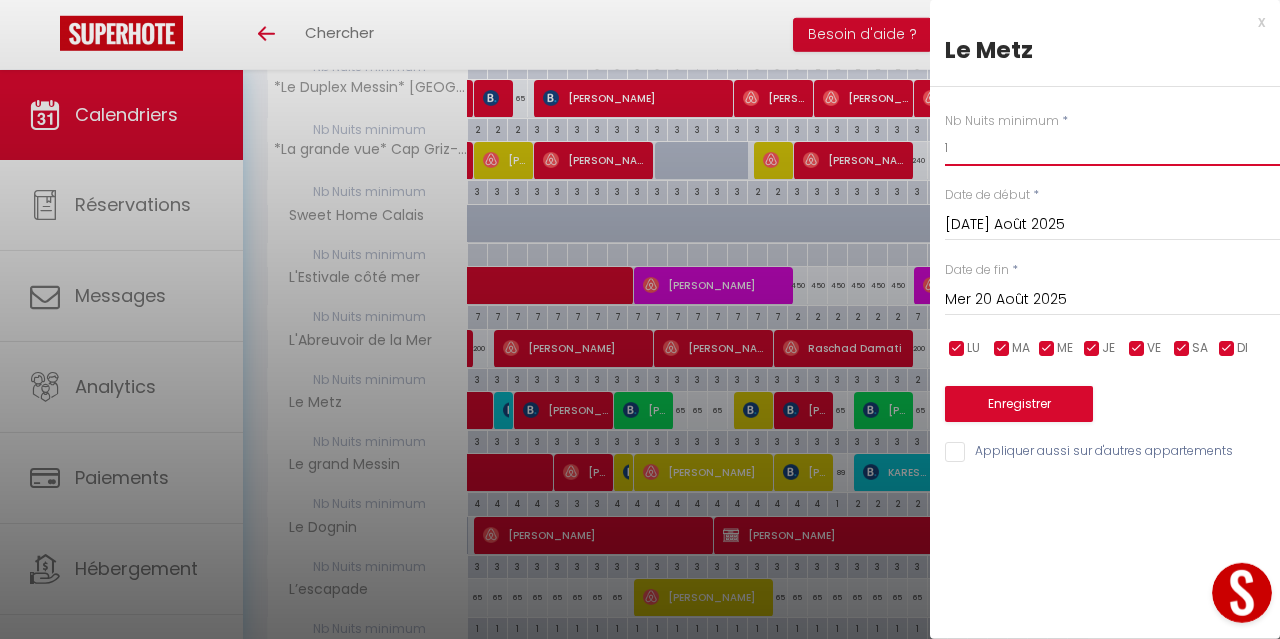 type on "1" 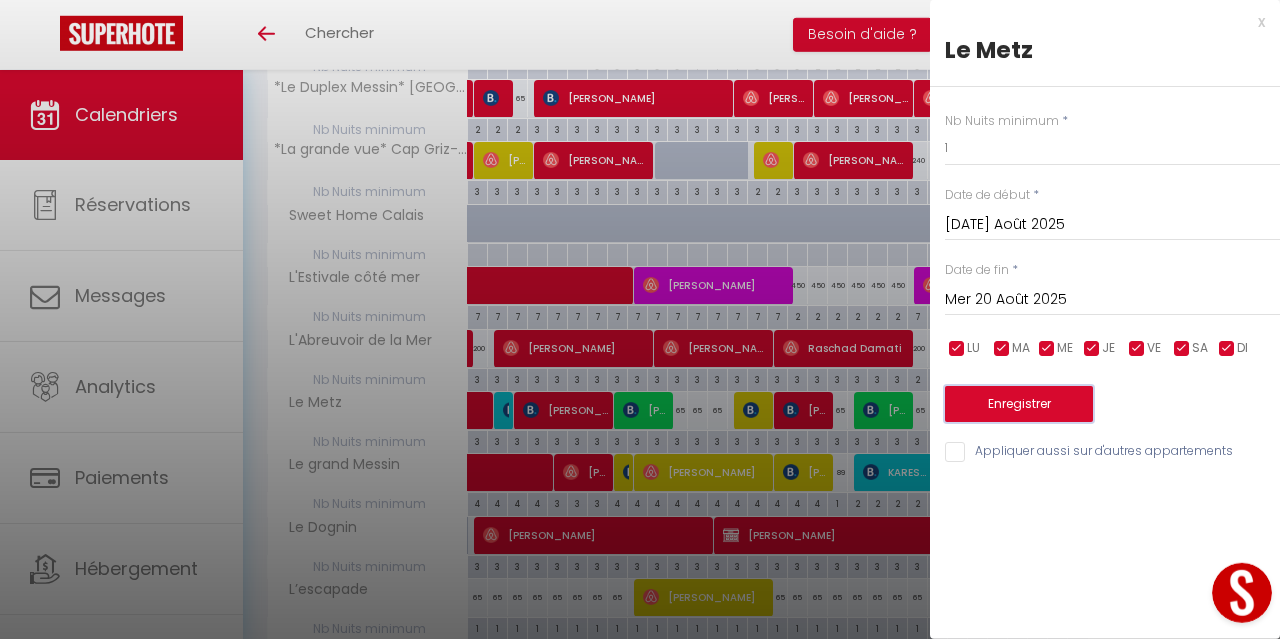 click on "Enregistrer" at bounding box center (1019, 404) 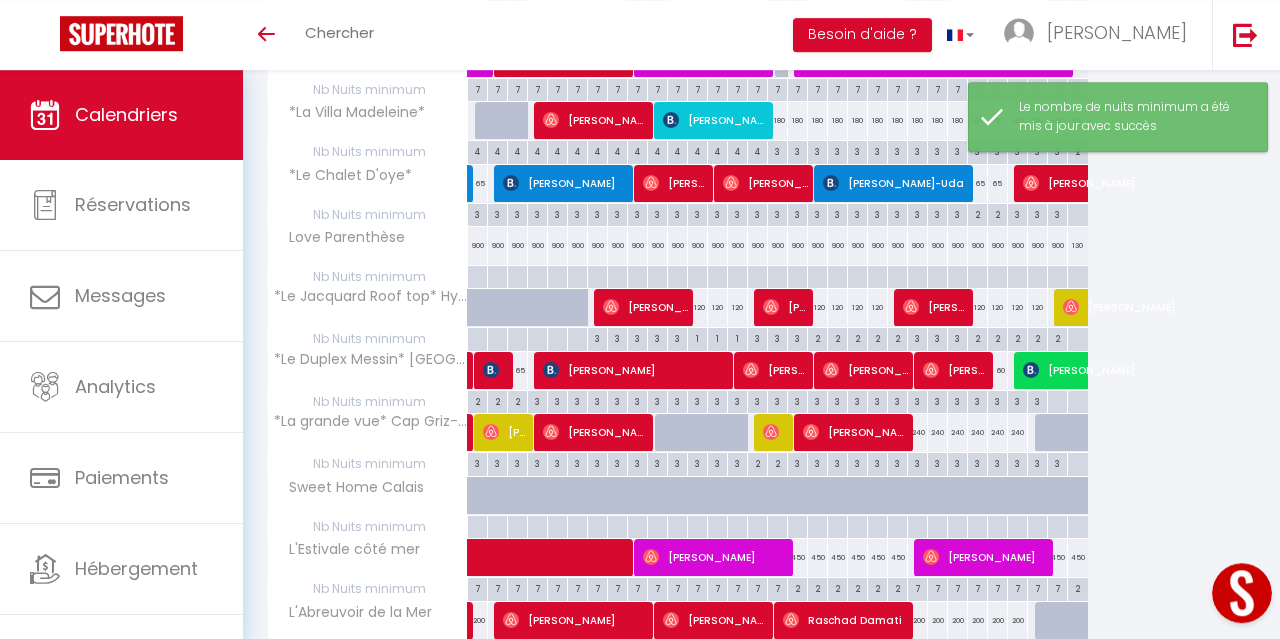 scroll, scrollTop: 524, scrollLeft: 0, axis: vertical 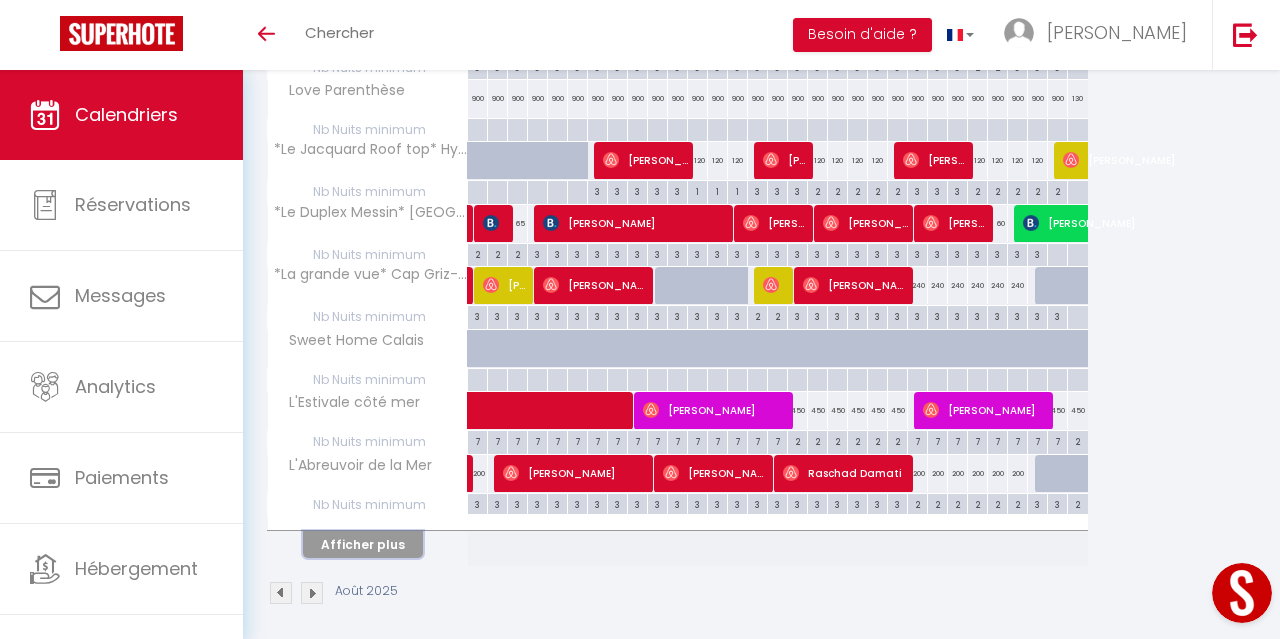 click on "Afficher plus" at bounding box center (363, 544) 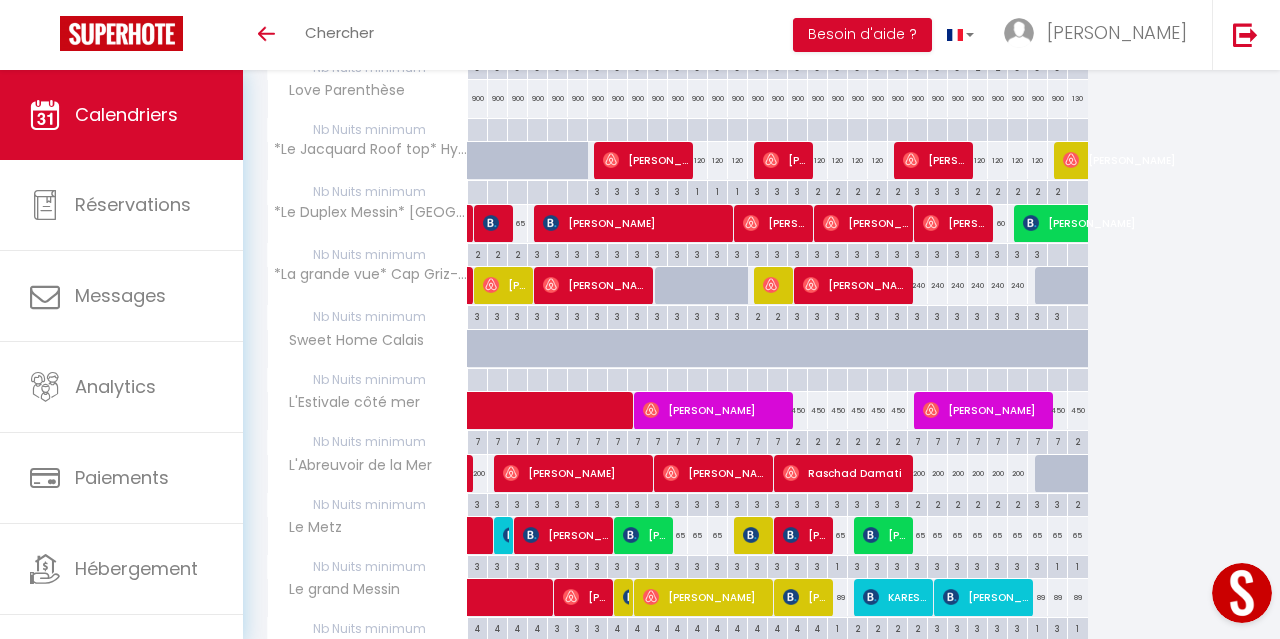 scroll, scrollTop: 580, scrollLeft: 0, axis: vertical 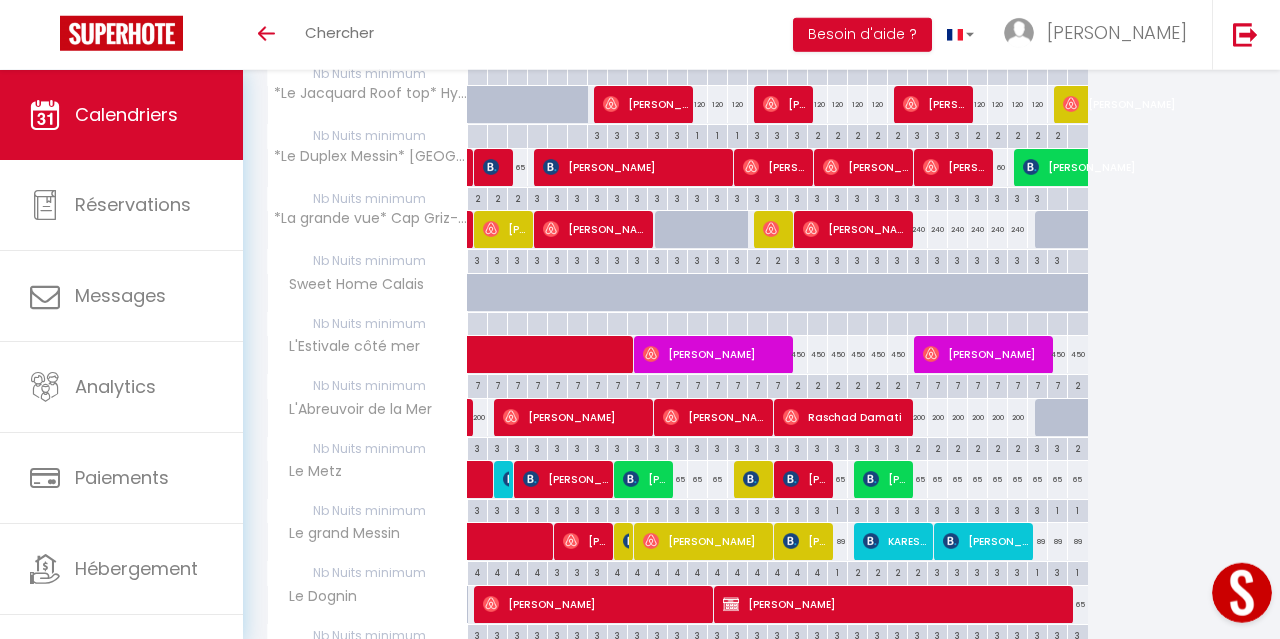 drag, startPoint x: 677, startPoint y: 504, endPoint x: 693, endPoint y: 499, distance: 16.763054 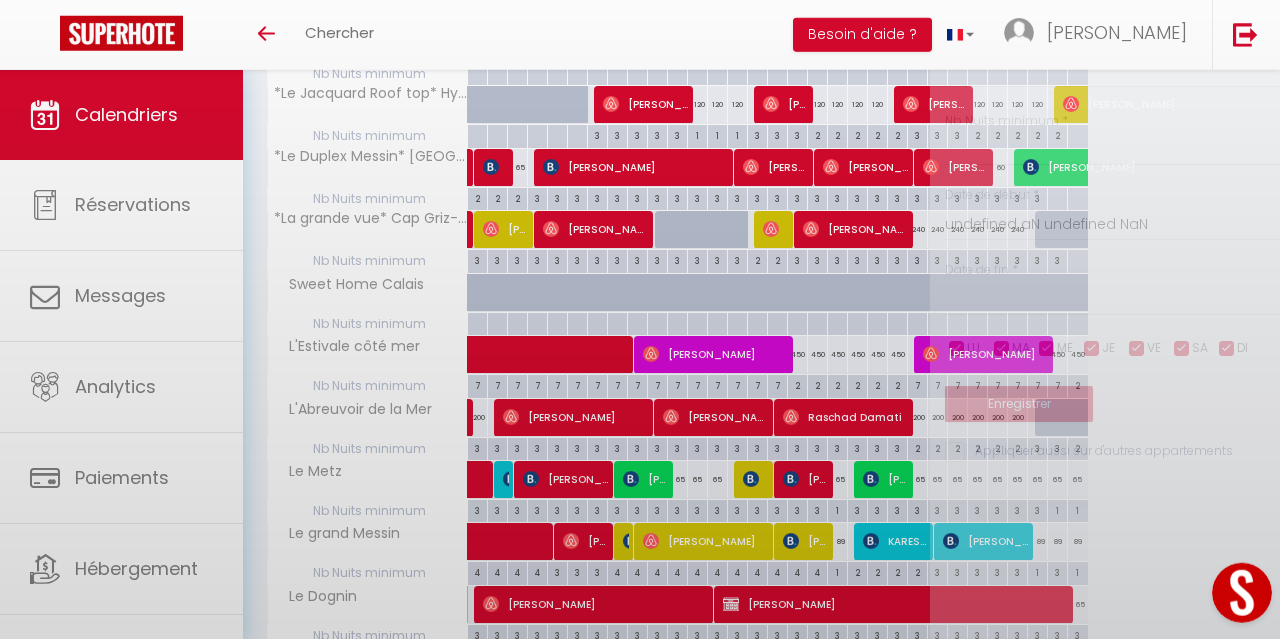 type on "3" 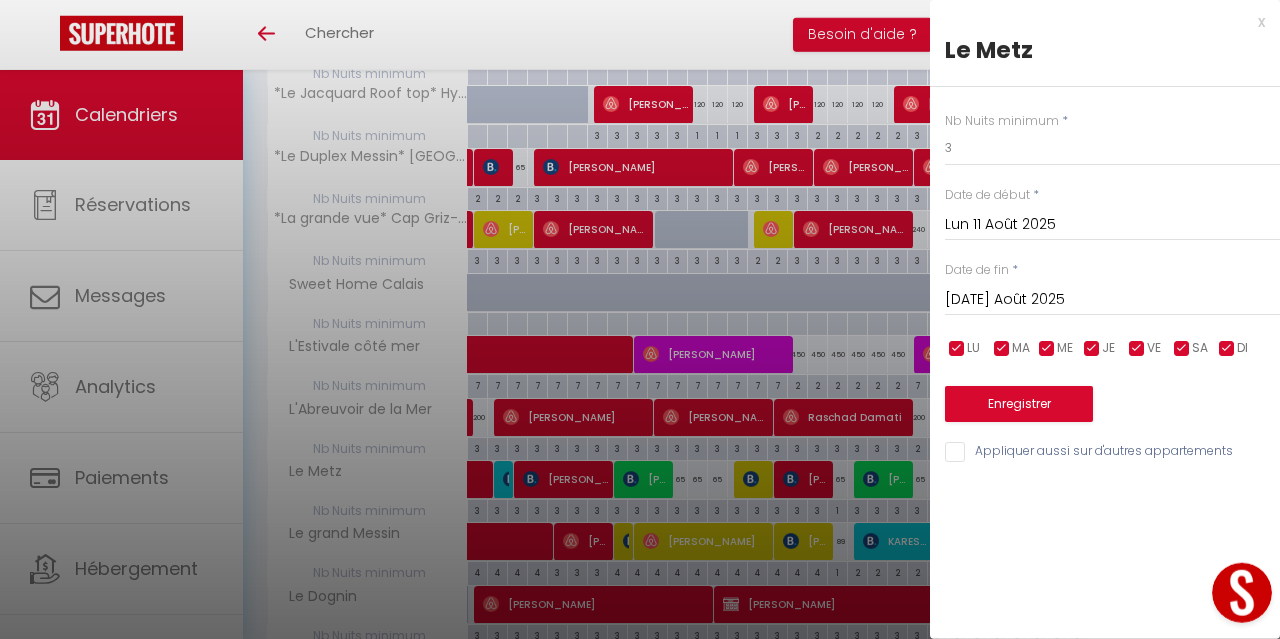 click at bounding box center (640, 319) 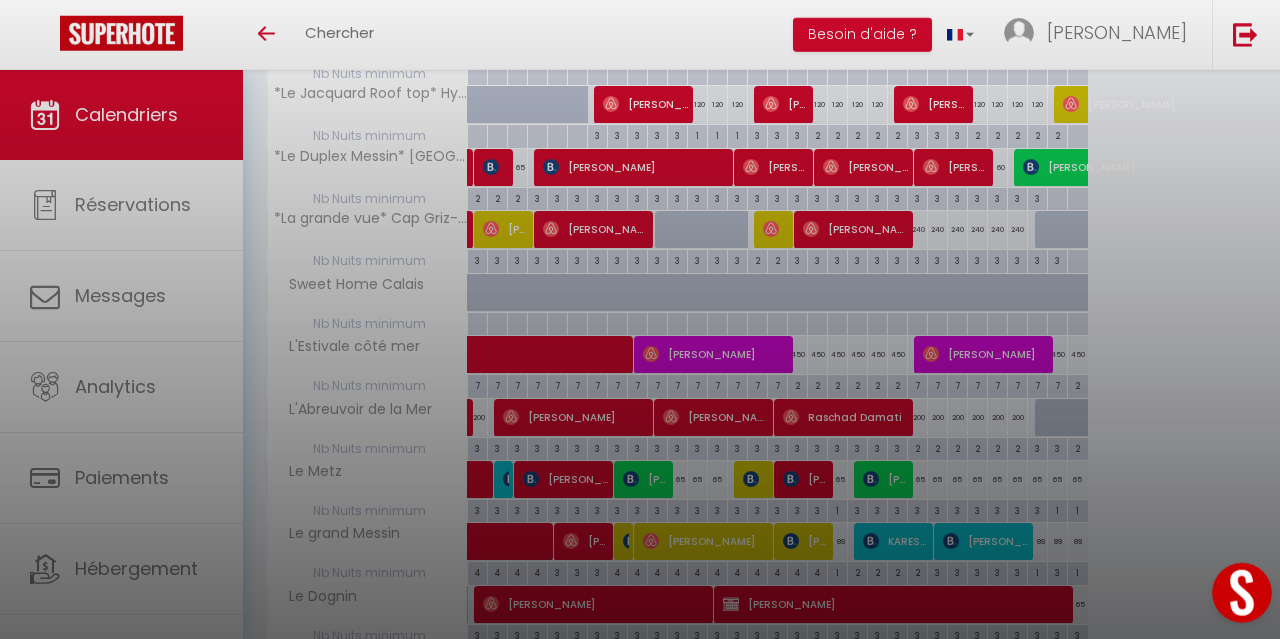 type 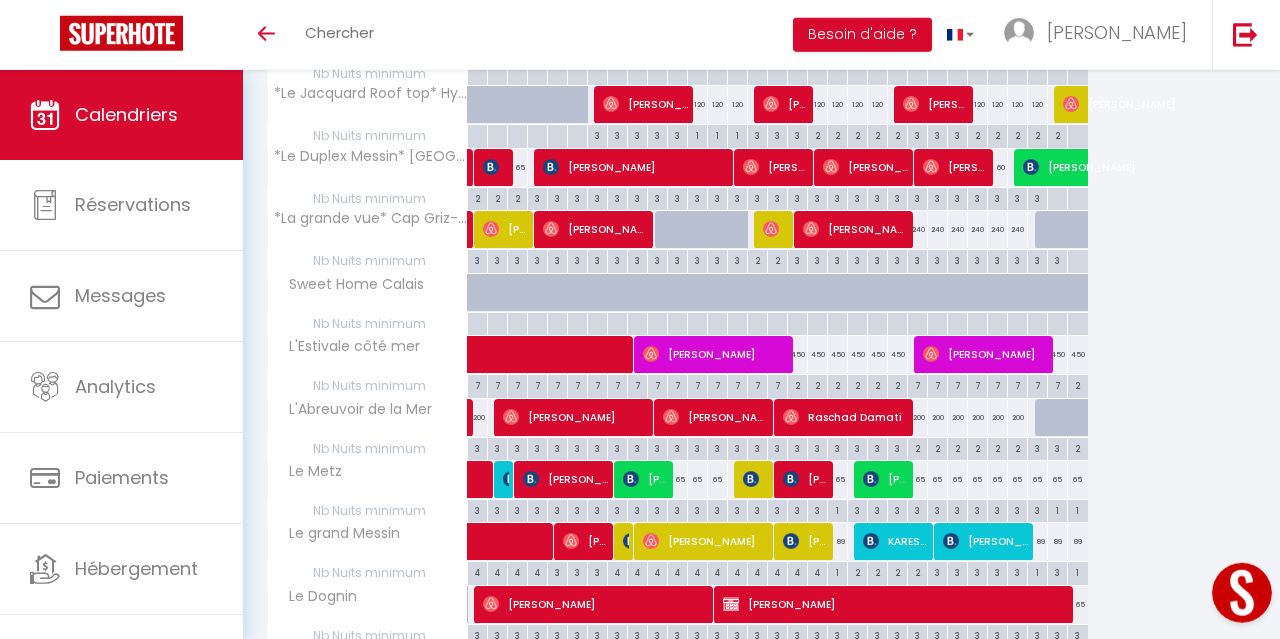click on "3" at bounding box center [677, 509] 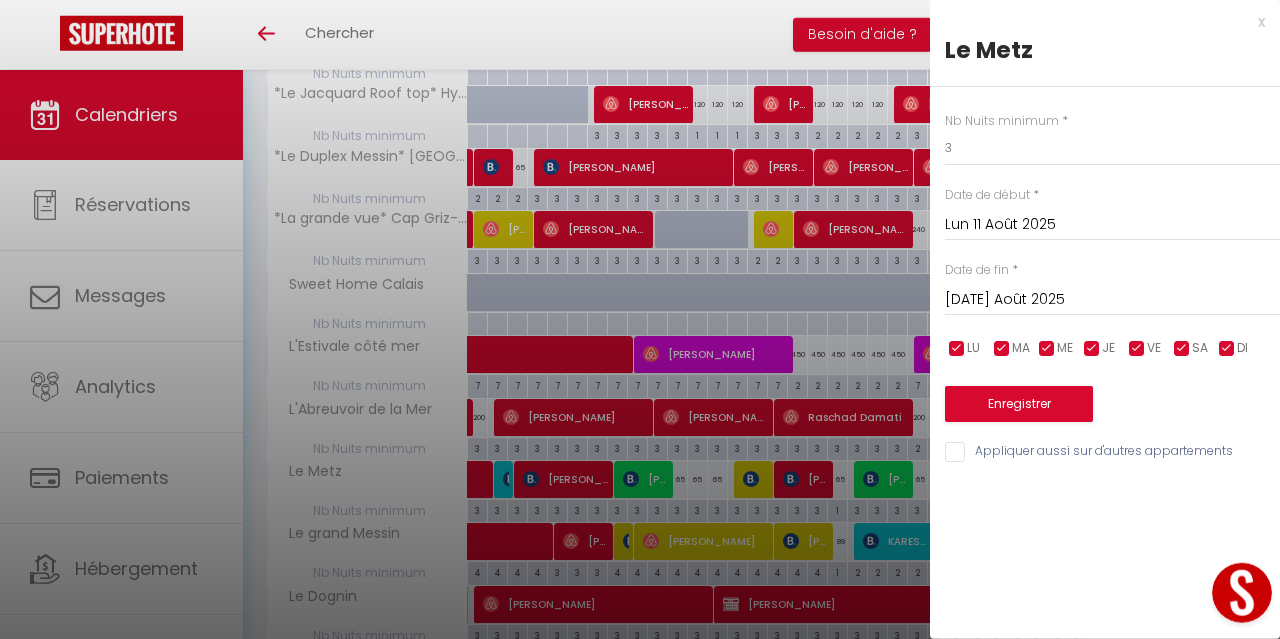 click on "Mar 12 Août 2025" at bounding box center [1112, 300] 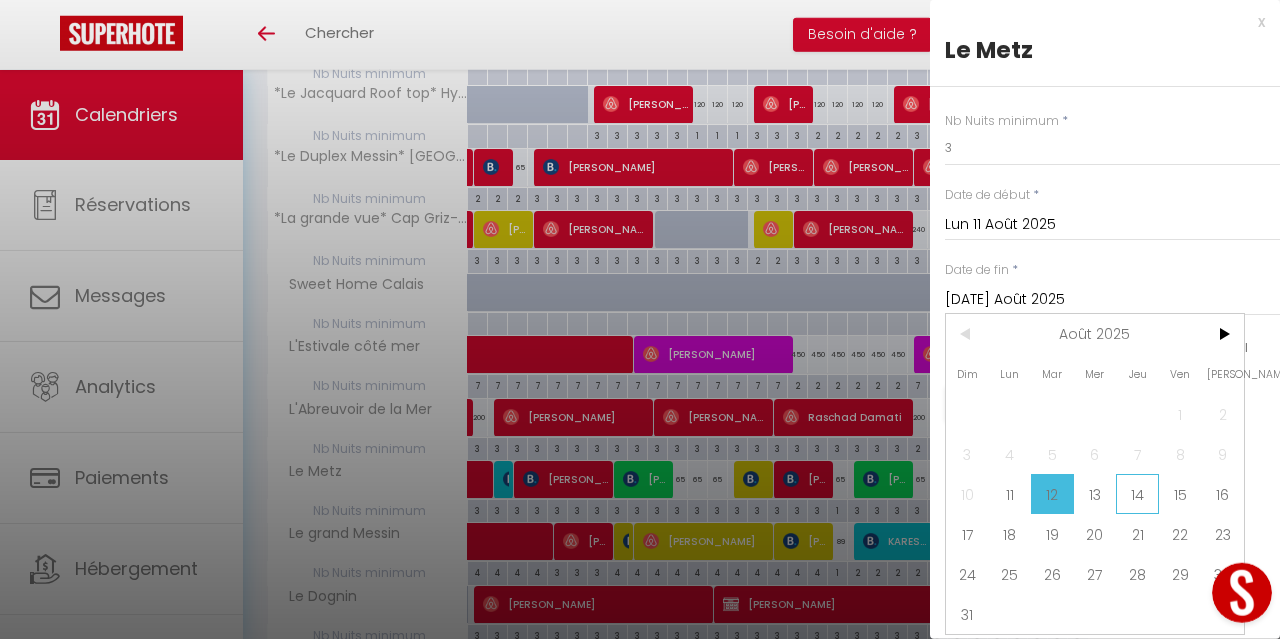 click on "14" at bounding box center [1137, 494] 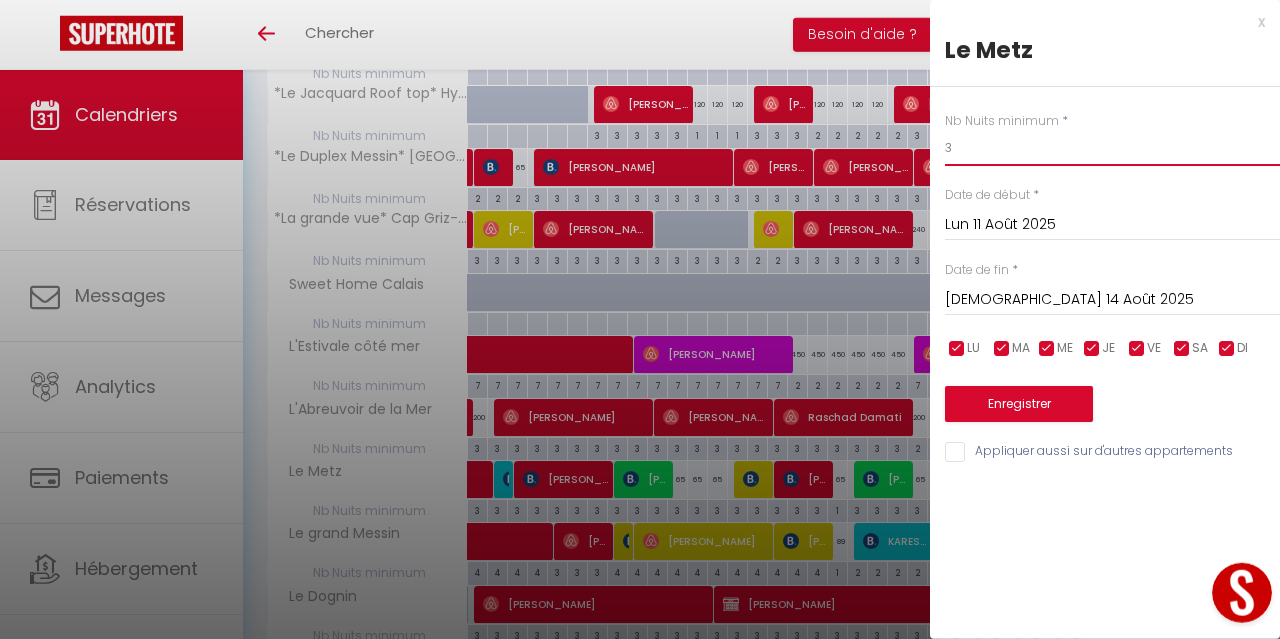 drag, startPoint x: 1008, startPoint y: 164, endPoint x: 870, endPoint y: 168, distance: 138.05795 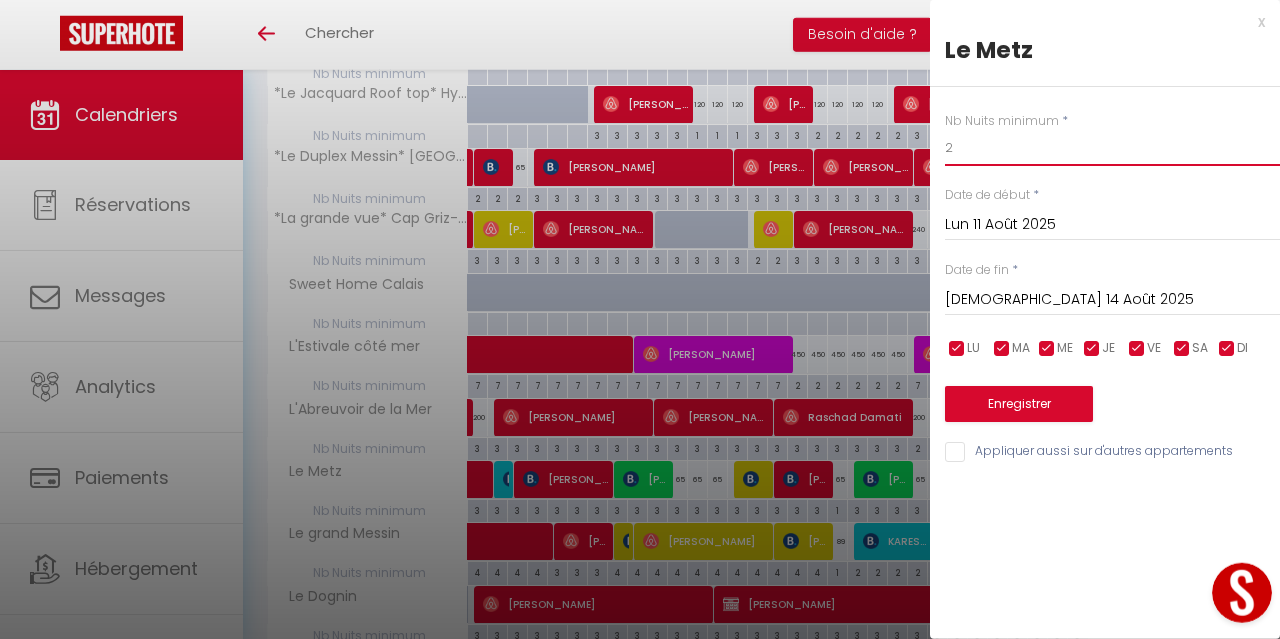 type on "2" 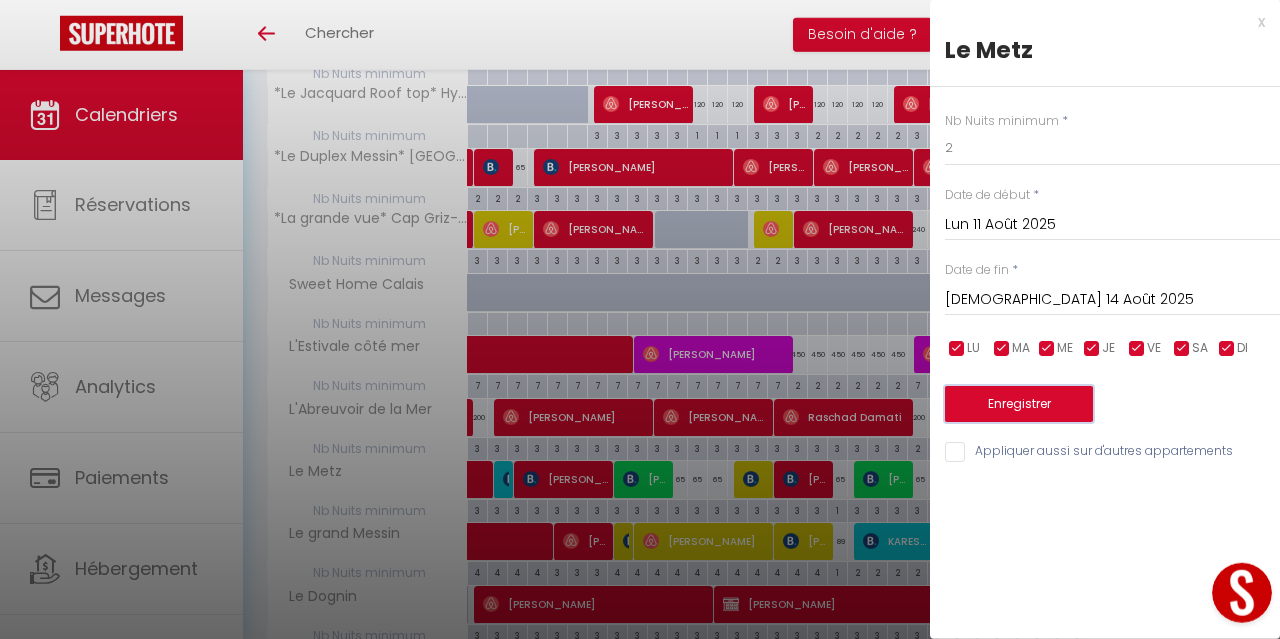 click on "Enregistrer" at bounding box center [1019, 404] 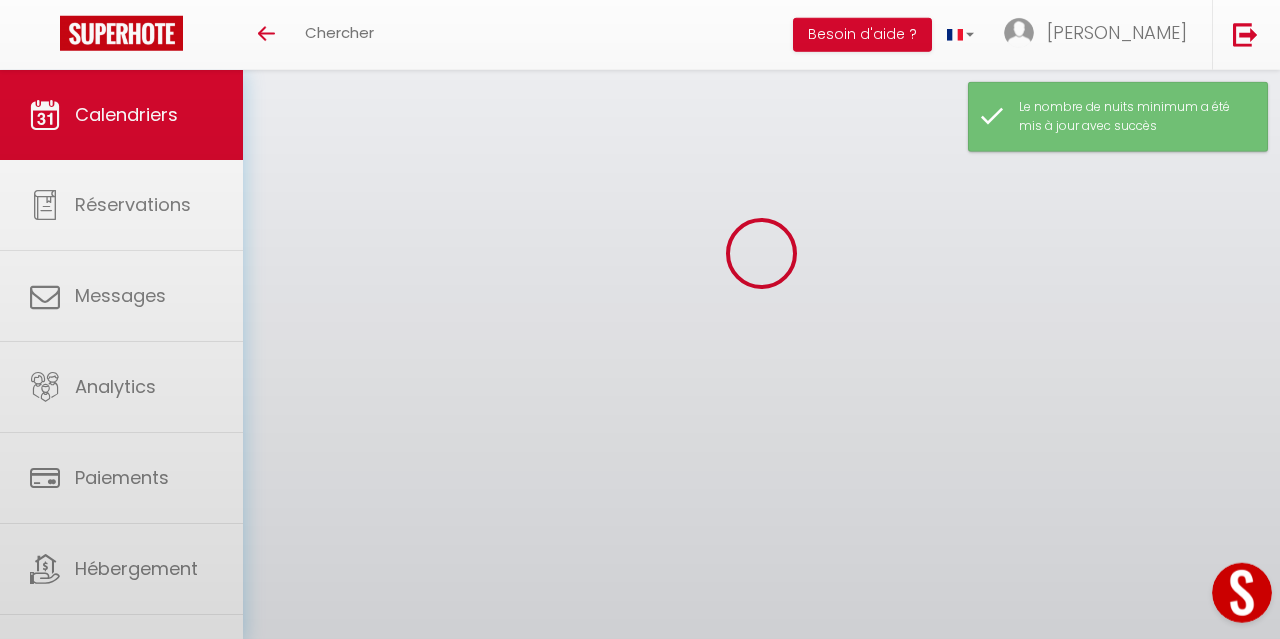 scroll, scrollTop: 70, scrollLeft: 0, axis: vertical 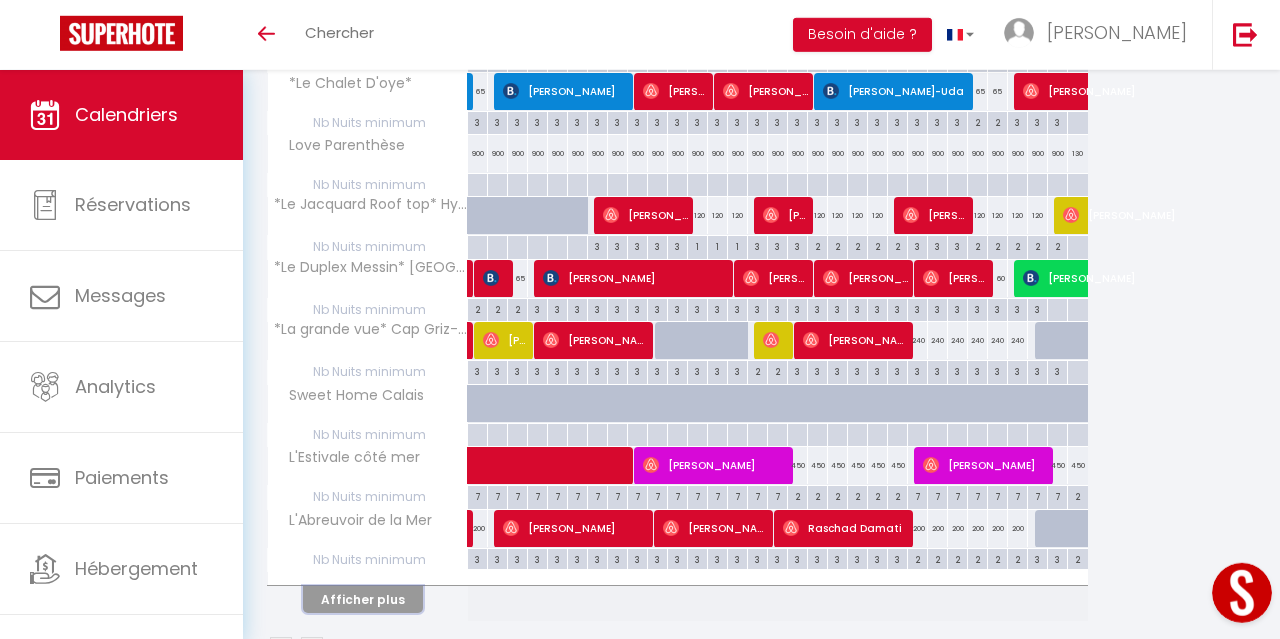 click on "Afficher plus" at bounding box center [363, 599] 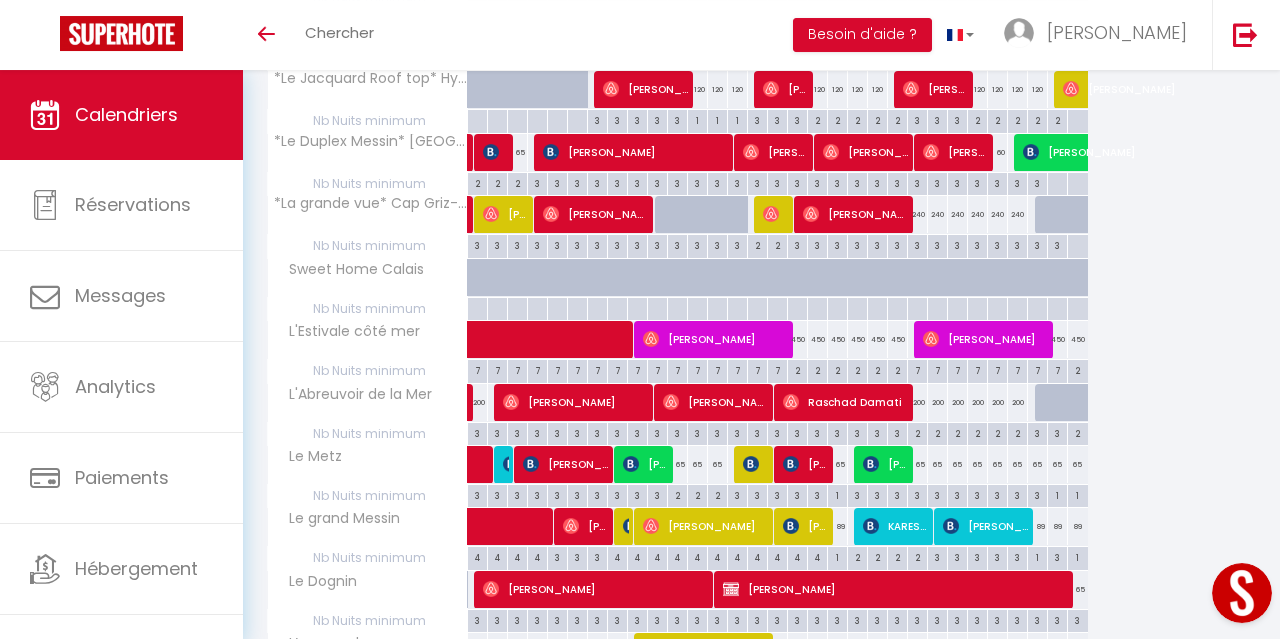 scroll, scrollTop: 602, scrollLeft: 0, axis: vertical 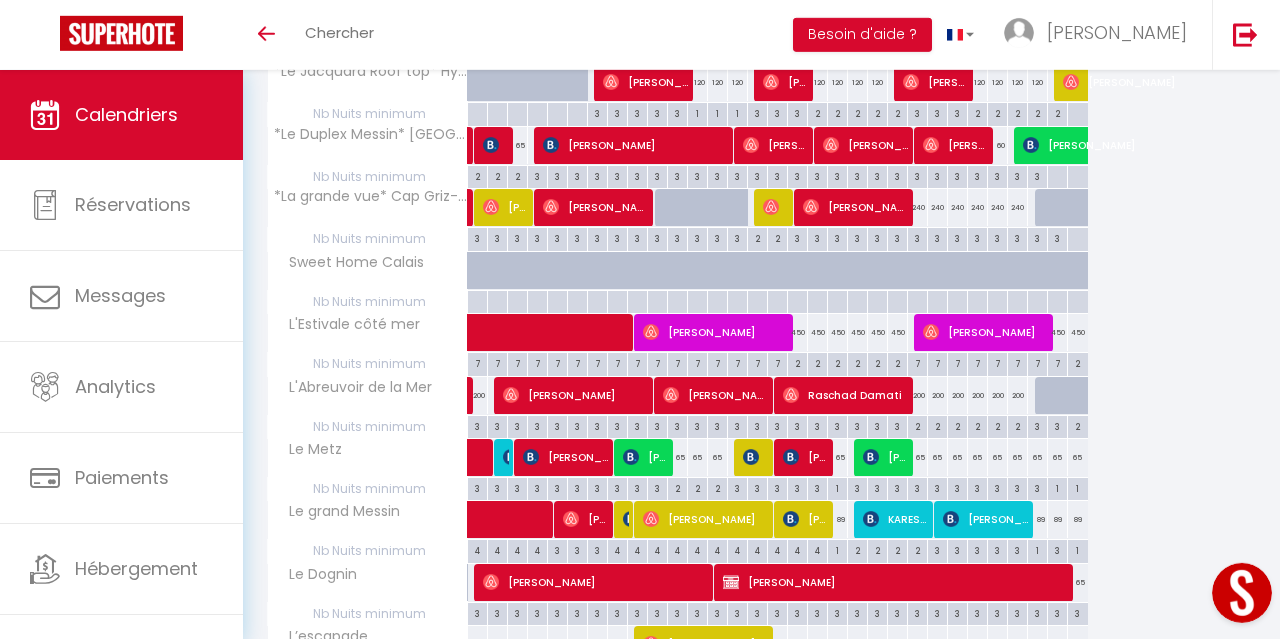 click on "3" at bounding box center (917, 487) 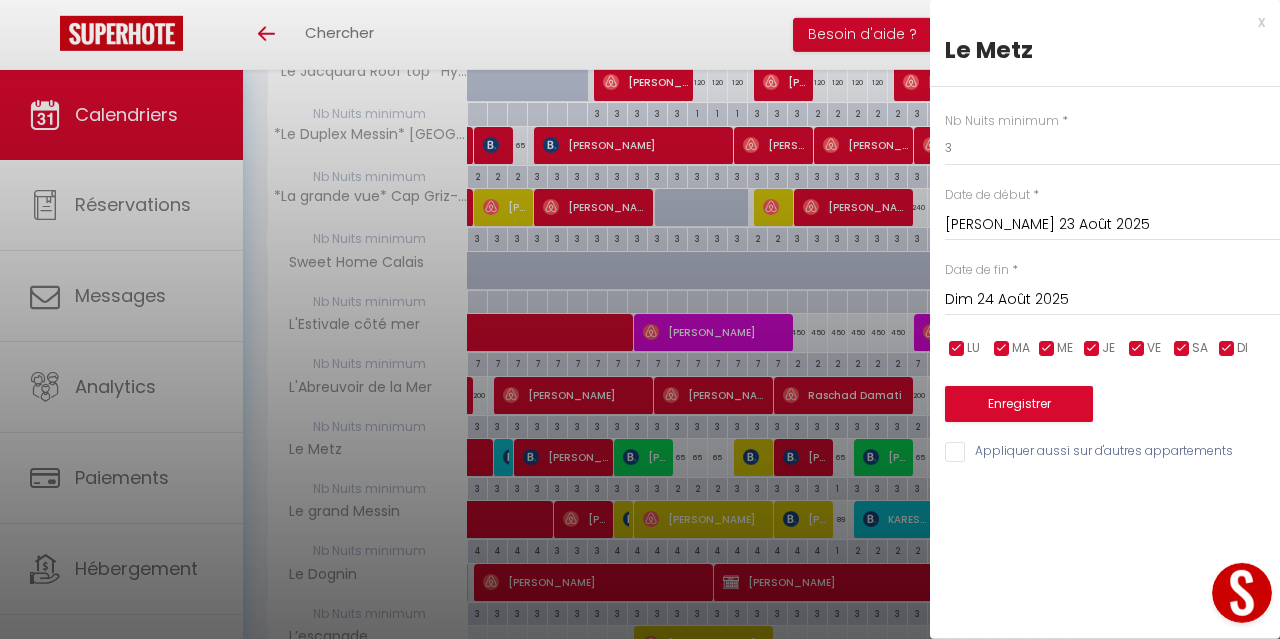 click on "Dim 24 Août 2025" at bounding box center (1112, 300) 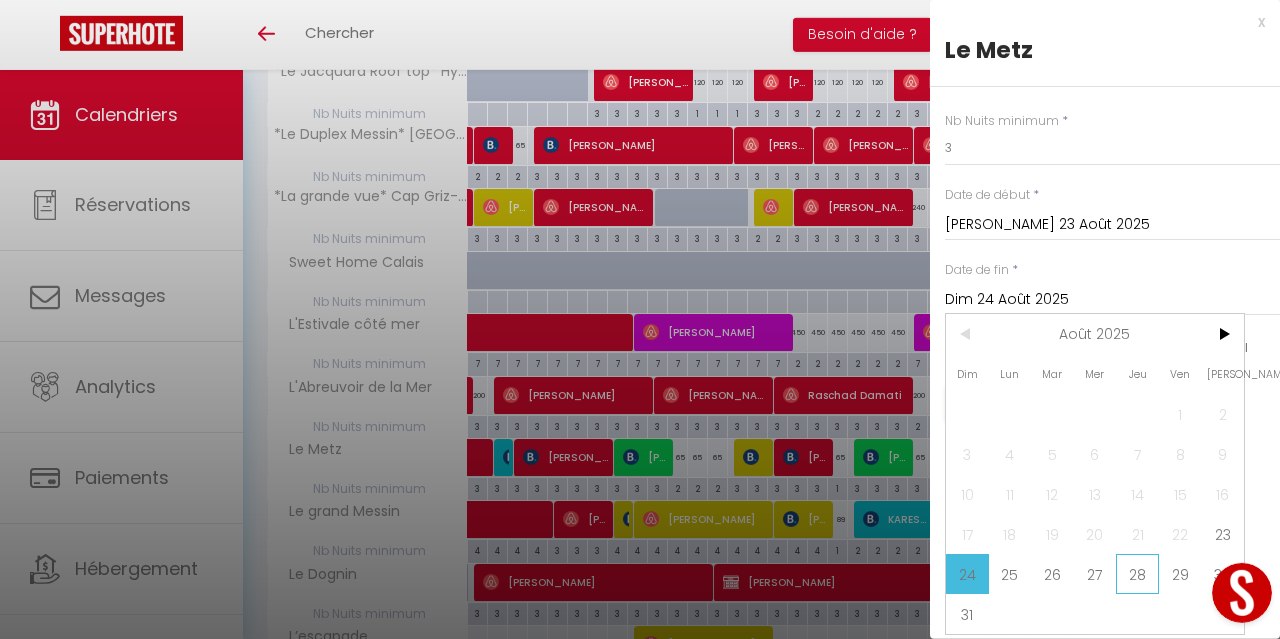 click on "28" at bounding box center (1137, 574) 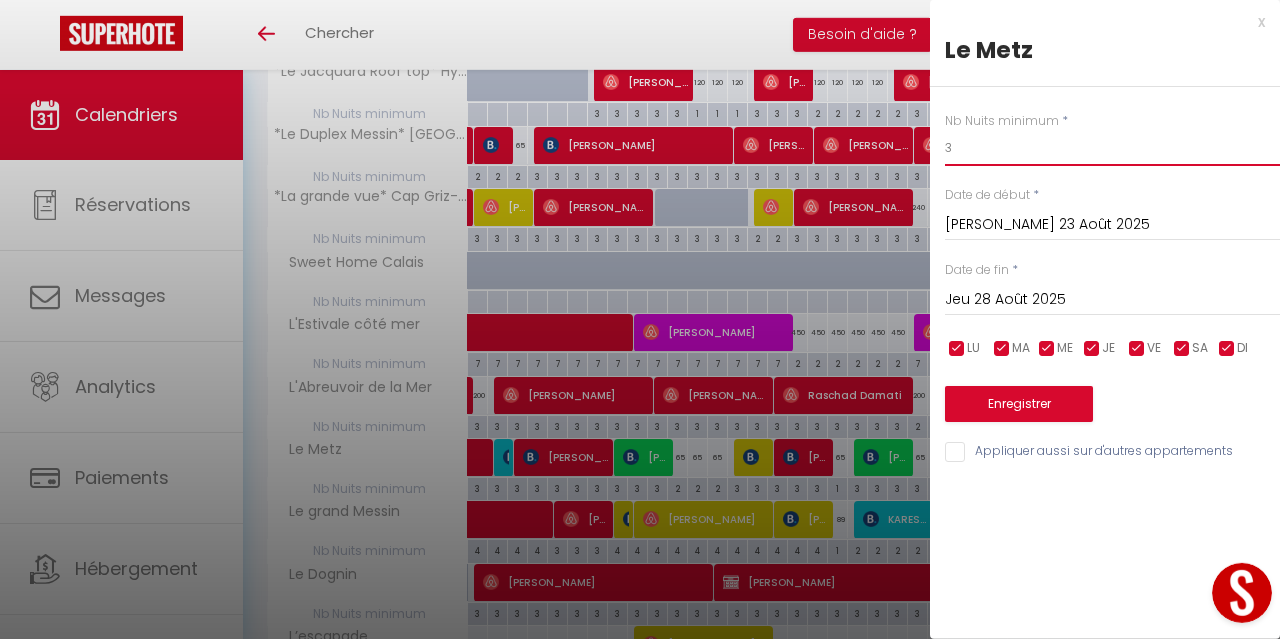 drag, startPoint x: 1007, startPoint y: 148, endPoint x: 919, endPoint y: 157, distance: 88.45903 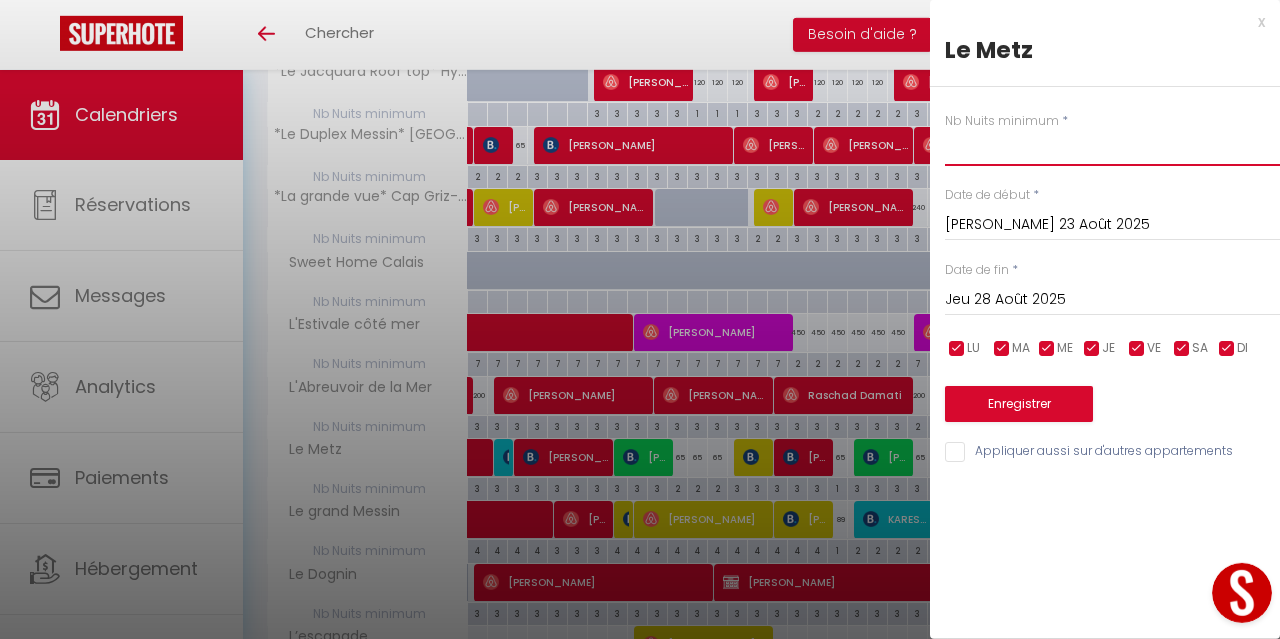 type 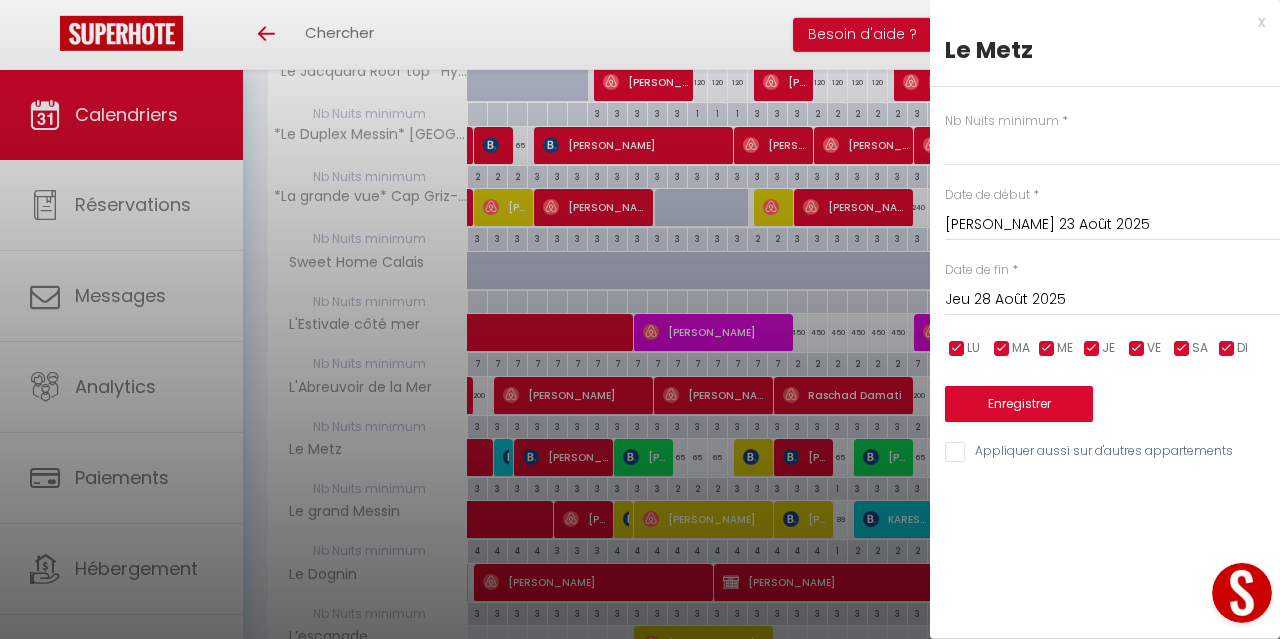click on "x" at bounding box center [1097, 22] 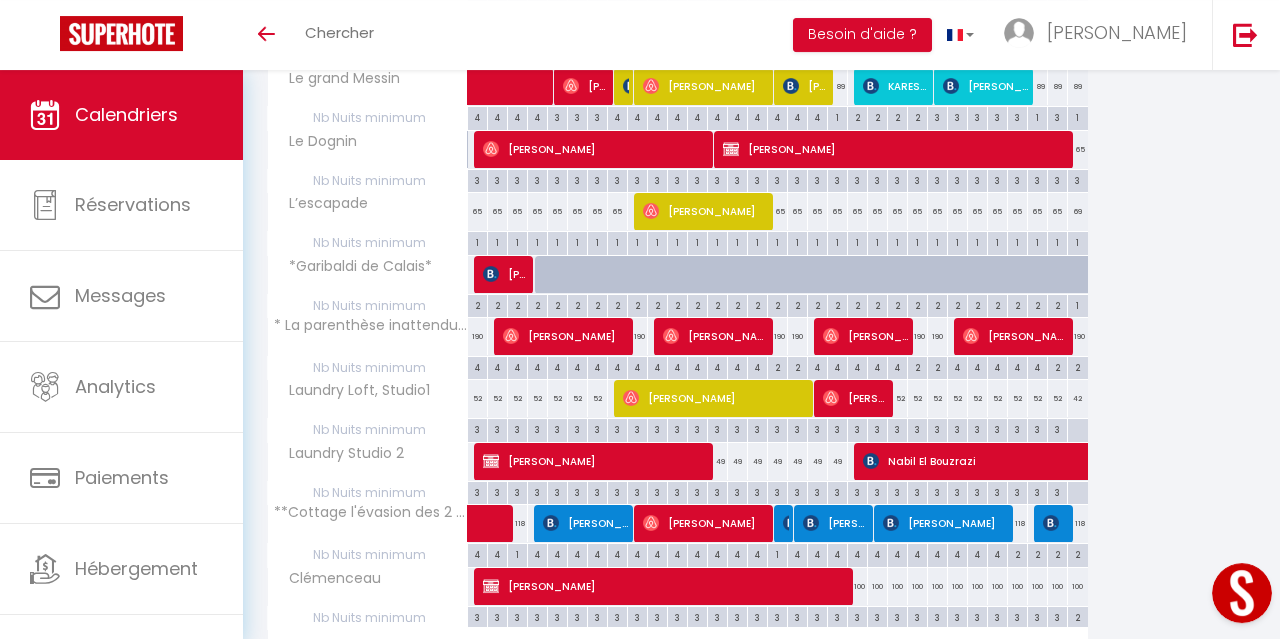 scroll, scrollTop: 1141, scrollLeft: 0, axis: vertical 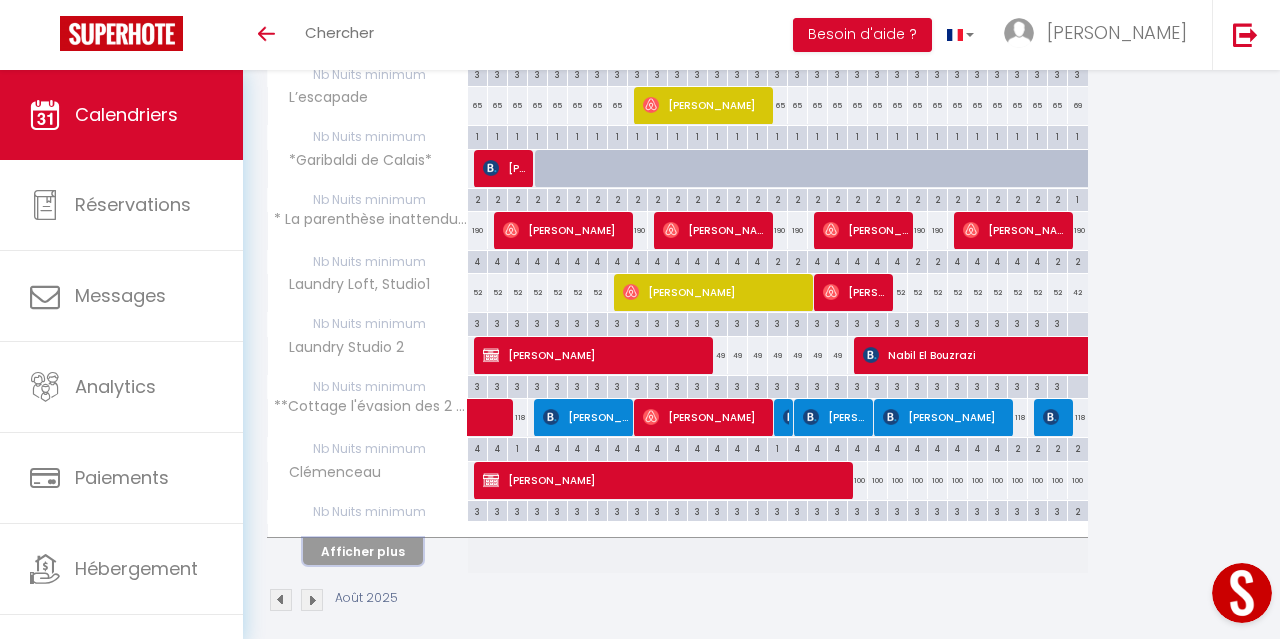 click on "Afficher plus" at bounding box center (363, 551) 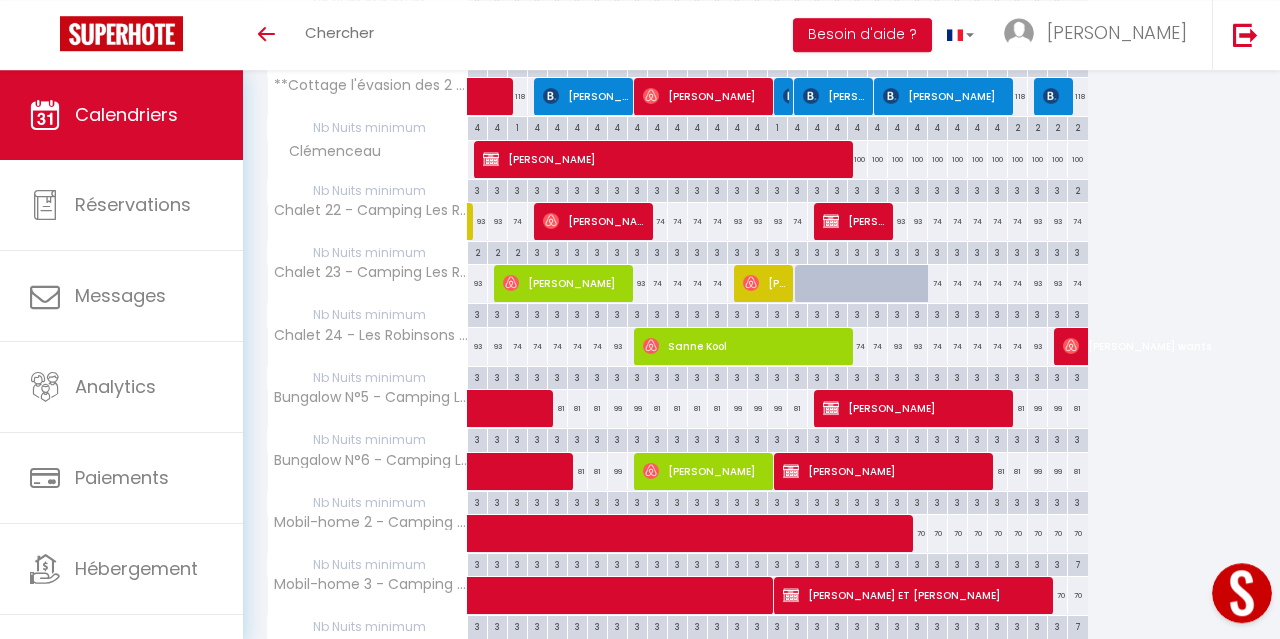 scroll, scrollTop: 1525, scrollLeft: 0, axis: vertical 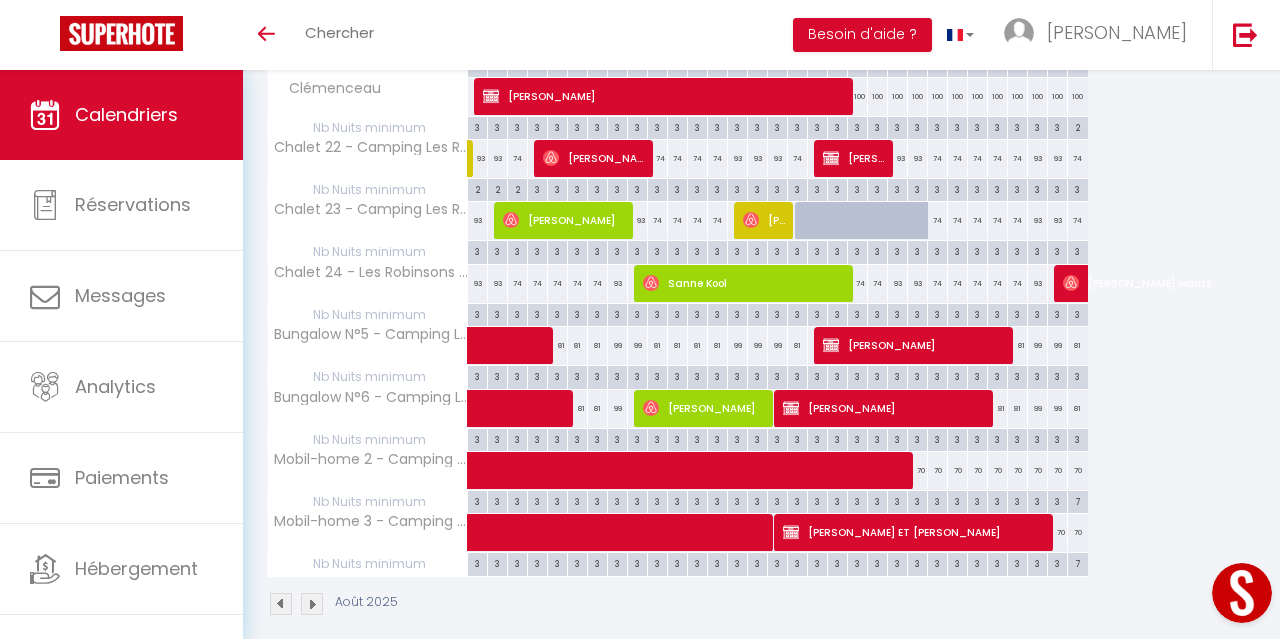 click at bounding box center (281, 604) 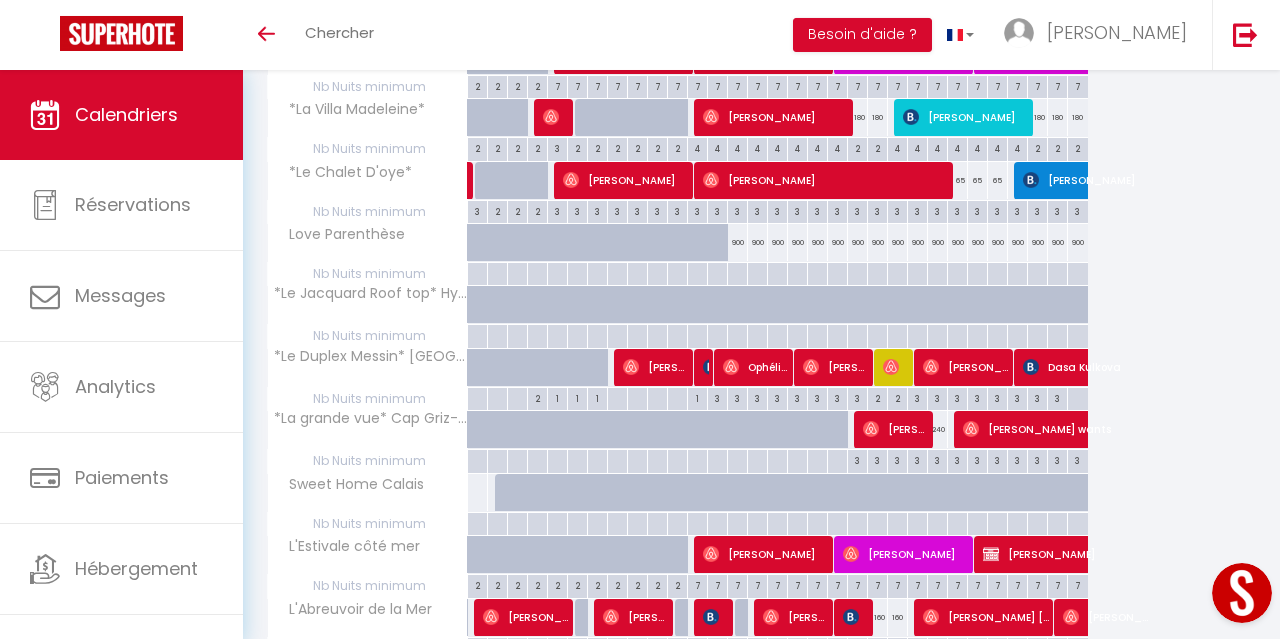 scroll, scrollTop: 524, scrollLeft: 0, axis: vertical 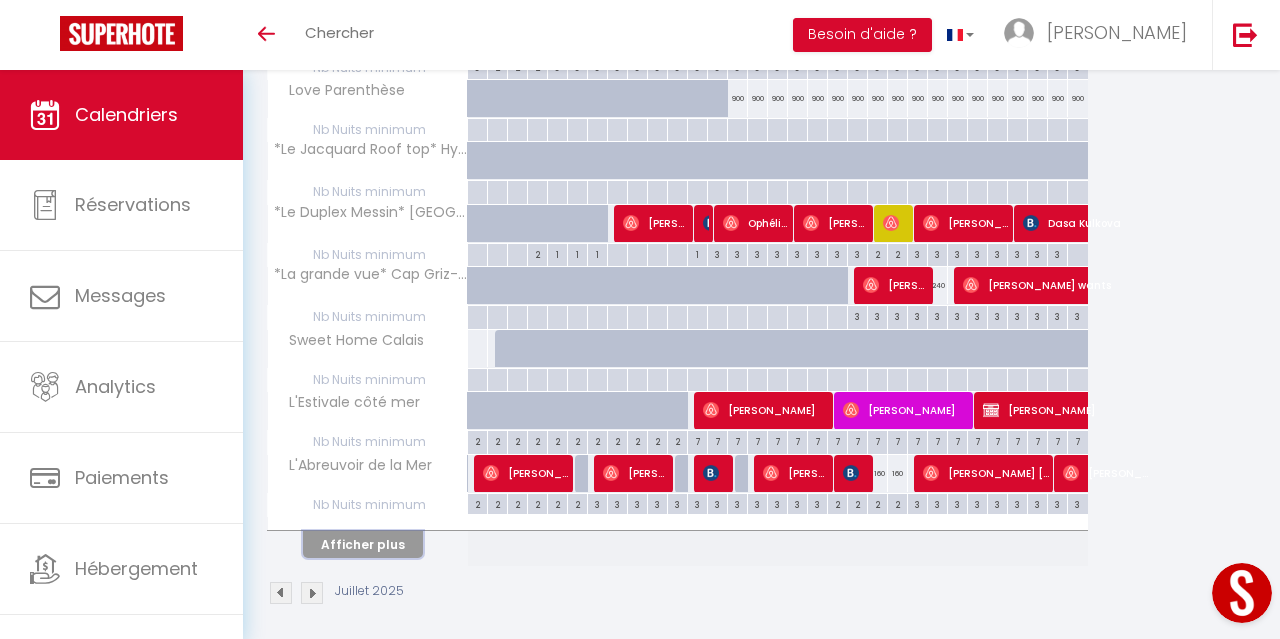 click on "Afficher plus" at bounding box center [363, 544] 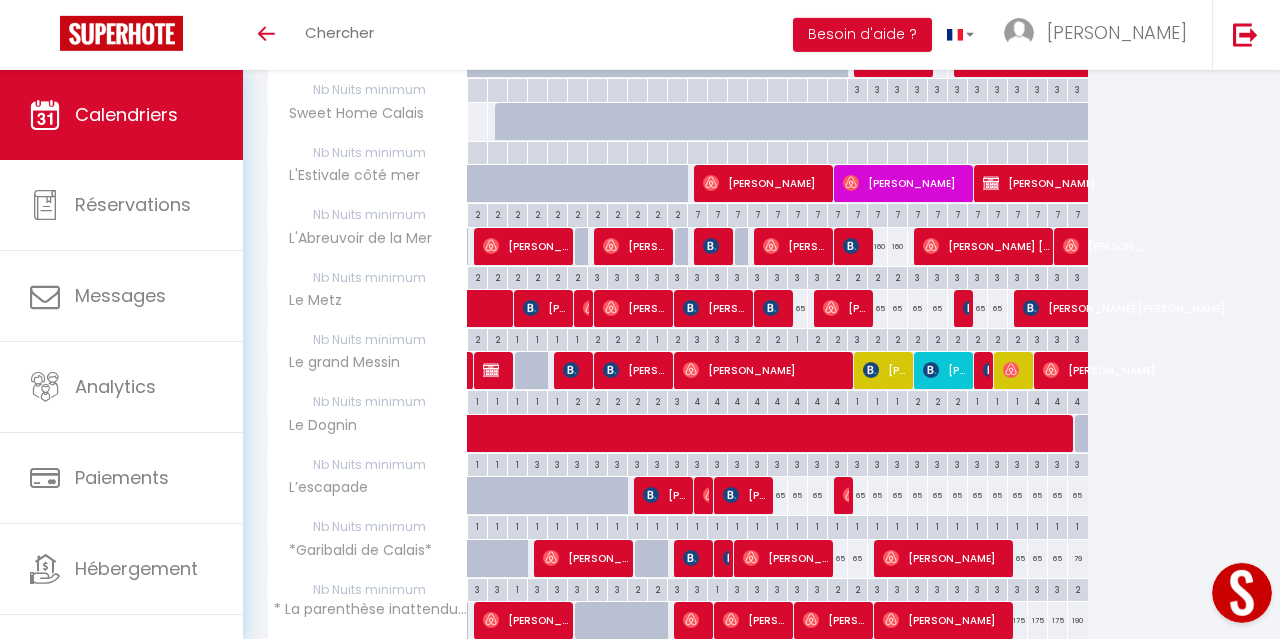 scroll, scrollTop: 788, scrollLeft: 0, axis: vertical 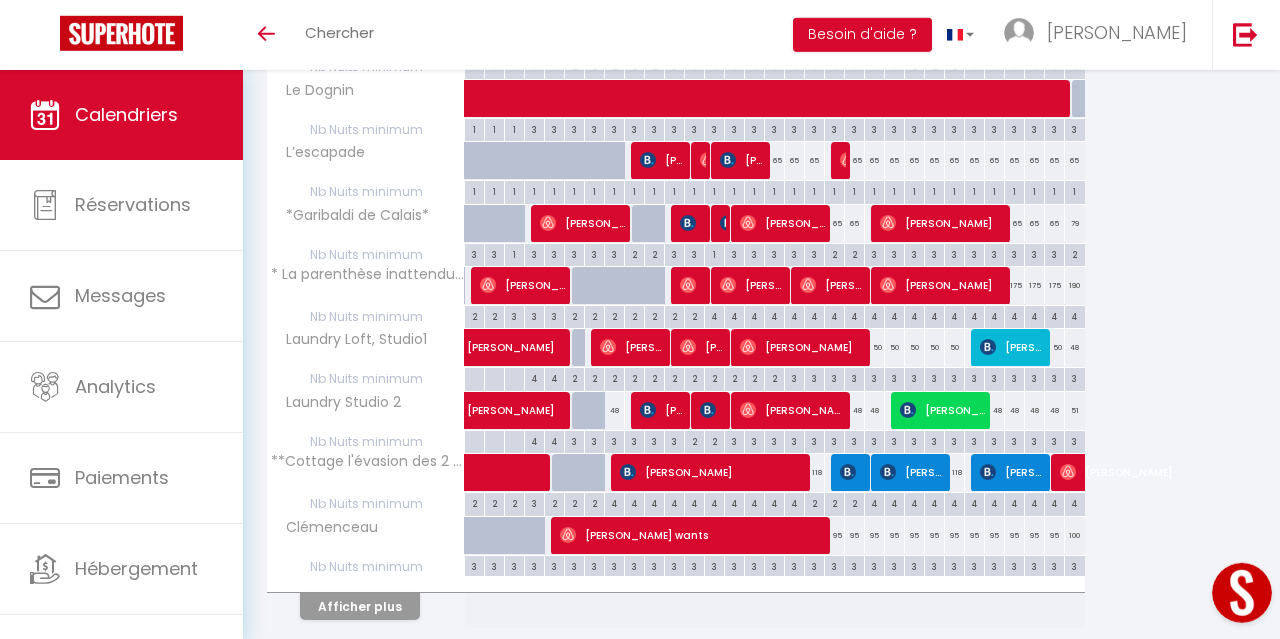 click on "3" at bounding box center (854, 440) 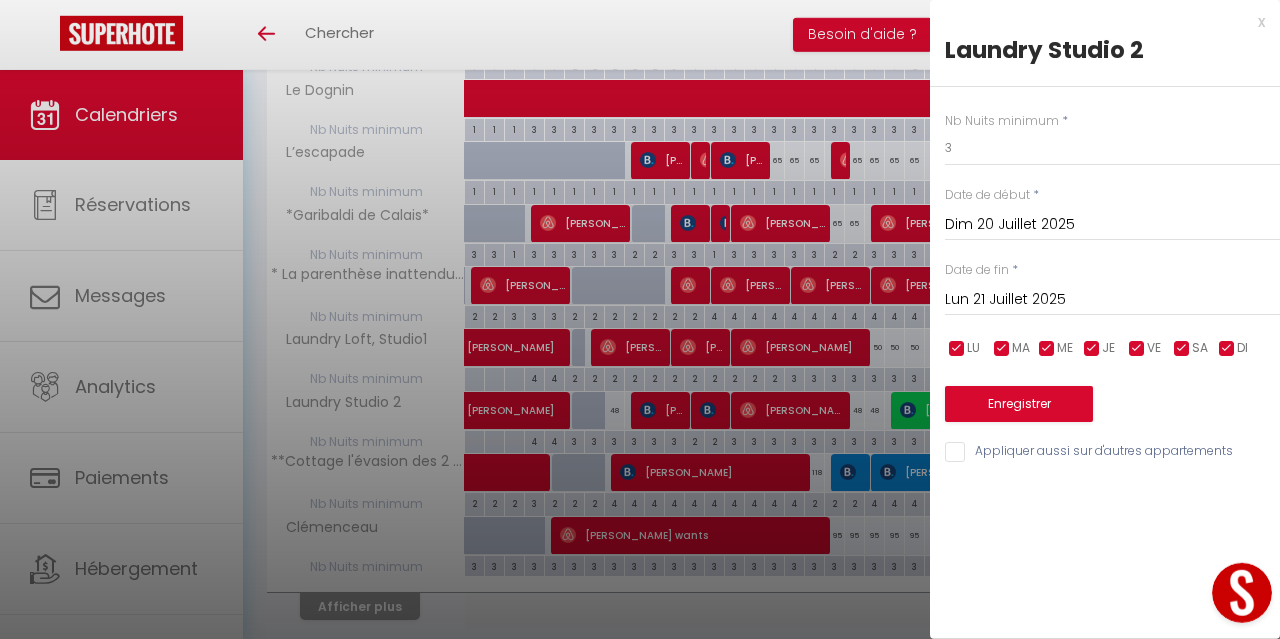 click on "Lun 21 Juillet 2025" at bounding box center [1112, 300] 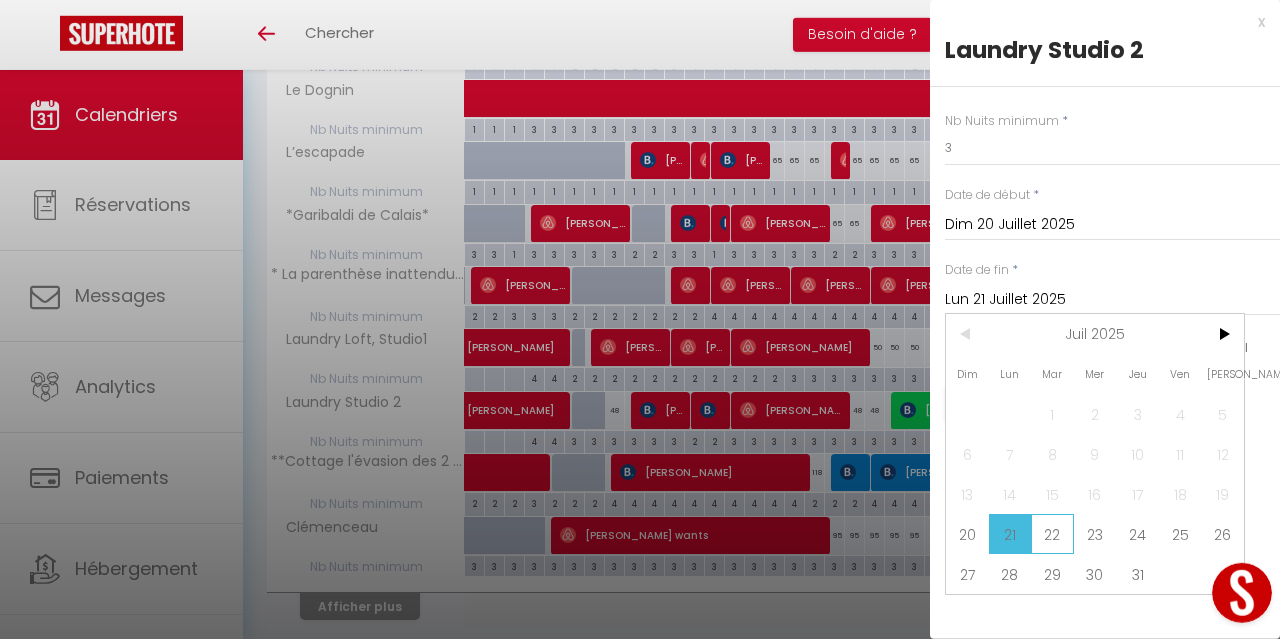 click on "22" at bounding box center (1052, 534) 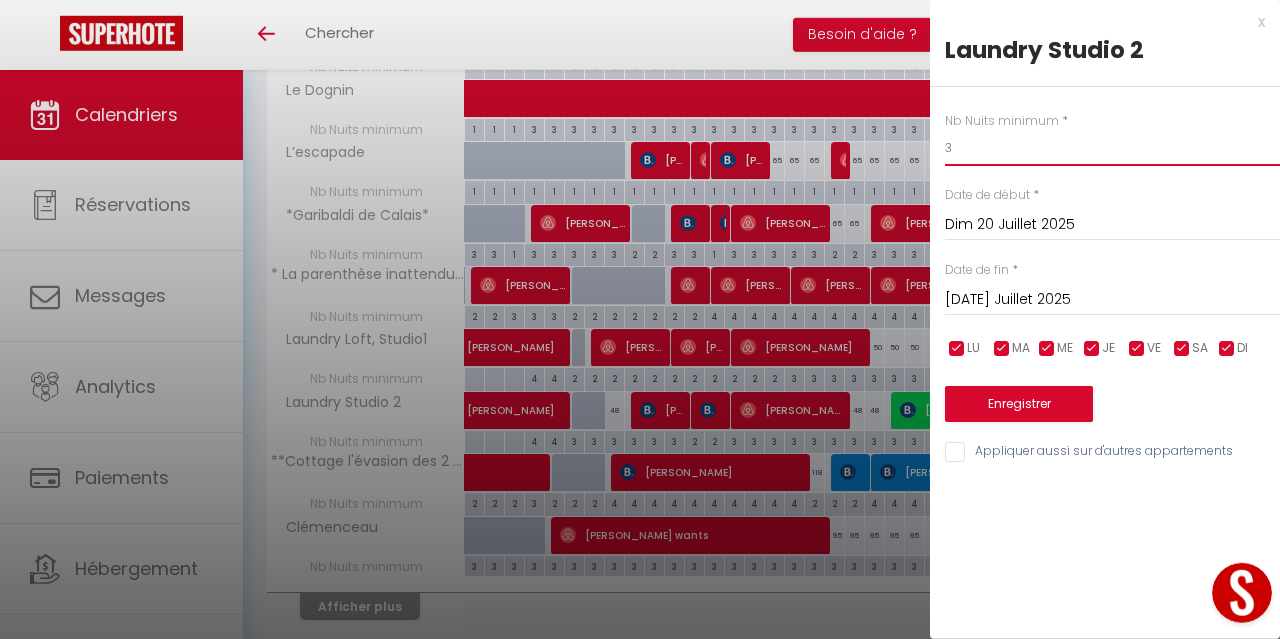 drag, startPoint x: 1006, startPoint y: 144, endPoint x: 795, endPoint y: 157, distance: 211.4001 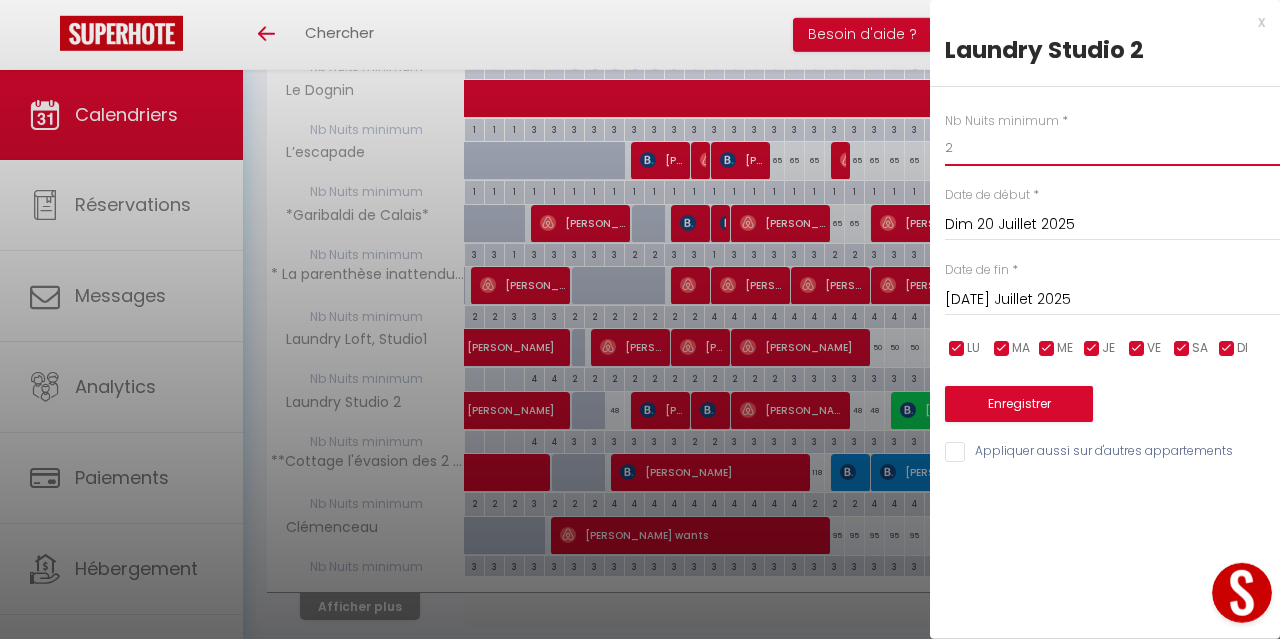 type on "2" 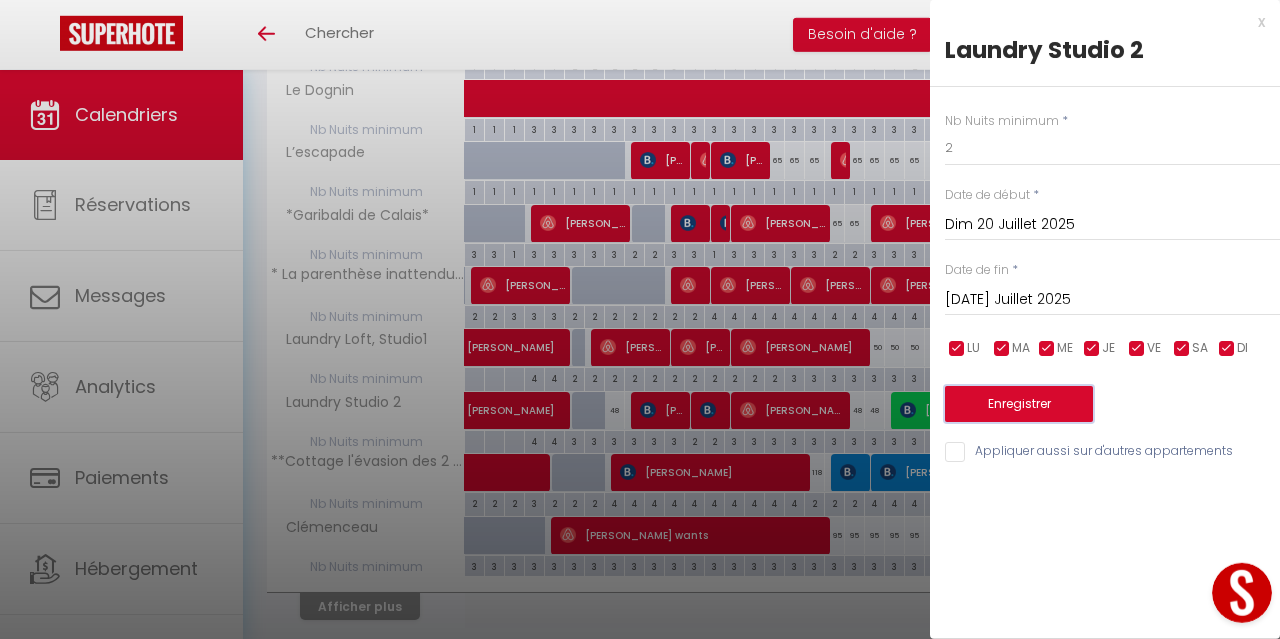 click on "Enregistrer" at bounding box center (1019, 404) 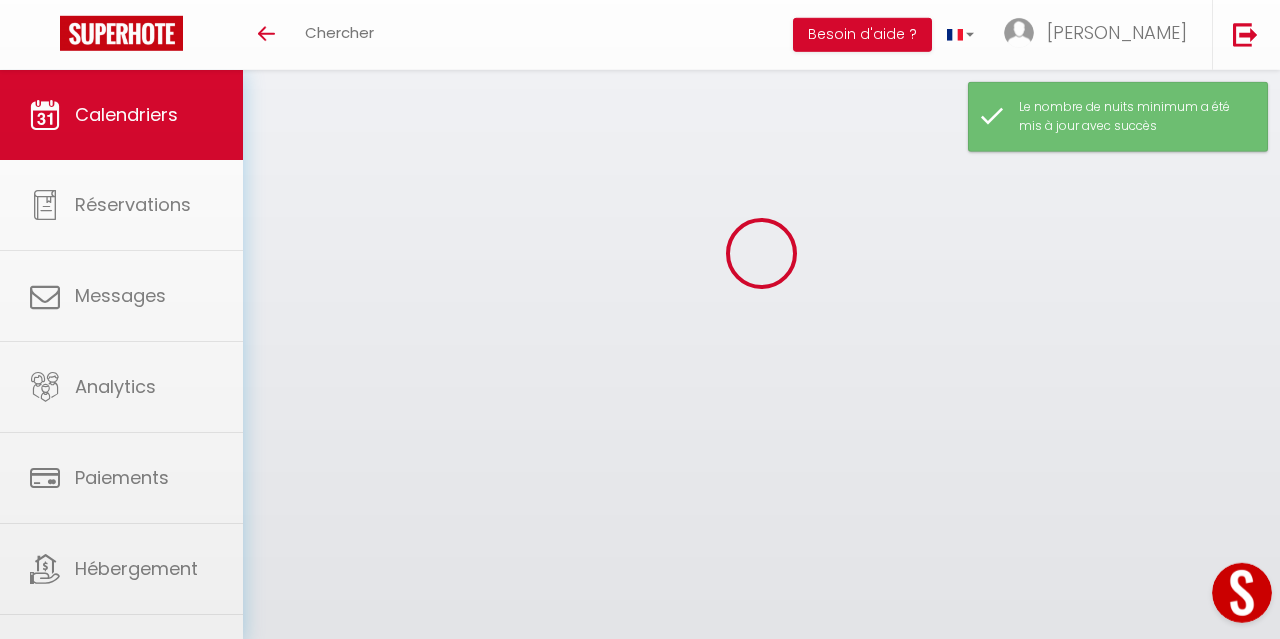 scroll, scrollTop: 70, scrollLeft: 0, axis: vertical 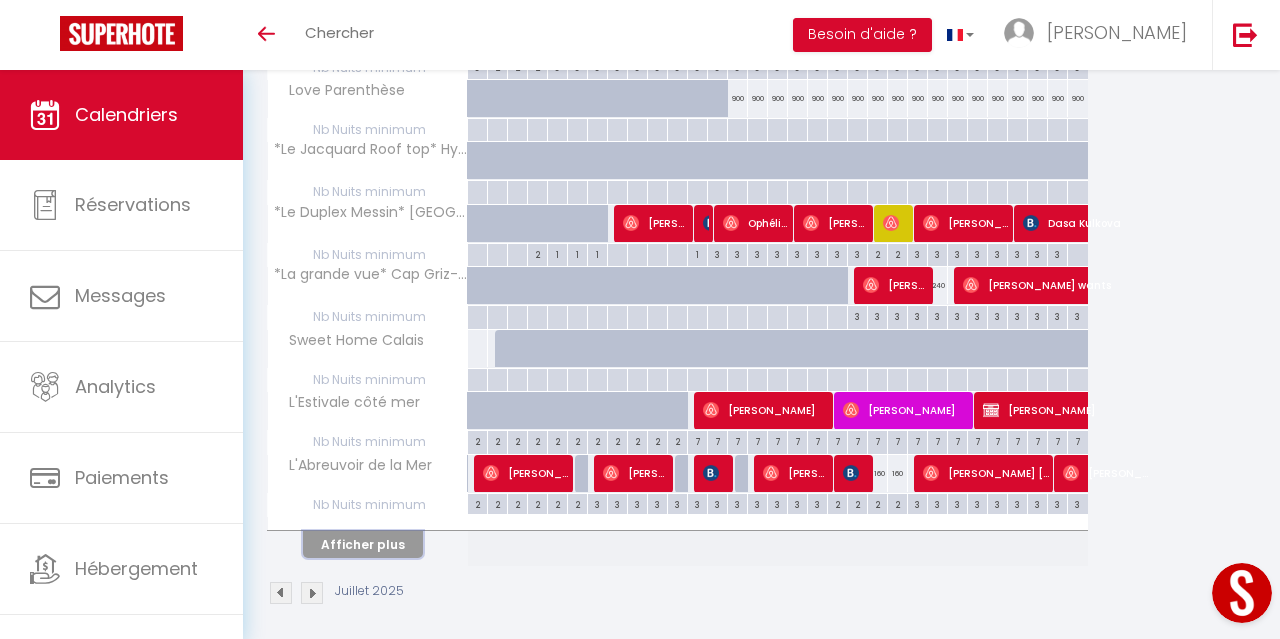 click on "Afficher plus" at bounding box center [363, 544] 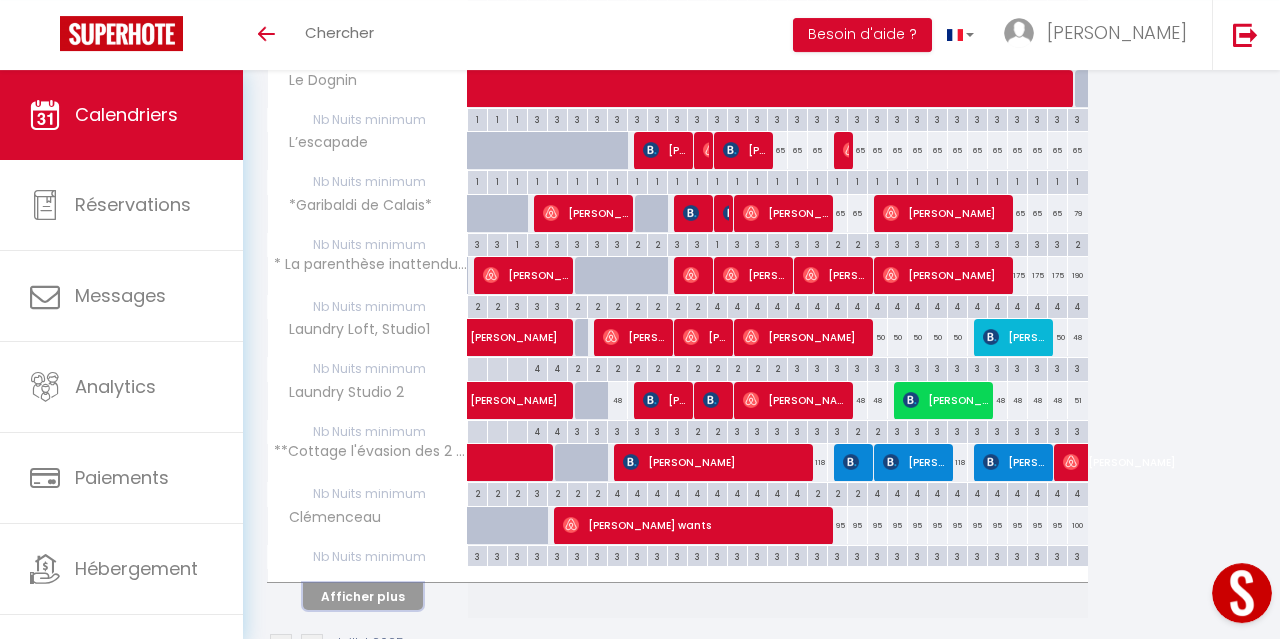 scroll, scrollTop: 1096, scrollLeft: 0, axis: vertical 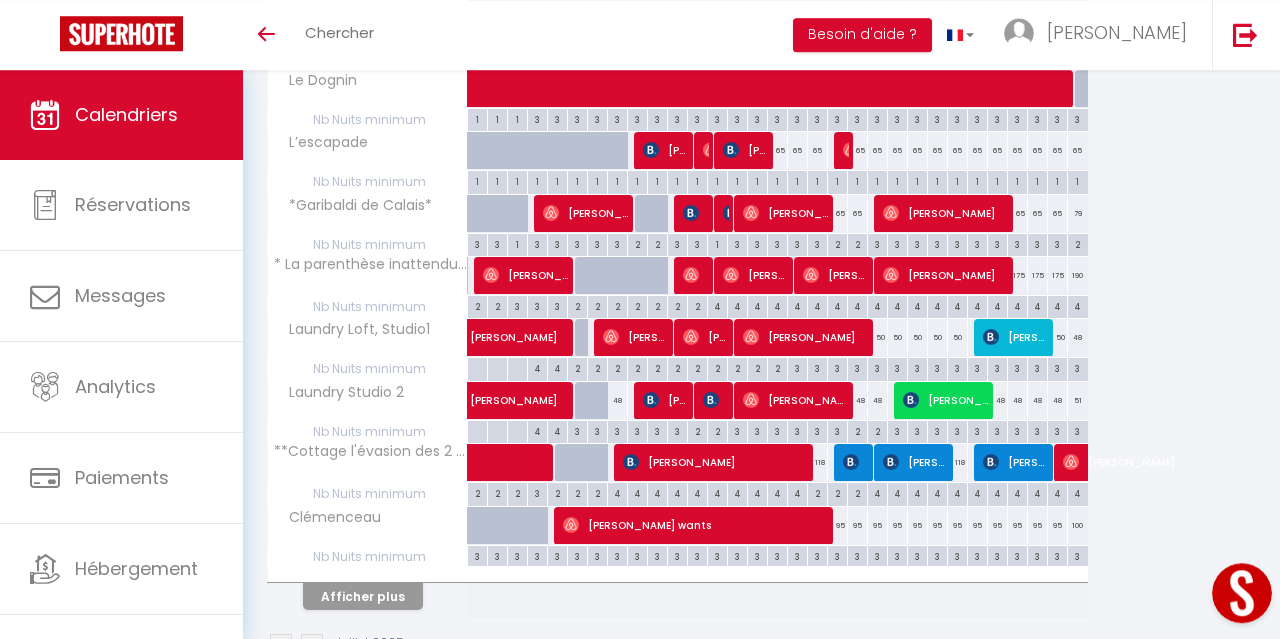 click on "3" at bounding box center (837, 555) 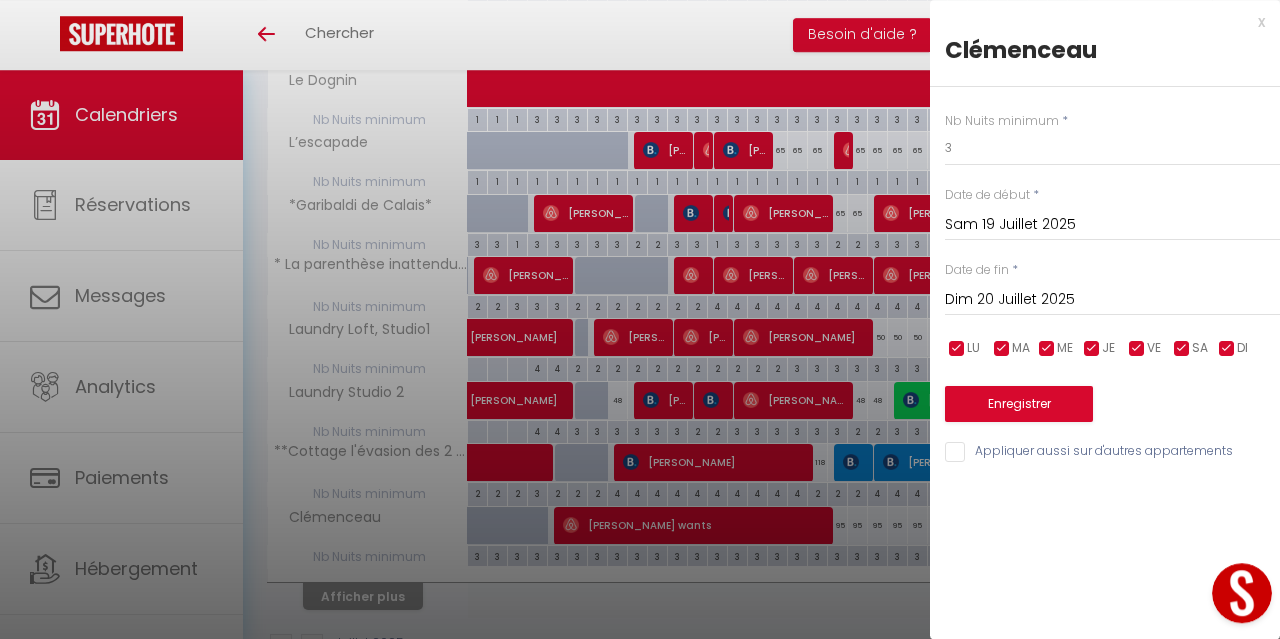 click on "Dim 20 Juillet 2025" at bounding box center (1112, 300) 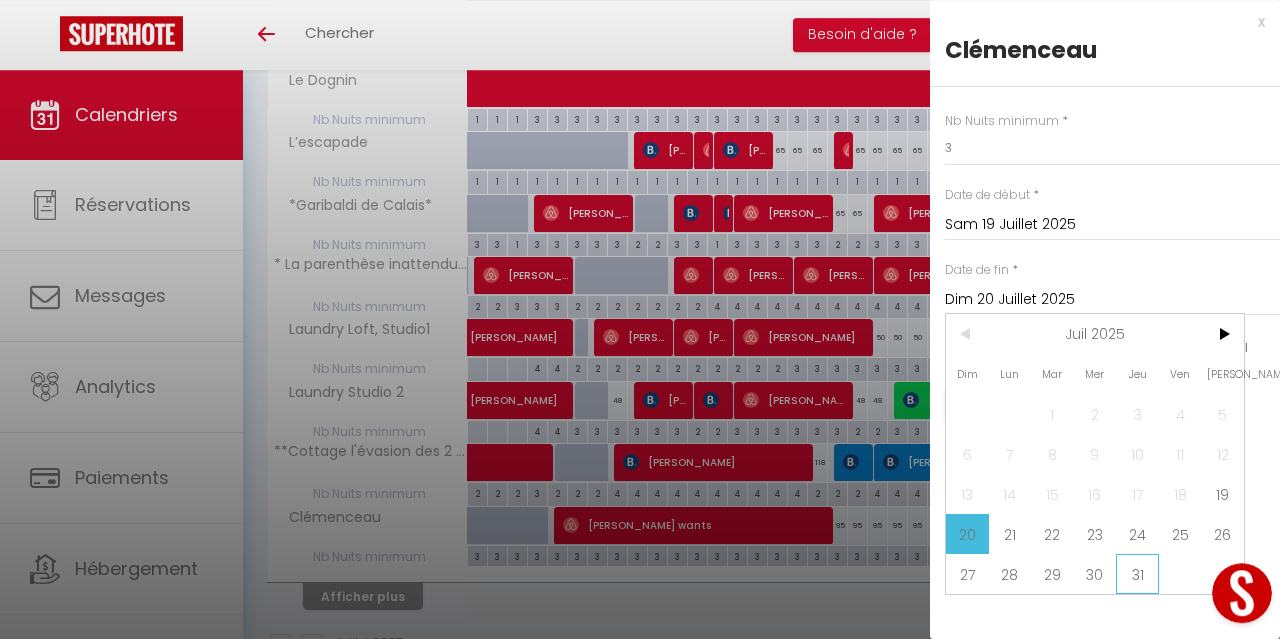 click on "31" at bounding box center (1137, 574) 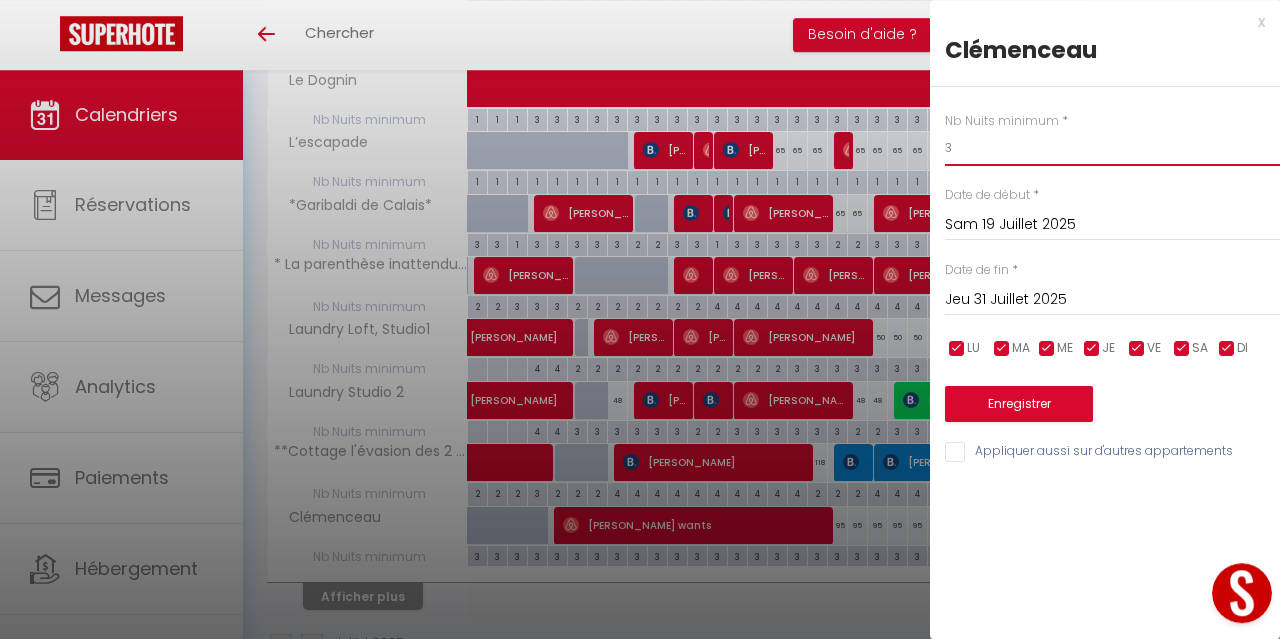 drag, startPoint x: 1023, startPoint y: 150, endPoint x: 821, endPoint y: 159, distance: 202.2004 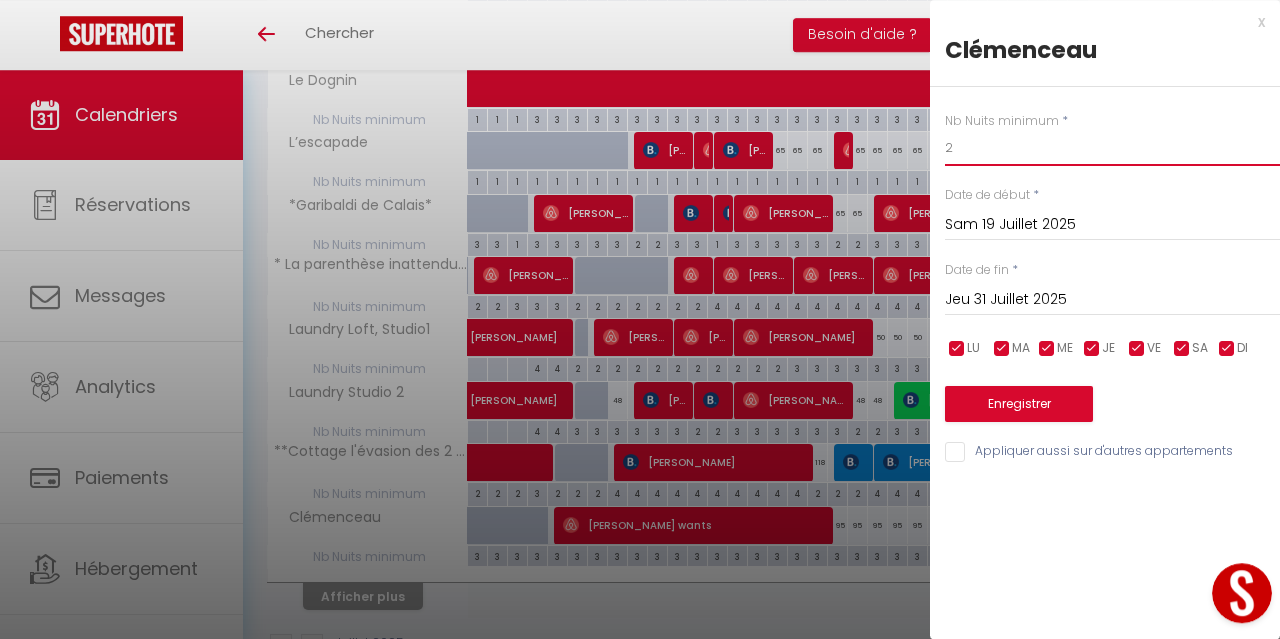 type on "2" 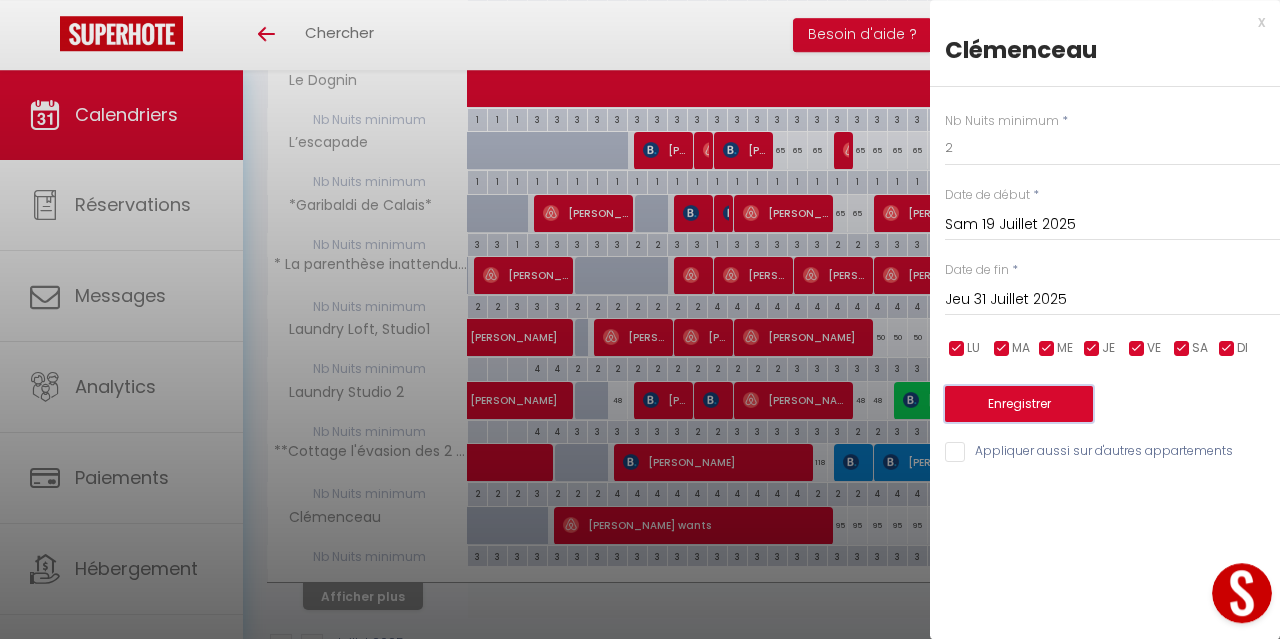click on "Enregistrer" at bounding box center [1019, 404] 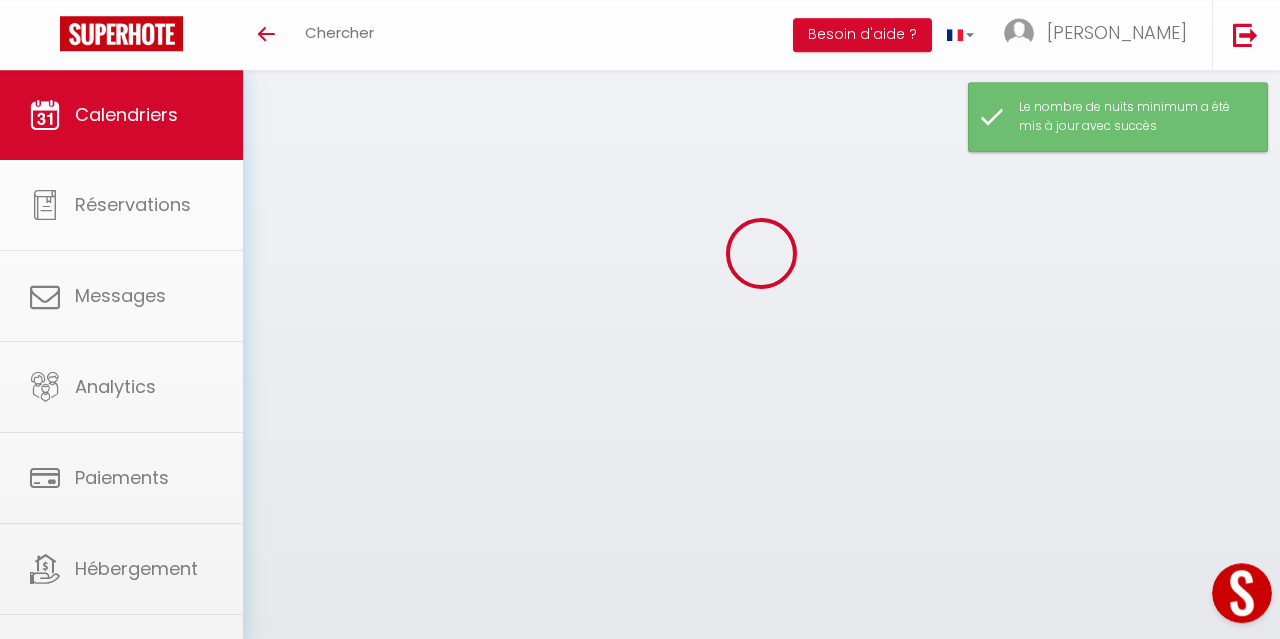 scroll, scrollTop: 70, scrollLeft: 0, axis: vertical 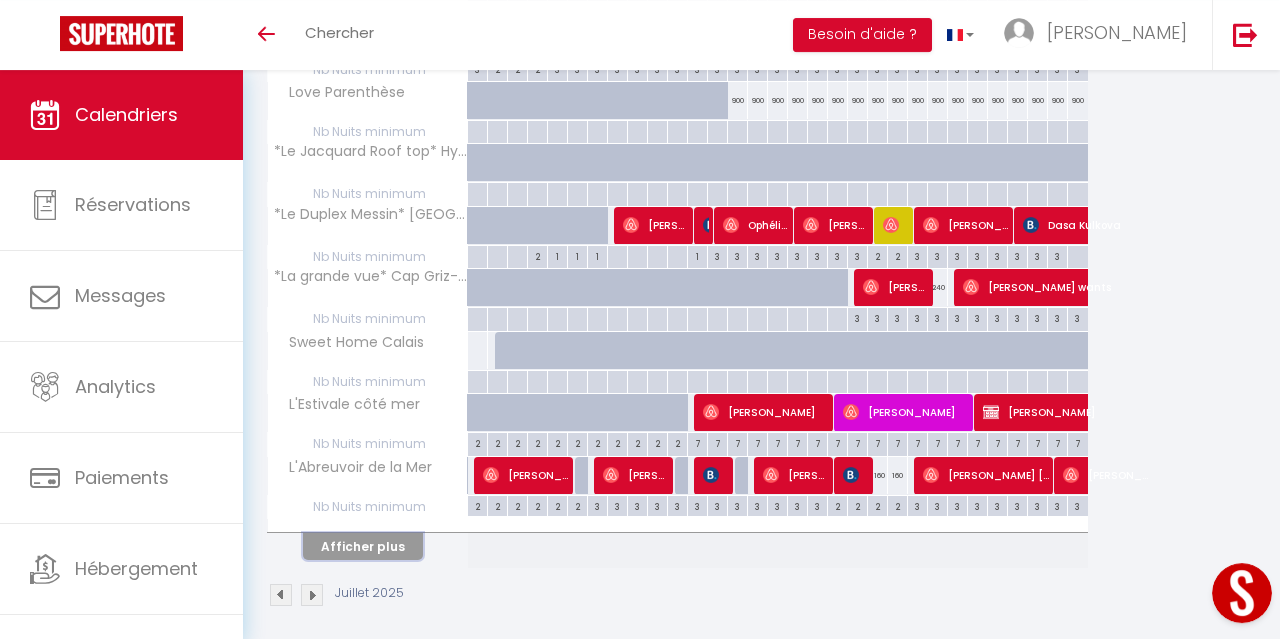 click on "Afficher plus" at bounding box center (363, 546) 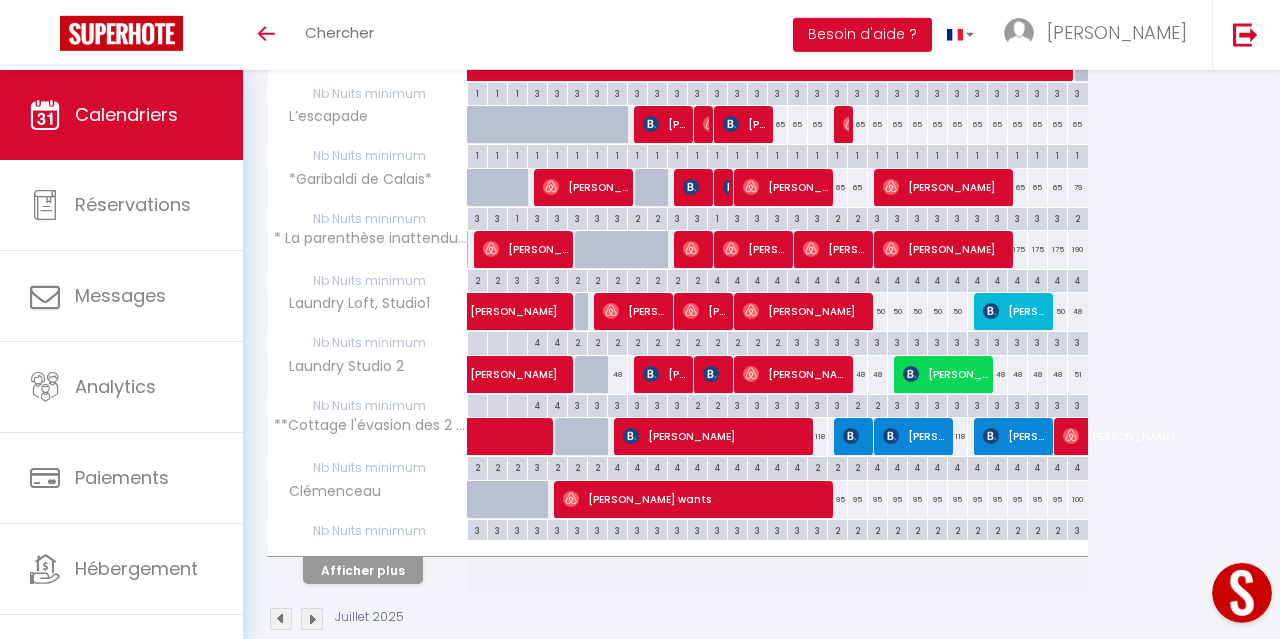 scroll, scrollTop: 1141, scrollLeft: 0, axis: vertical 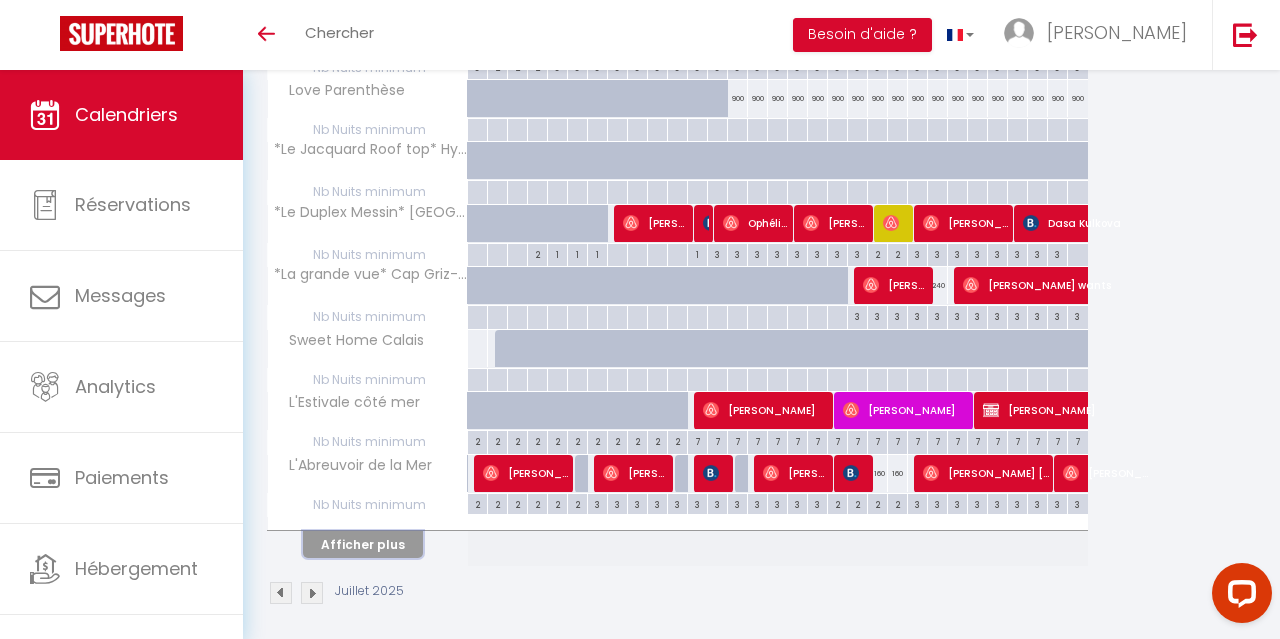 click on "Afficher plus" at bounding box center [363, 544] 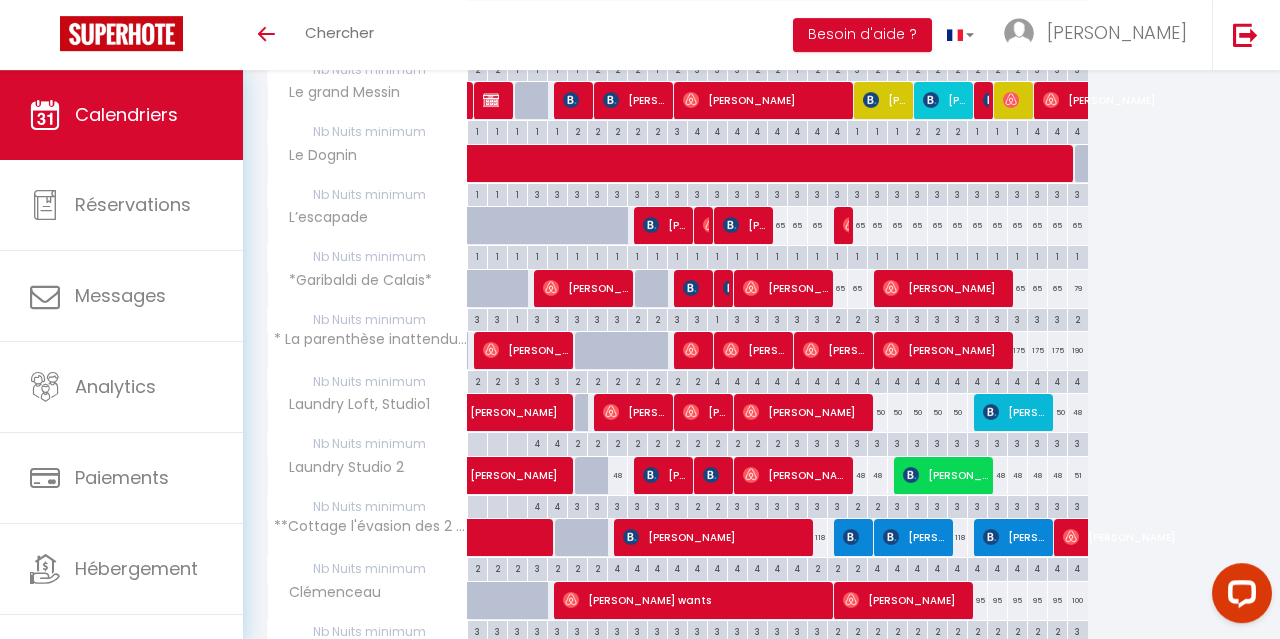 scroll, scrollTop: 1141, scrollLeft: 0, axis: vertical 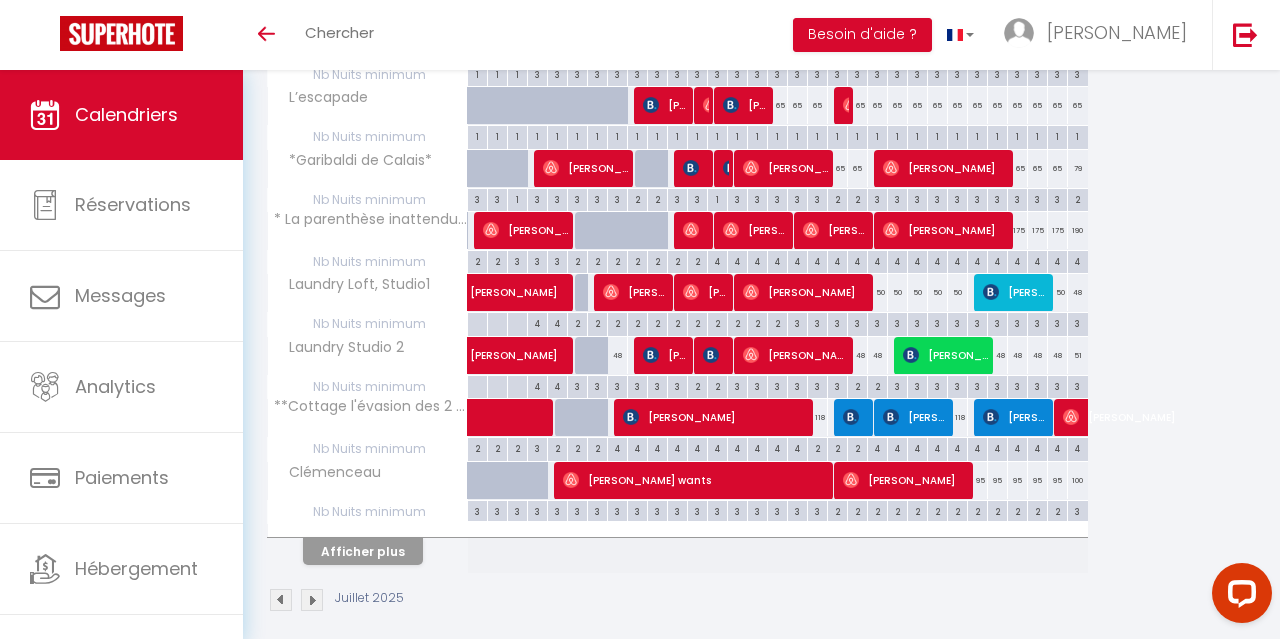 click on "3" at bounding box center [1078, 510] 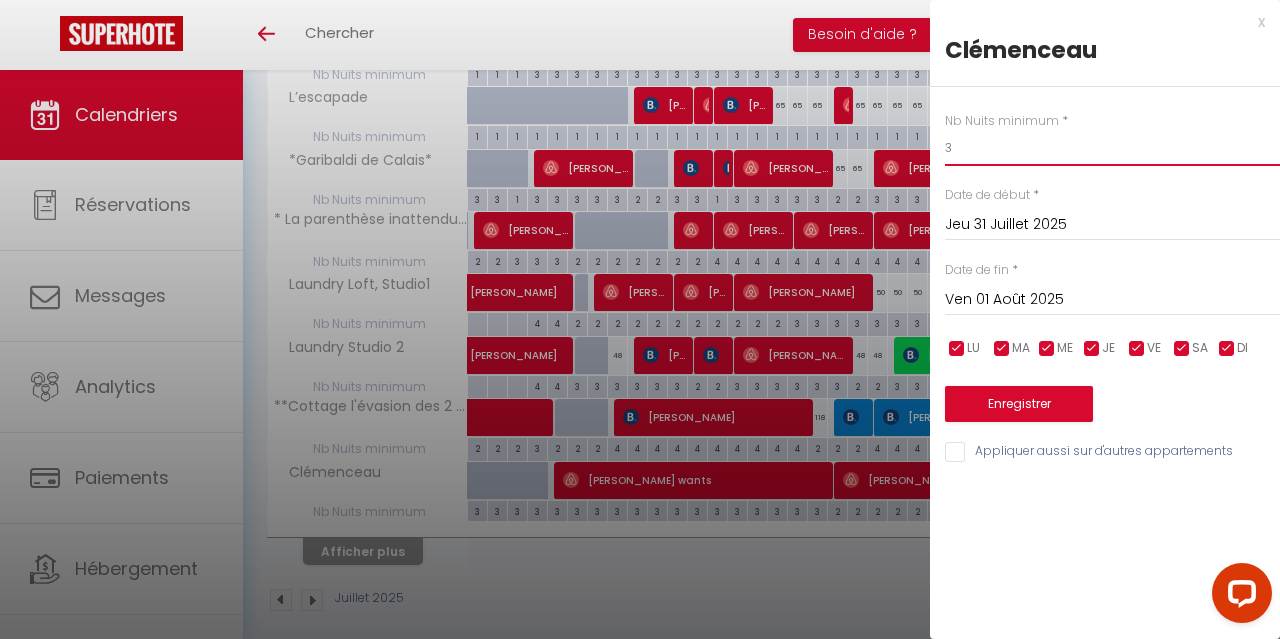 drag, startPoint x: 983, startPoint y: 155, endPoint x: 923, endPoint y: 161, distance: 60.299255 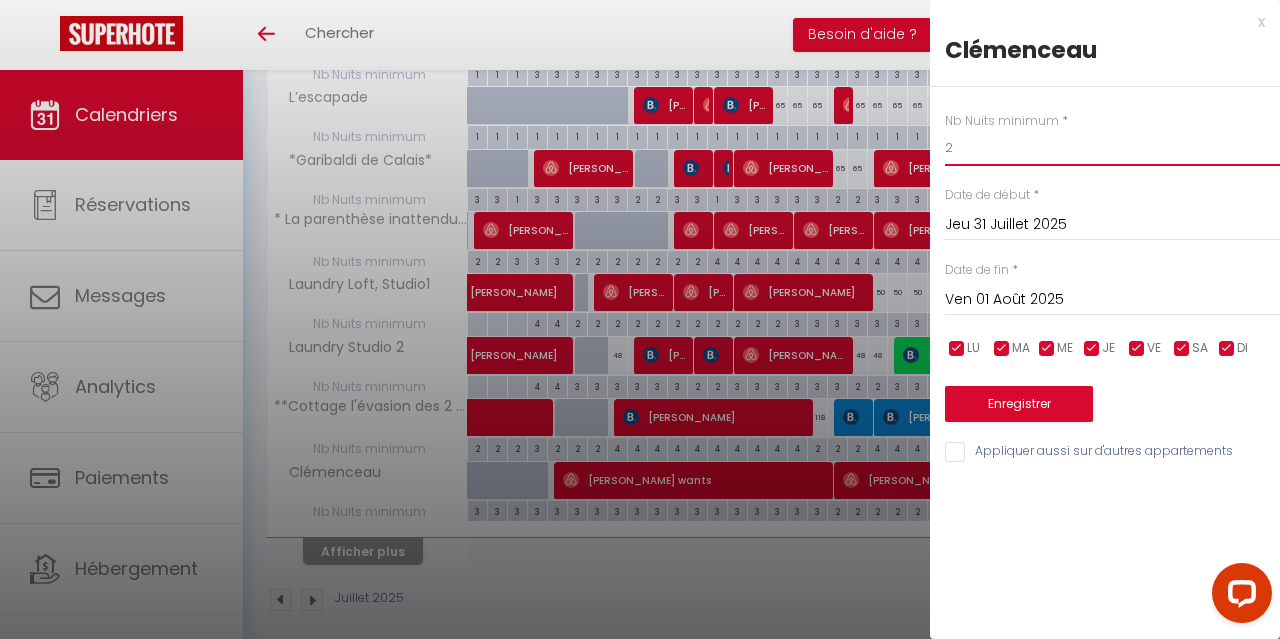 type on "2" 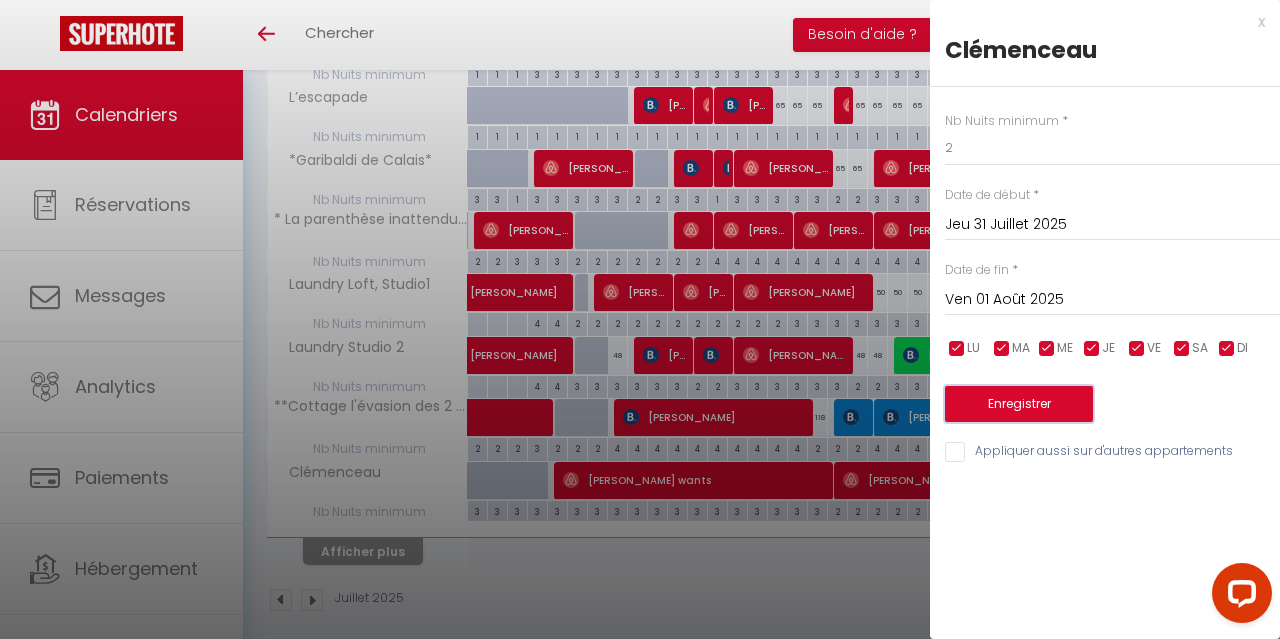 click on "Enregistrer" at bounding box center (1019, 404) 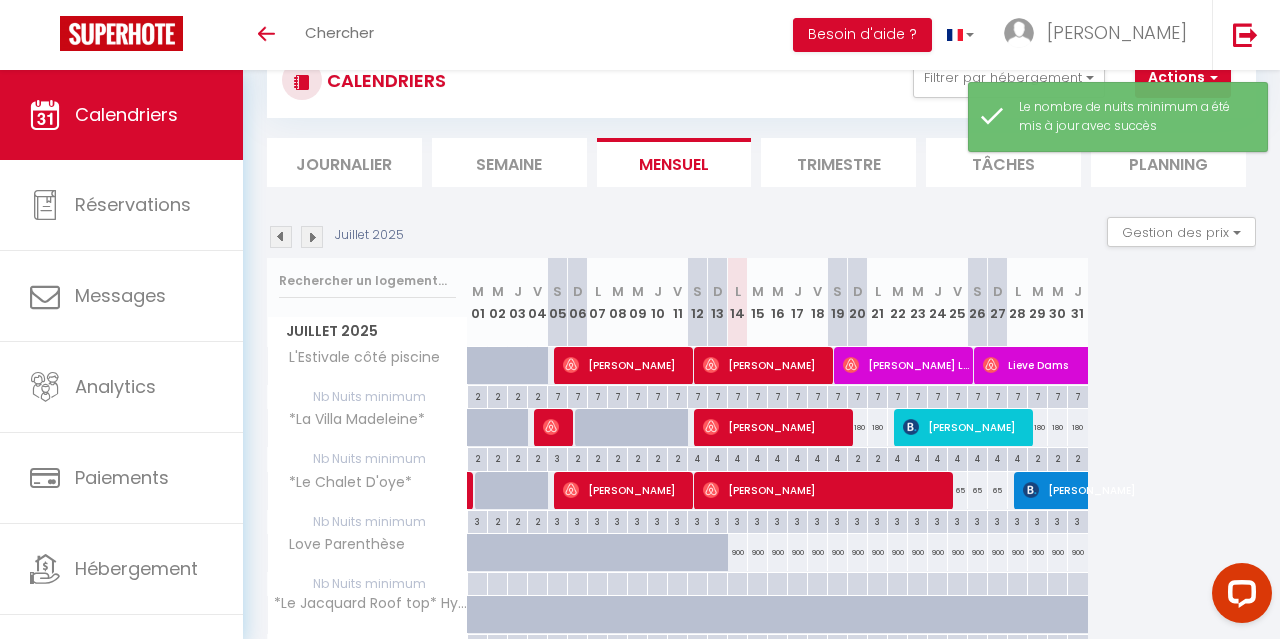 scroll, scrollTop: 524, scrollLeft: 0, axis: vertical 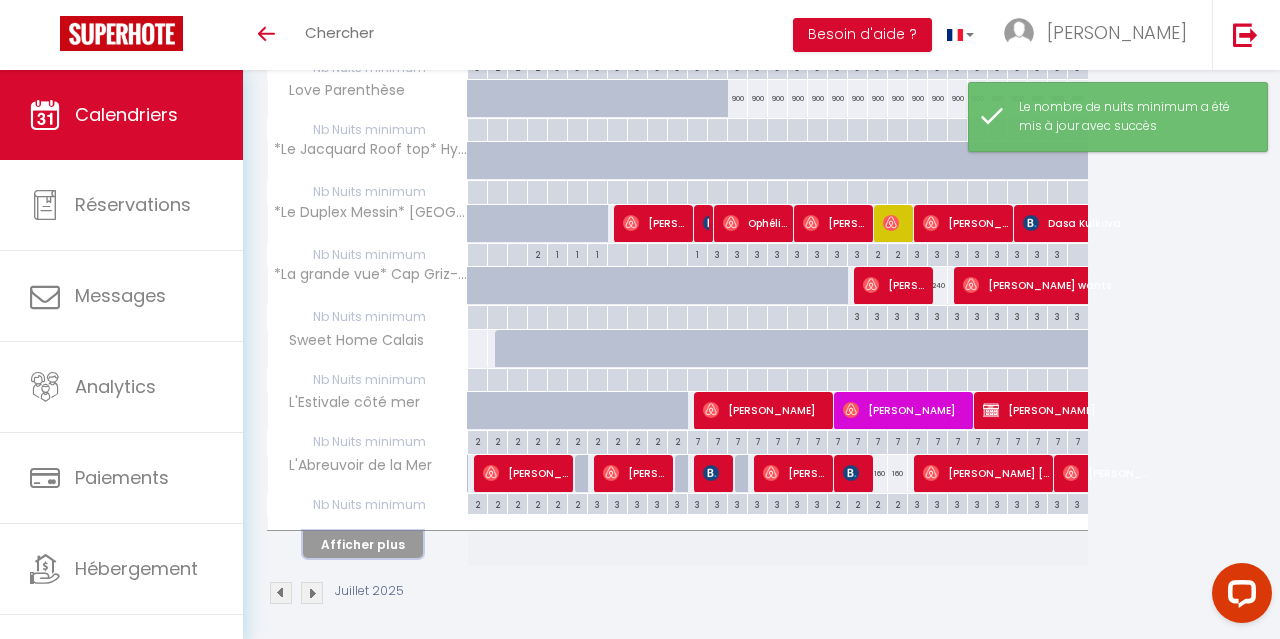 click on "Afficher plus" at bounding box center (363, 544) 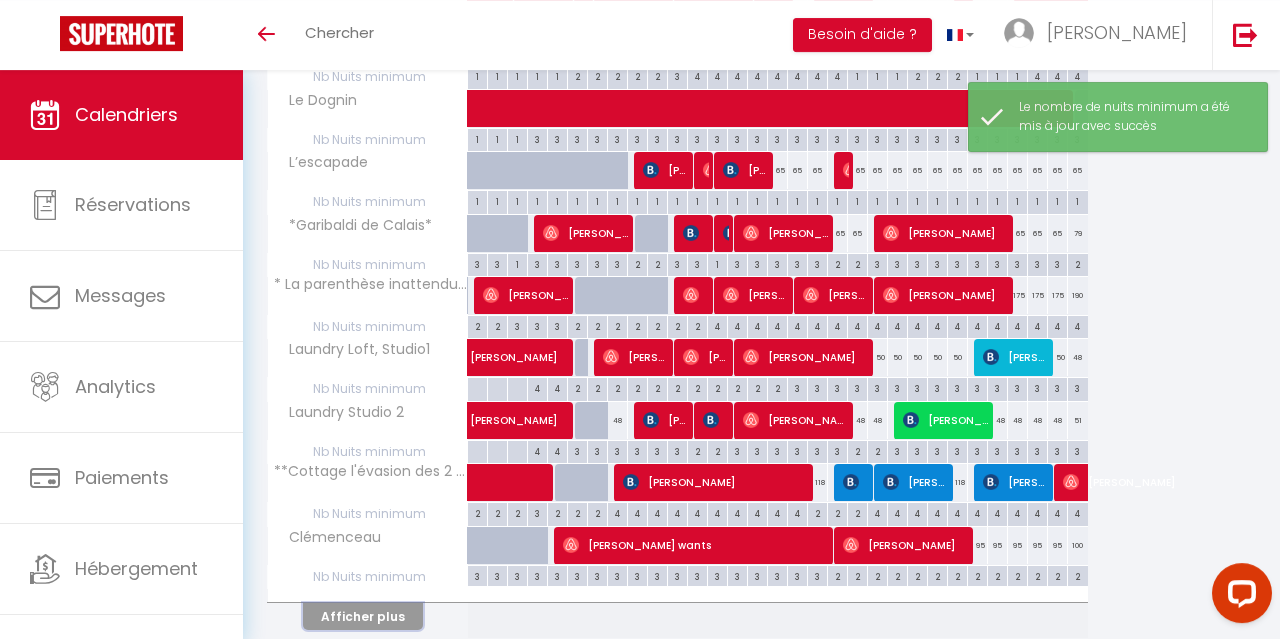 scroll, scrollTop: 1077, scrollLeft: 0, axis: vertical 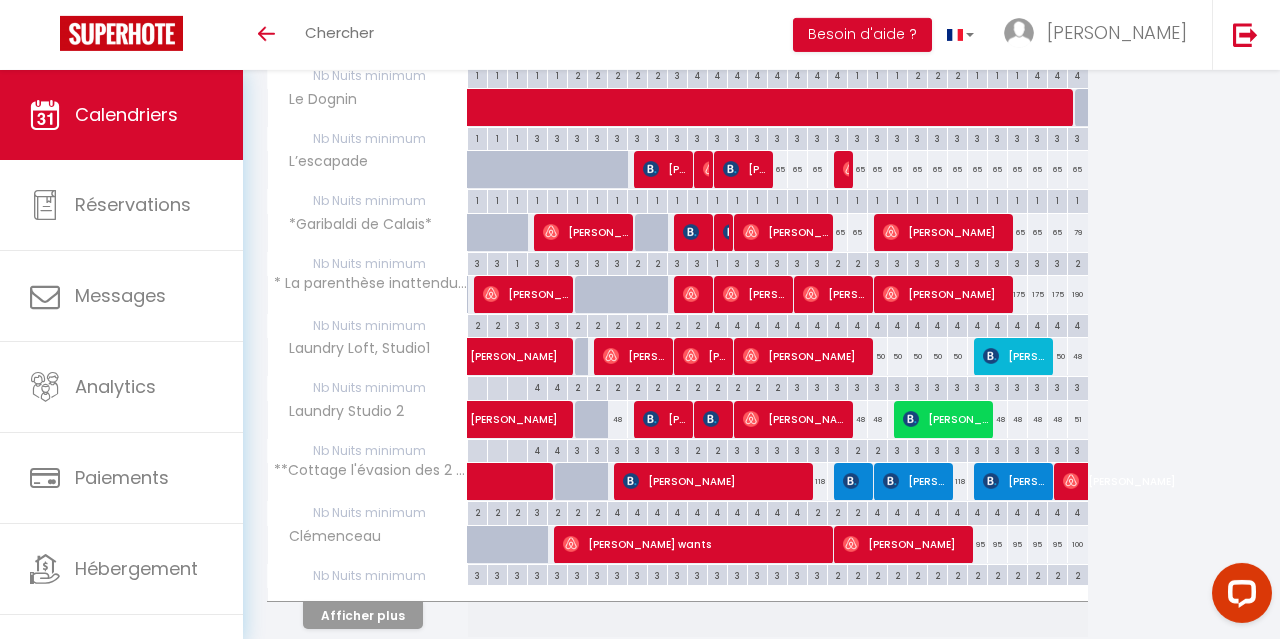 click on "[PERSON_NAME]" at bounding box center [906, 544] 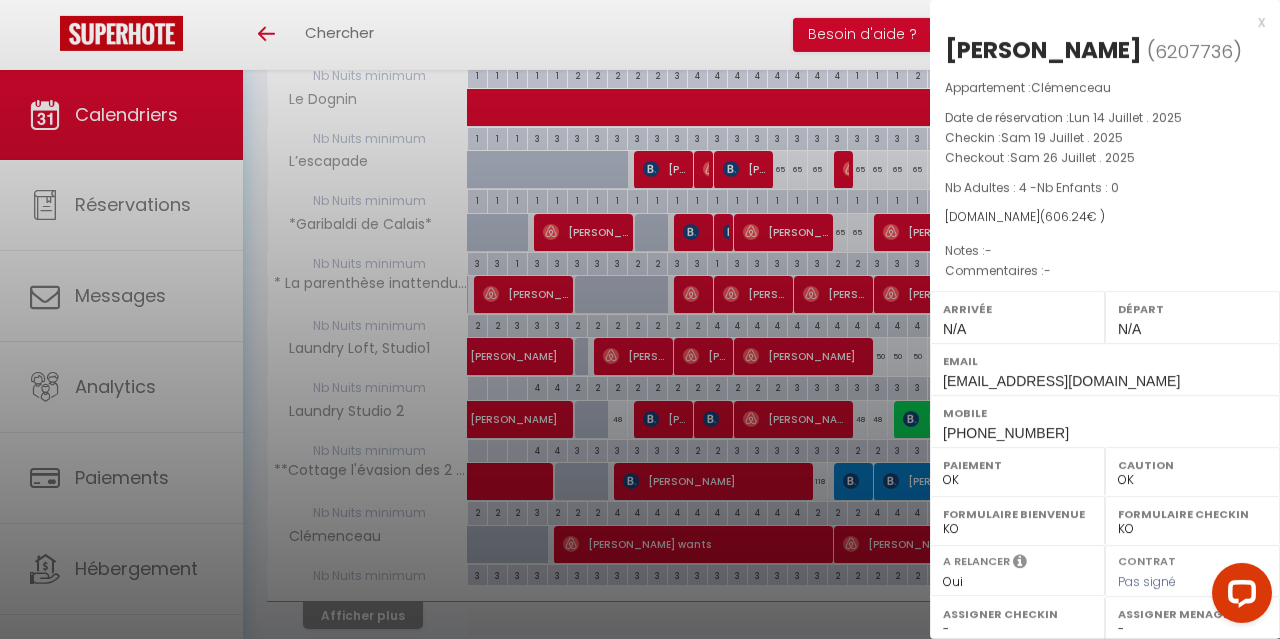 select on "32124" 